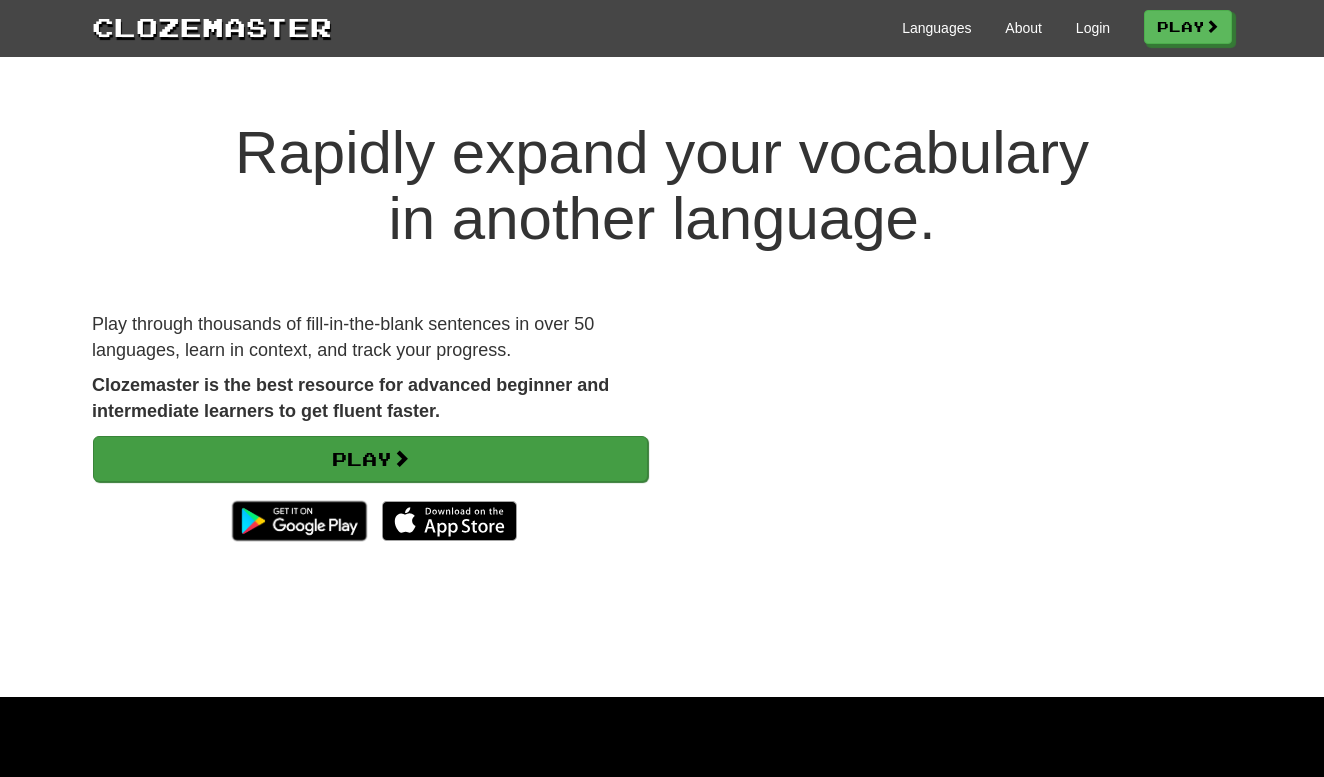 scroll, scrollTop: 0, scrollLeft: 0, axis: both 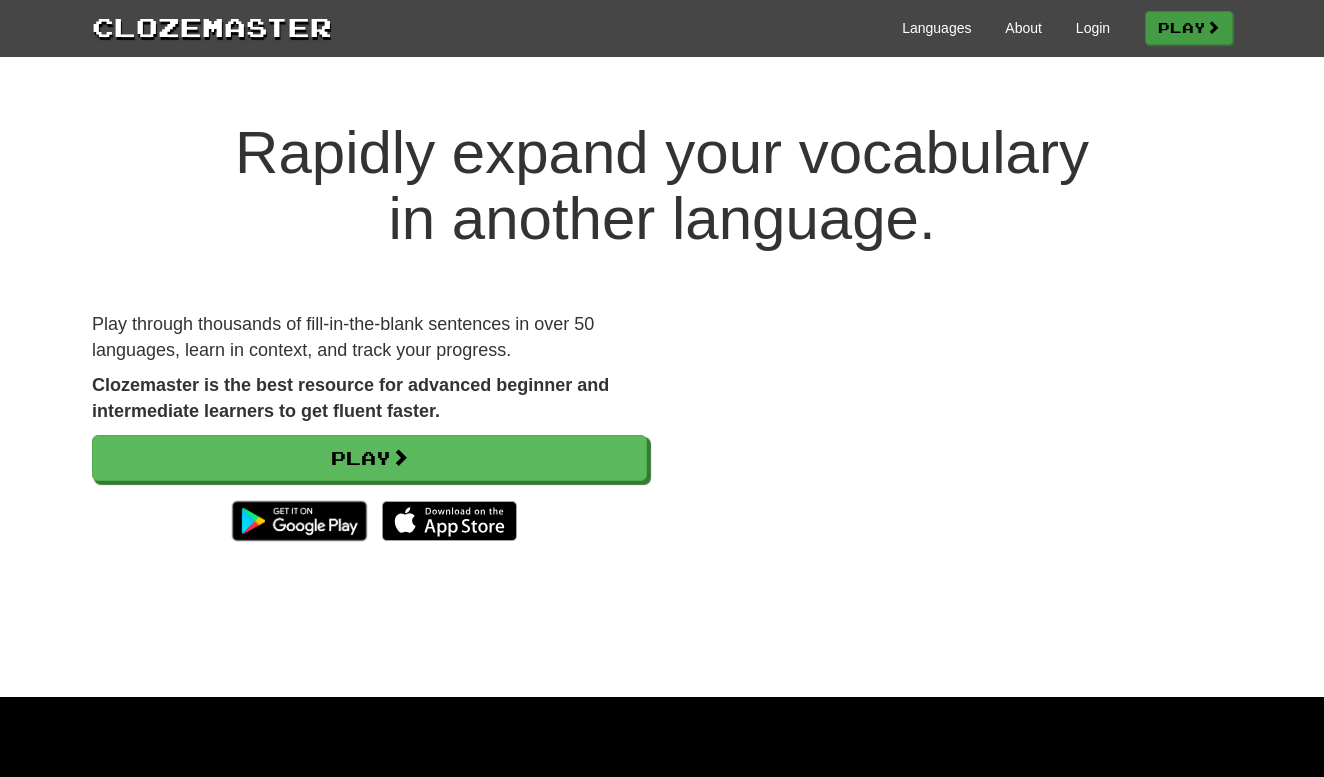 click at bounding box center [1213, 27] 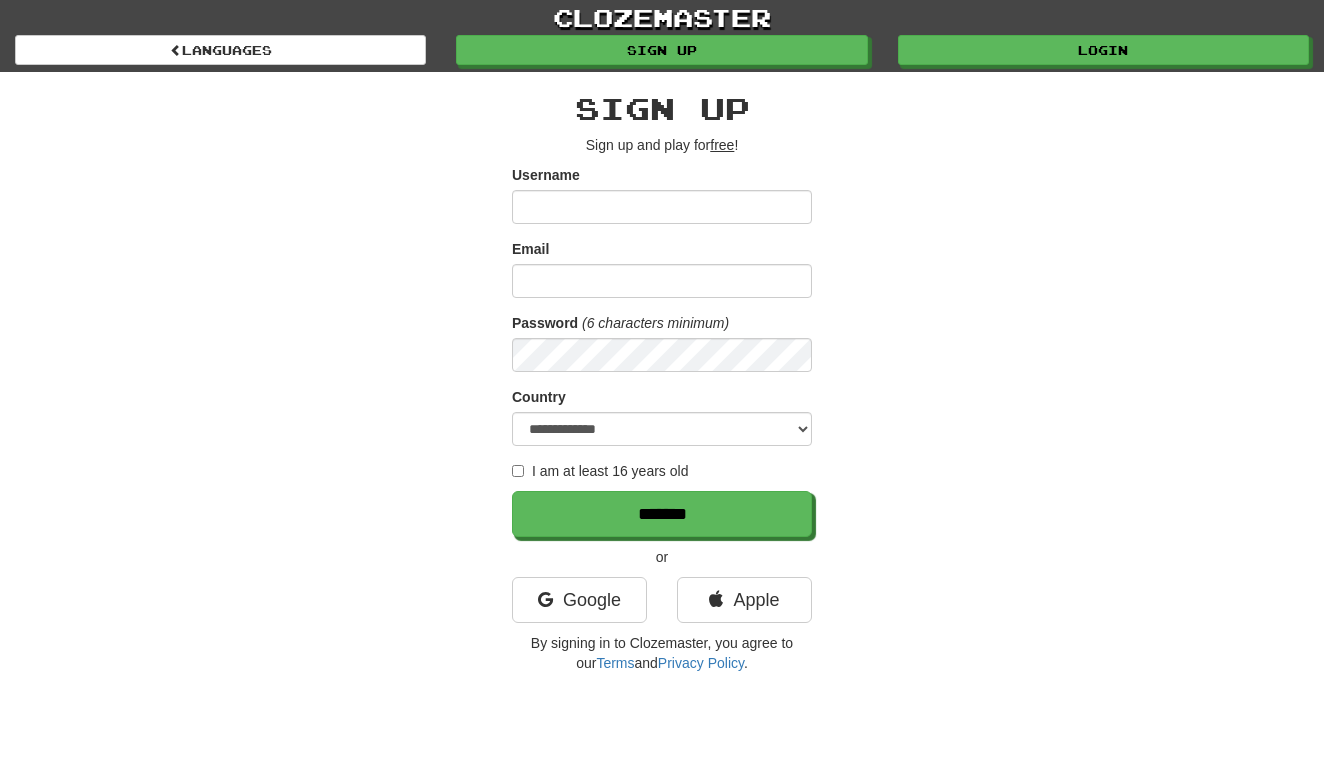 scroll, scrollTop: 0, scrollLeft: 0, axis: both 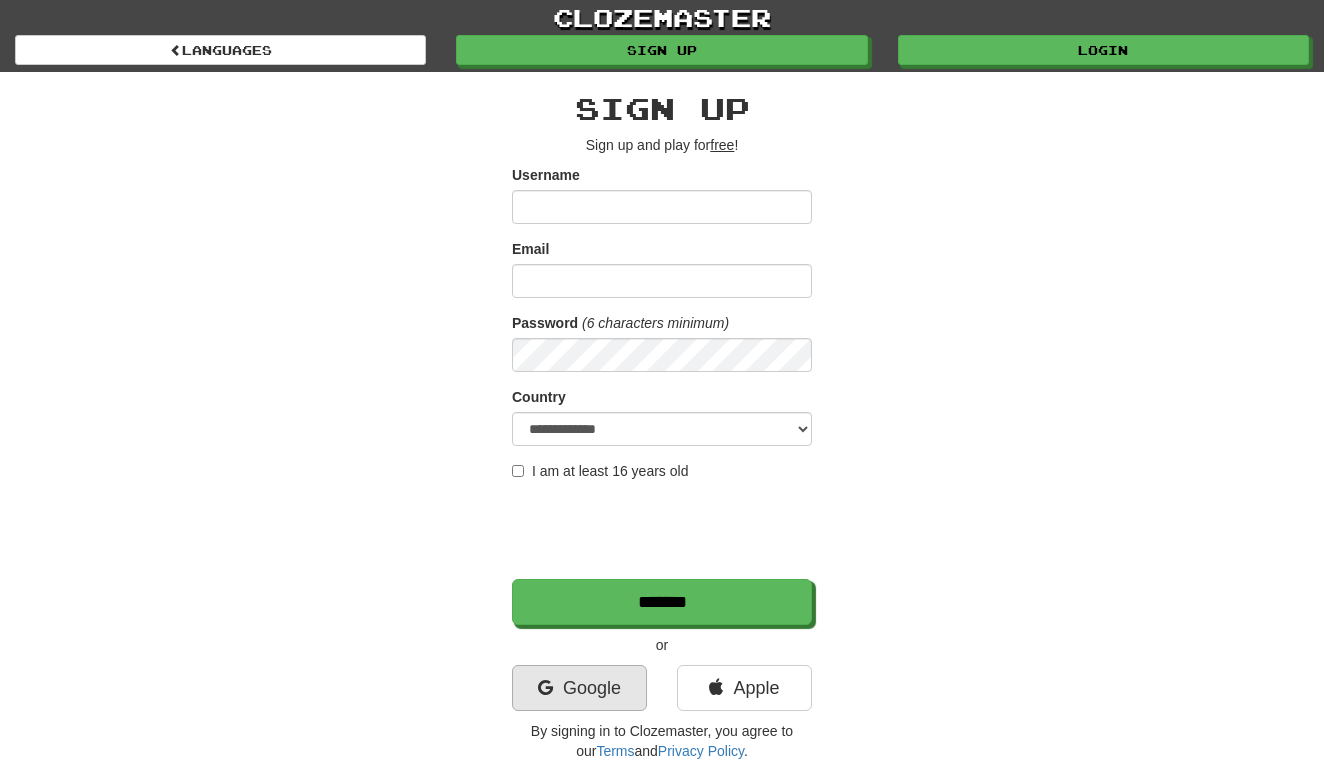click on "Google" at bounding box center (579, 688) 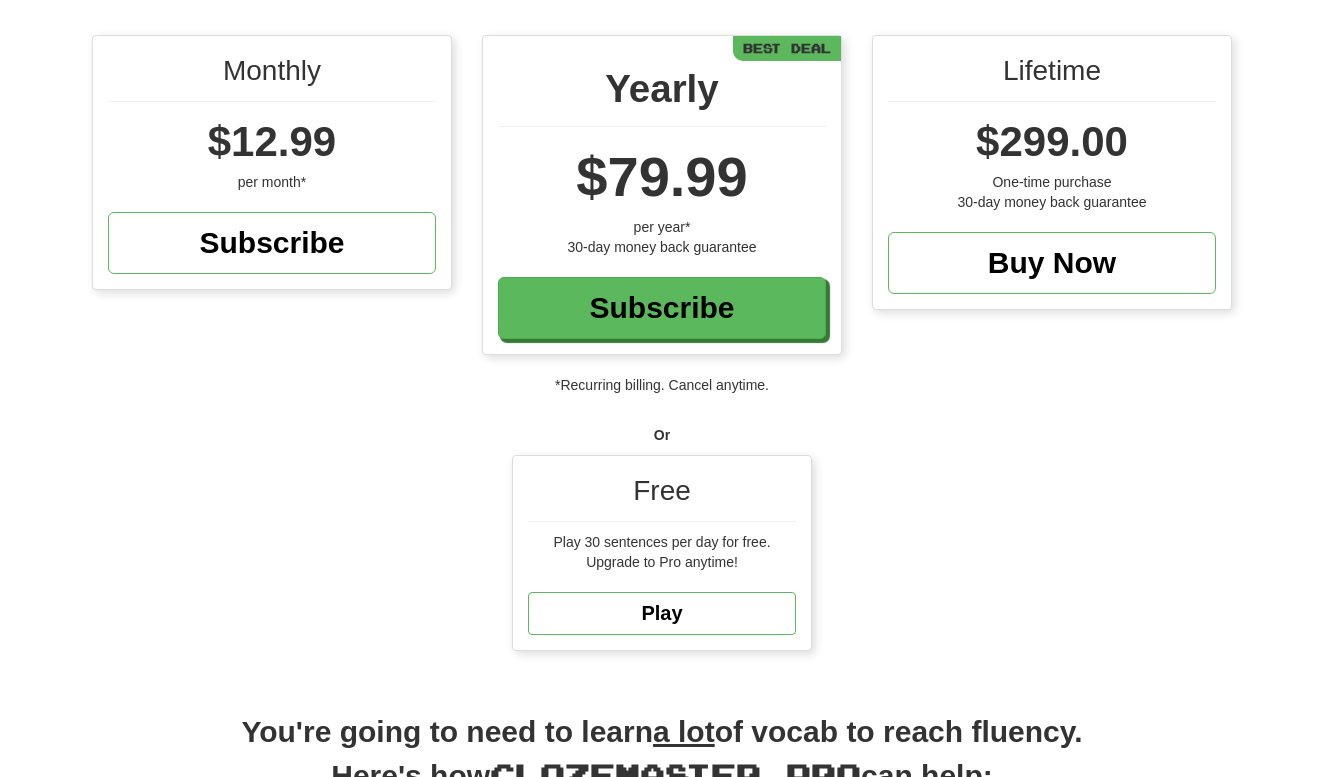 scroll, scrollTop: 262, scrollLeft: 0, axis: vertical 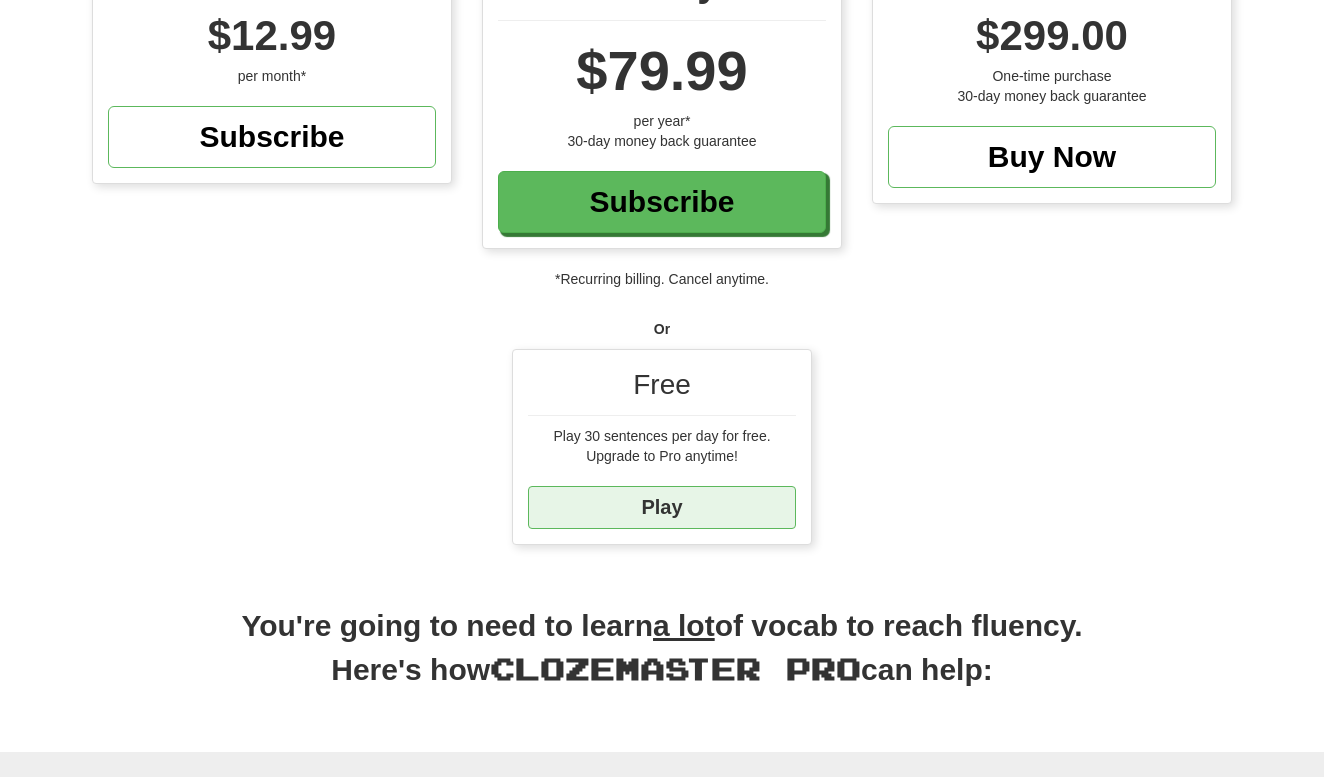 click on "Play" at bounding box center (662, 507) 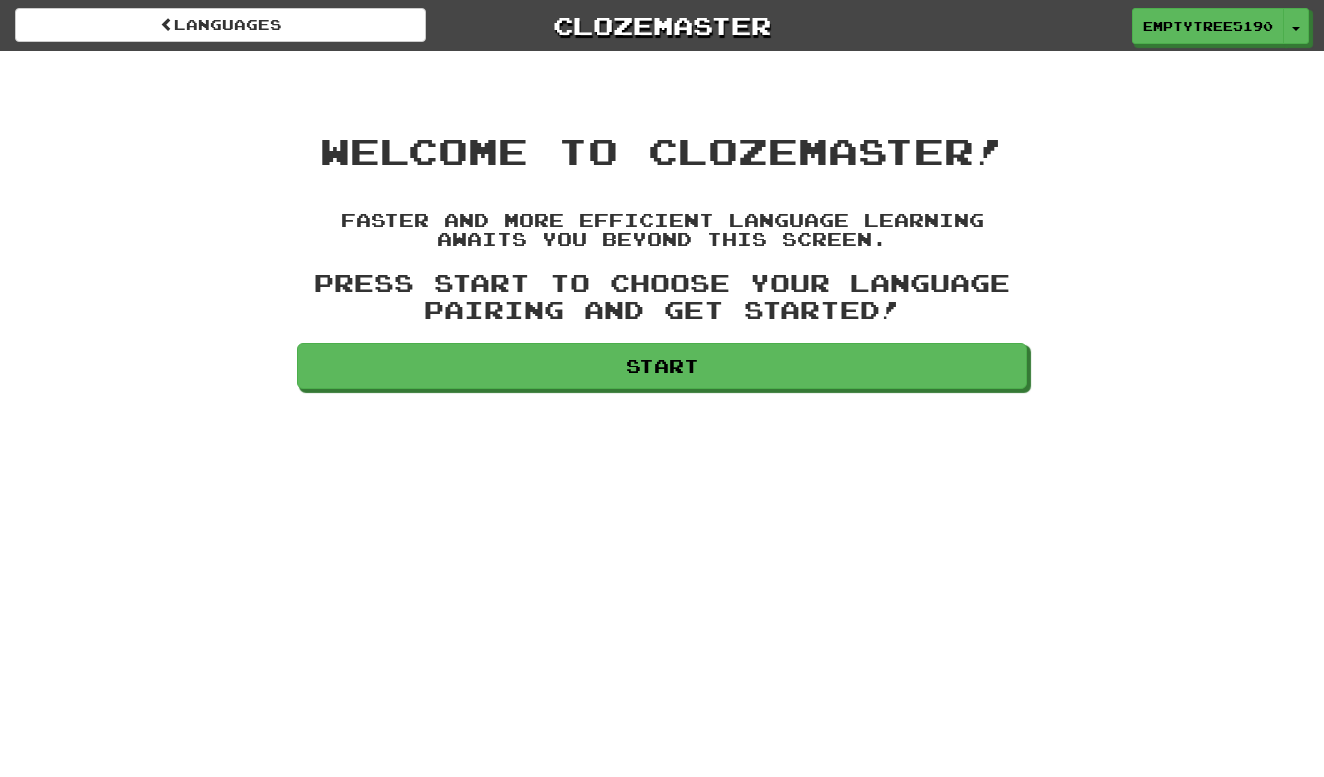 scroll, scrollTop: 0, scrollLeft: 0, axis: both 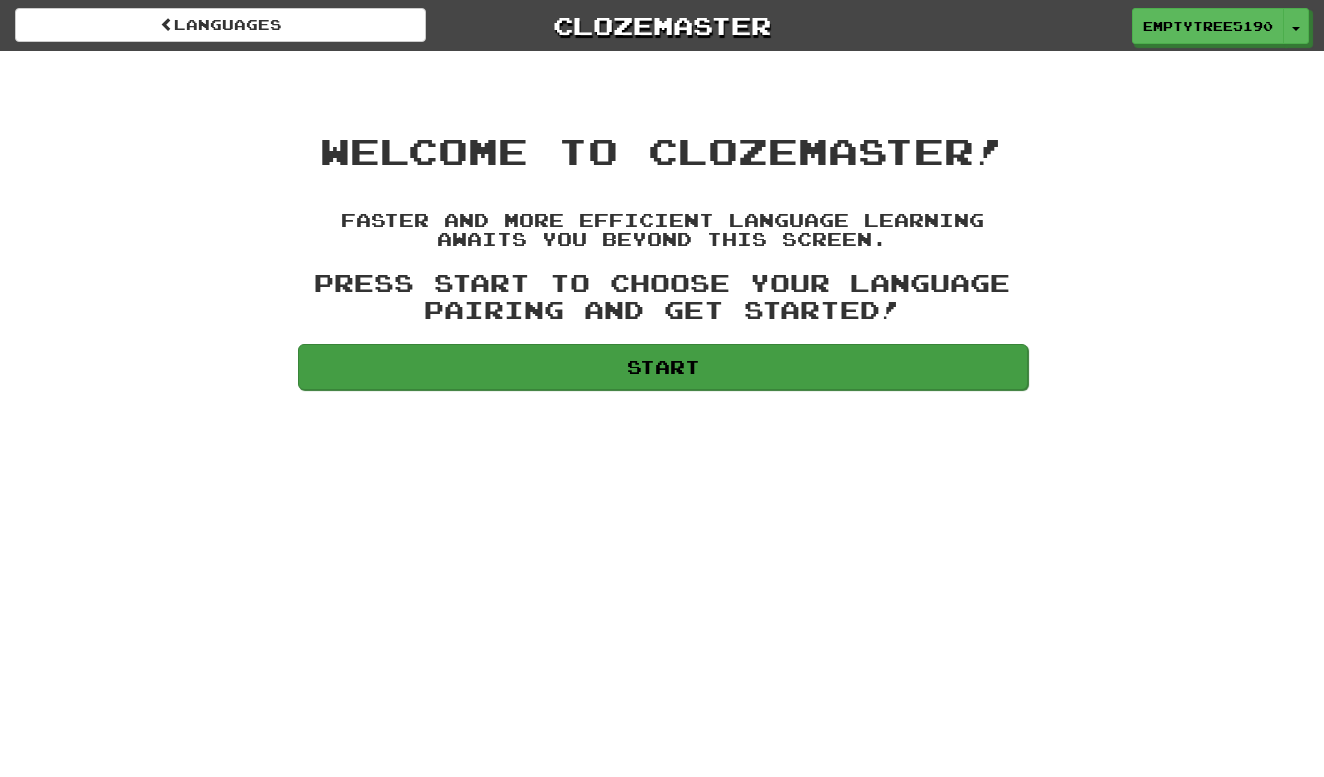 click on "Start" at bounding box center (663, 367) 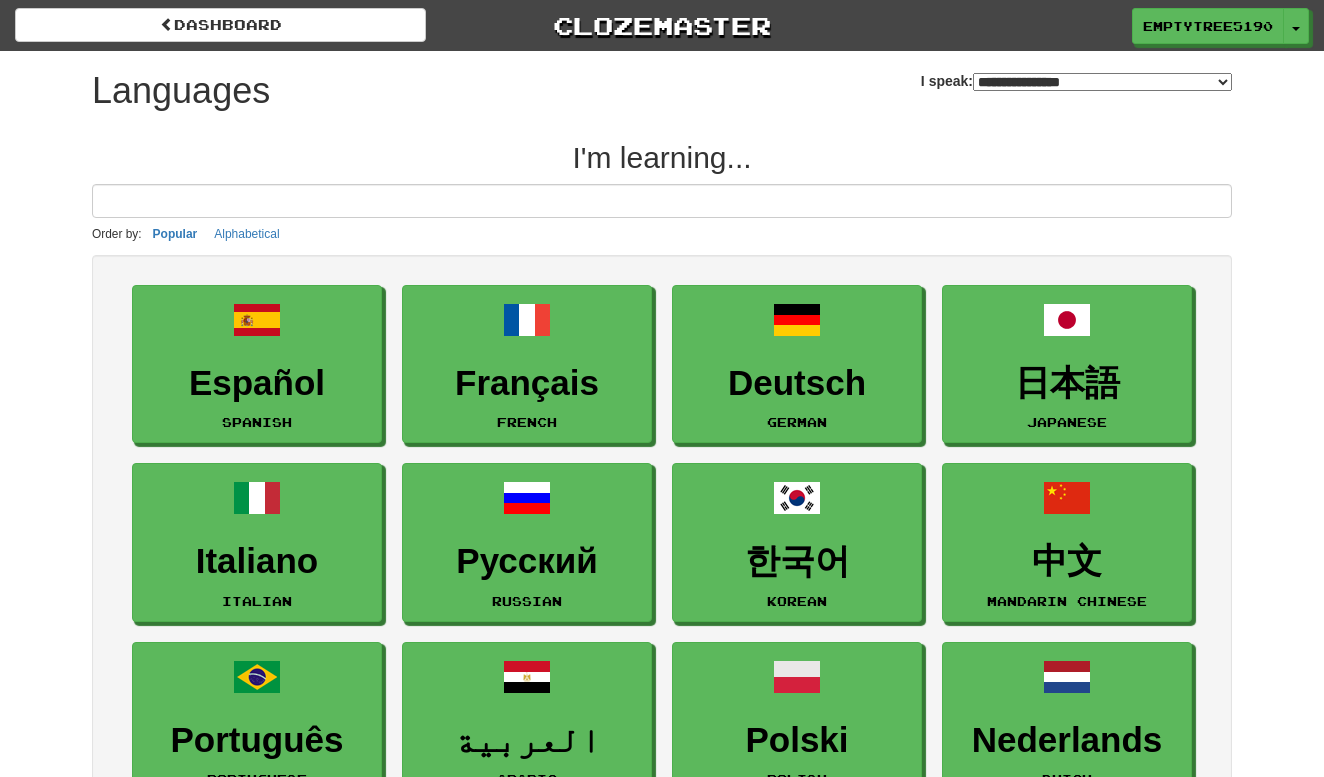 select on "*******" 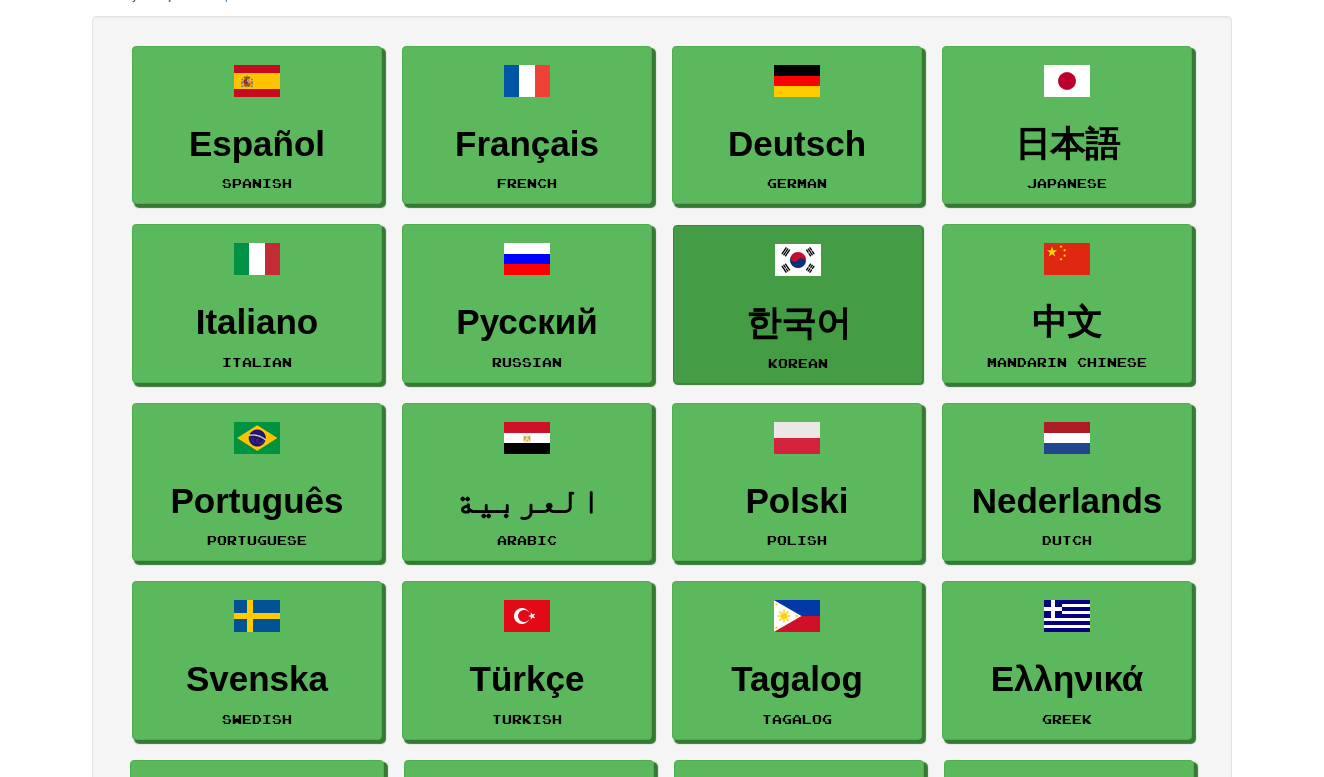 scroll, scrollTop: 237, scrollLeft: 0, axis: vertical 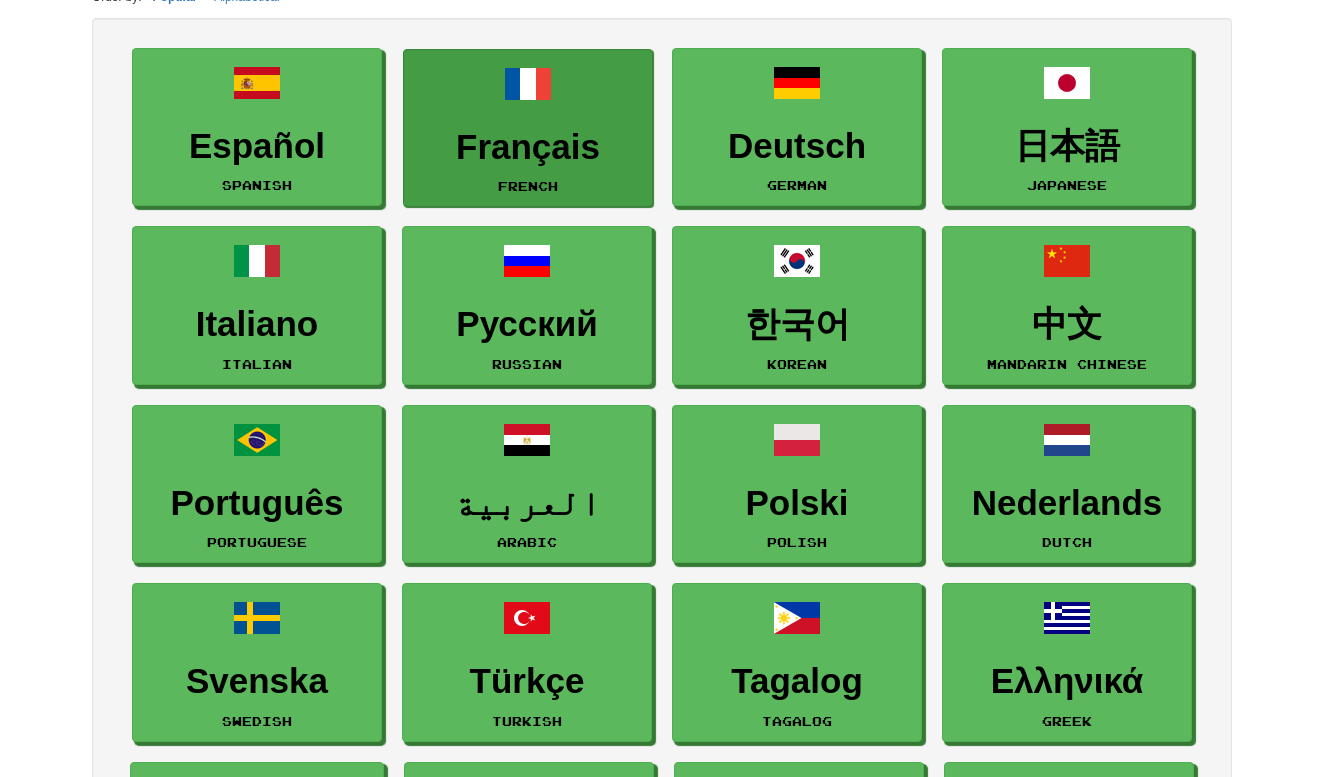 click on "Français French" at bounding box center (528, 128) 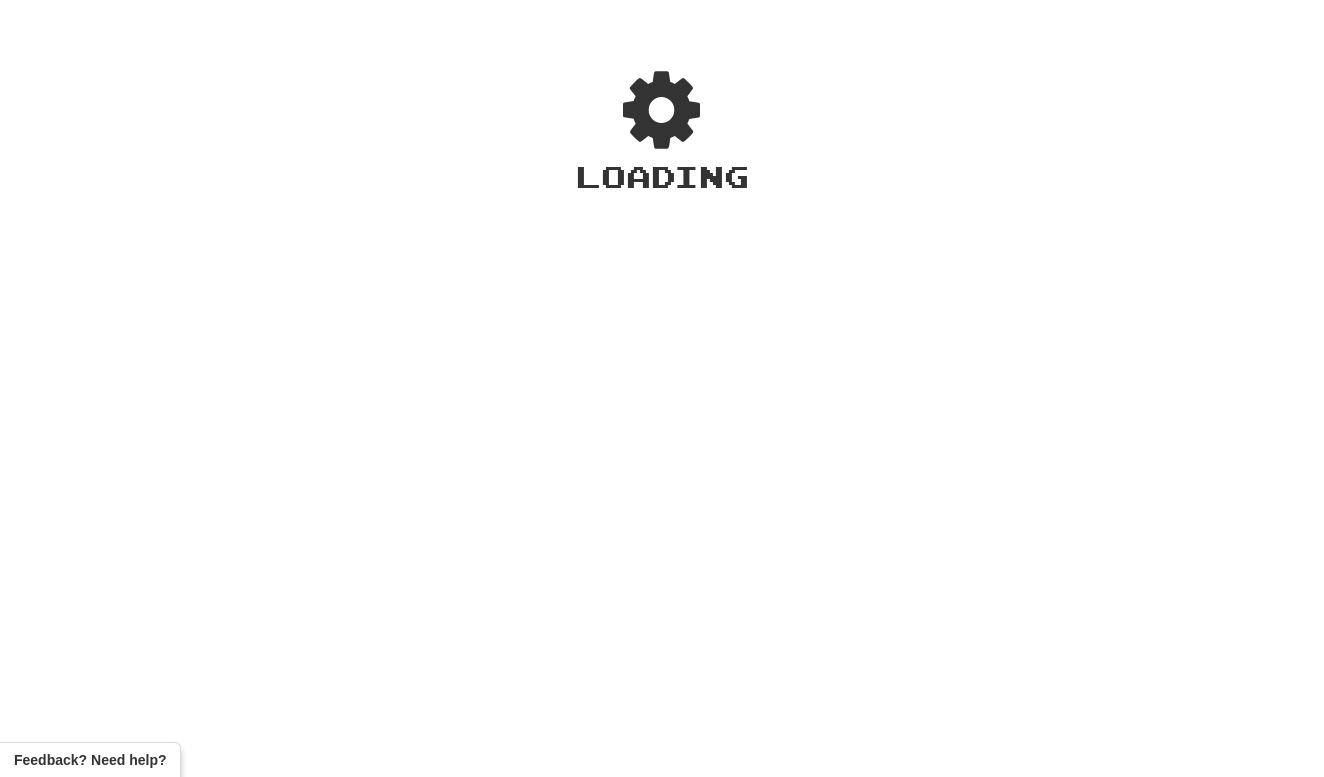 scroll, scrollTop: 0, scrollLeft: 0, axis: both 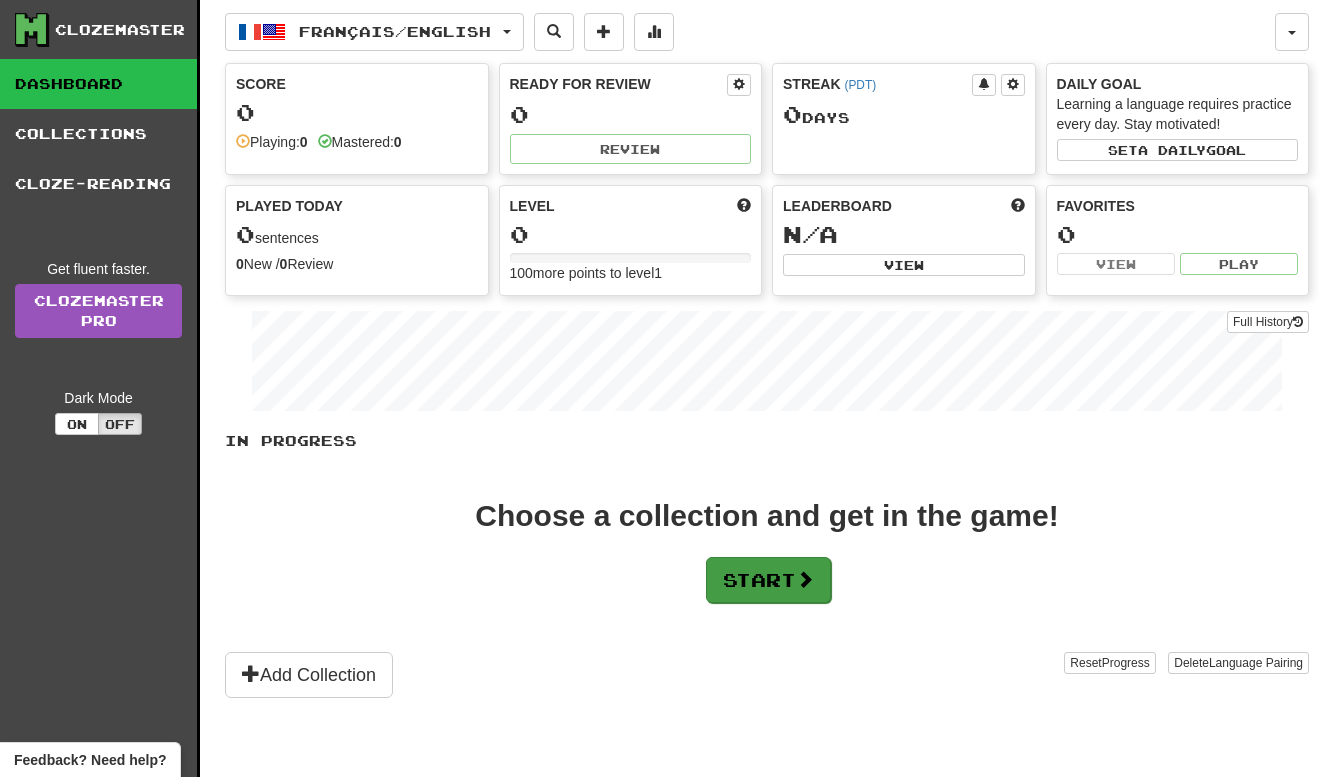 click on "Start" at bounding box center (768, 580) 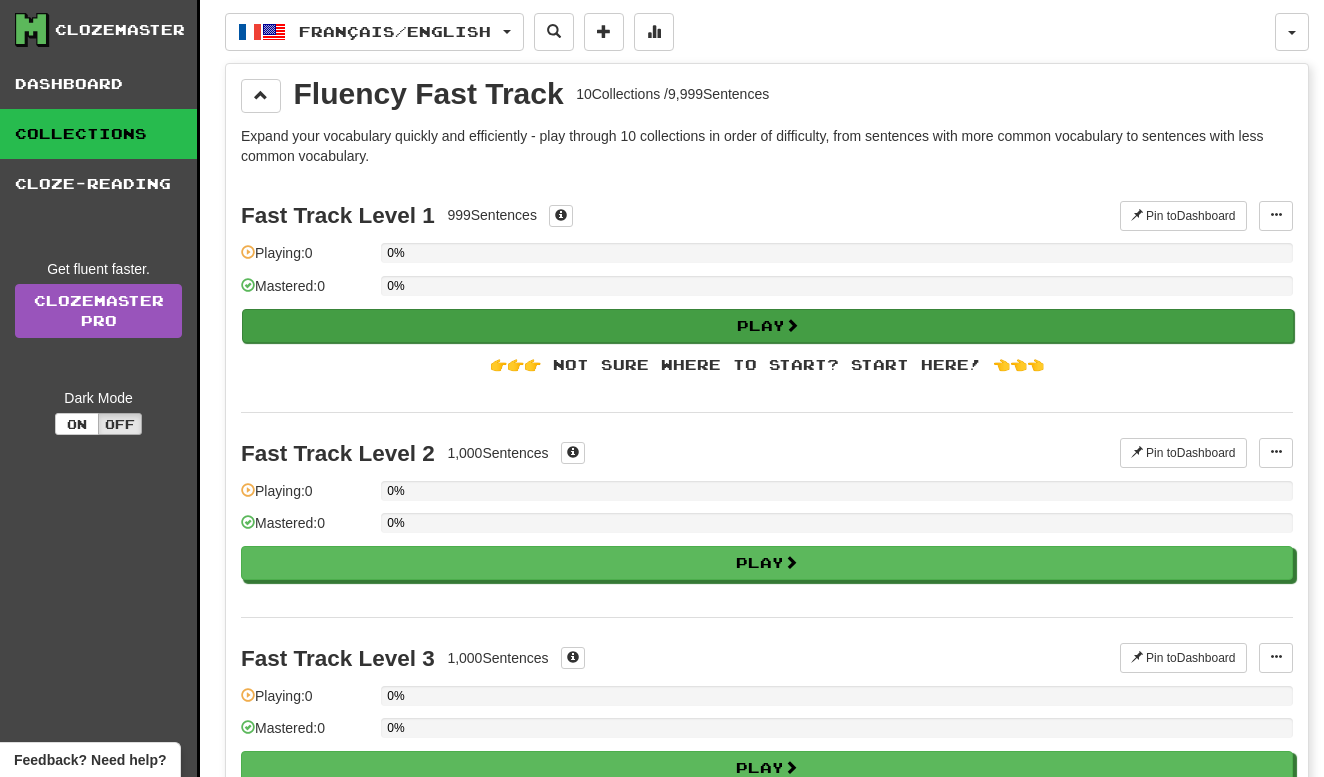 scroll, scrollTop: 0, scrollLeft: 0, axis: both 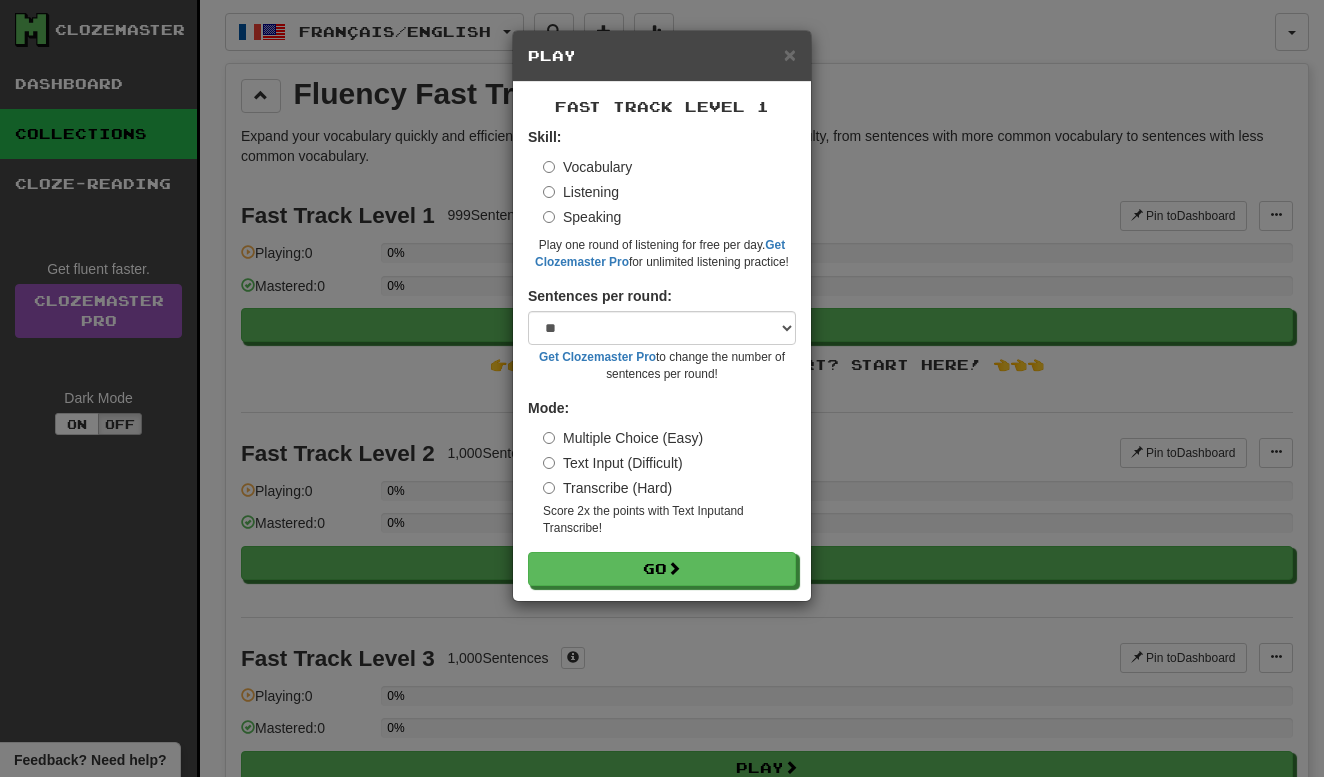 click on "Multiple Choice (Easy)" at bounding box center (623, 438) 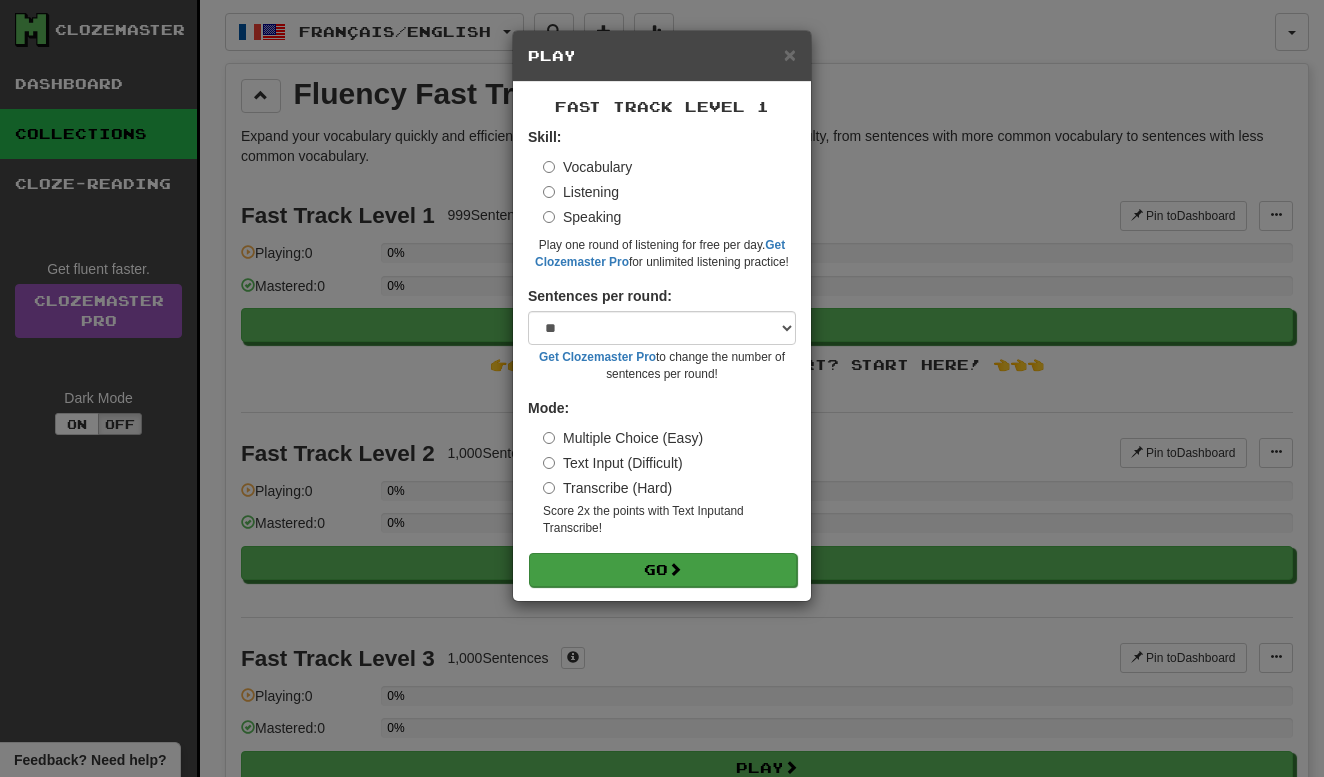 click on "Go" at bounding box center (663, 570) 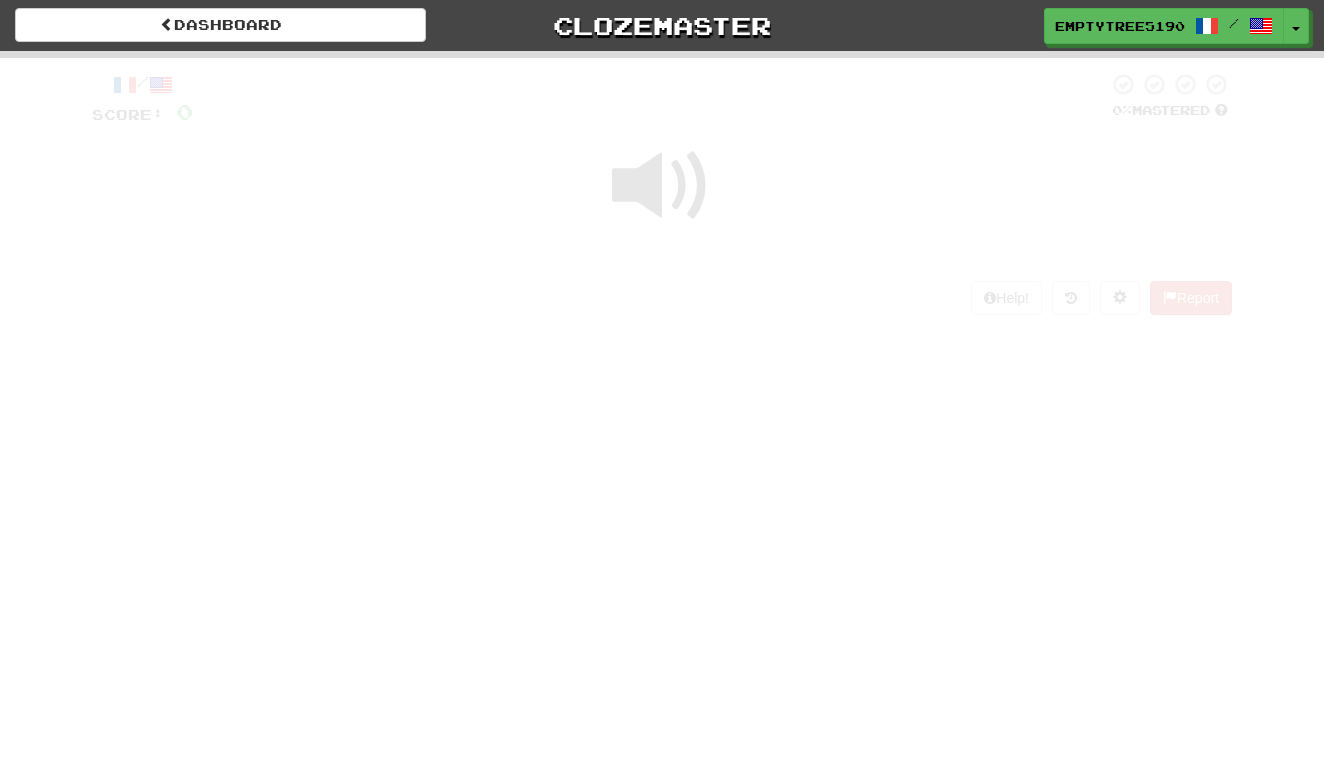 scroll, scrollTop: 0, scrollLeft: 0, axis: both 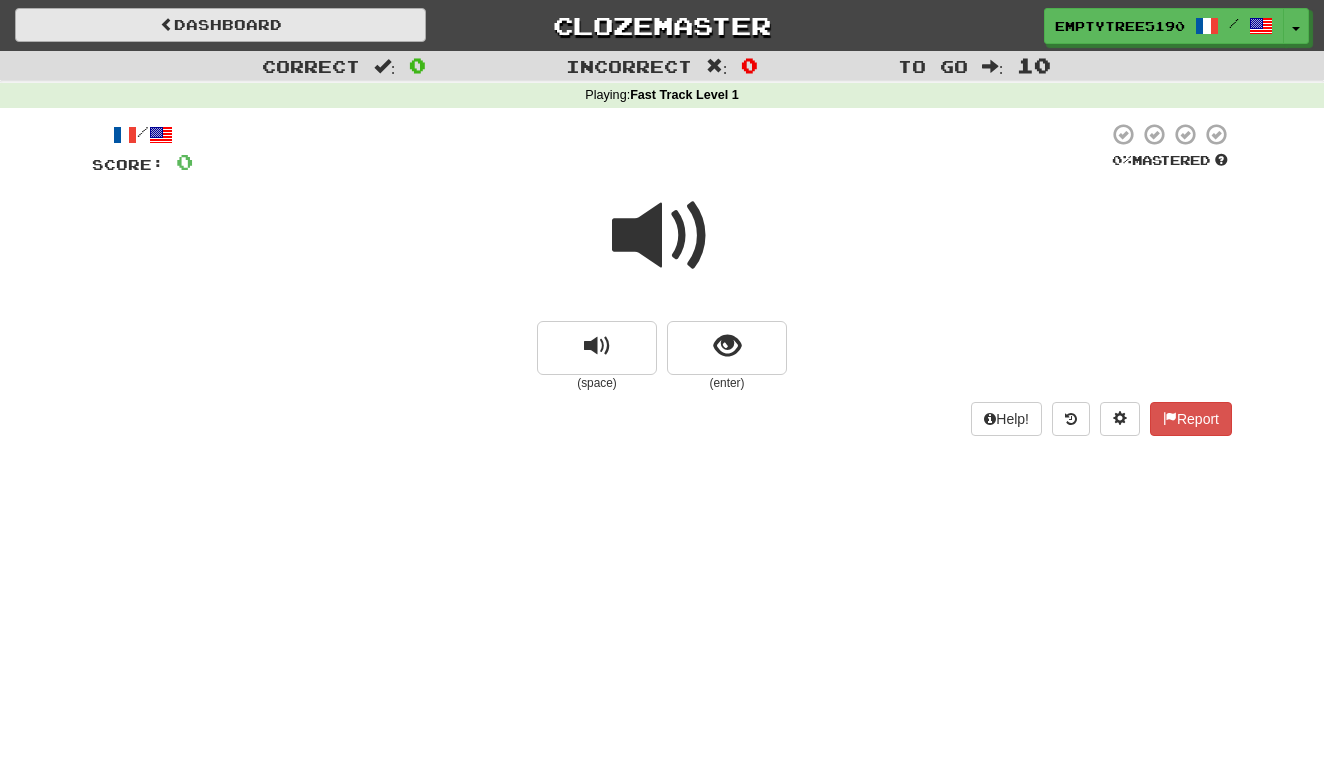 click on "Dashboard" at bounding box center [220, 25] 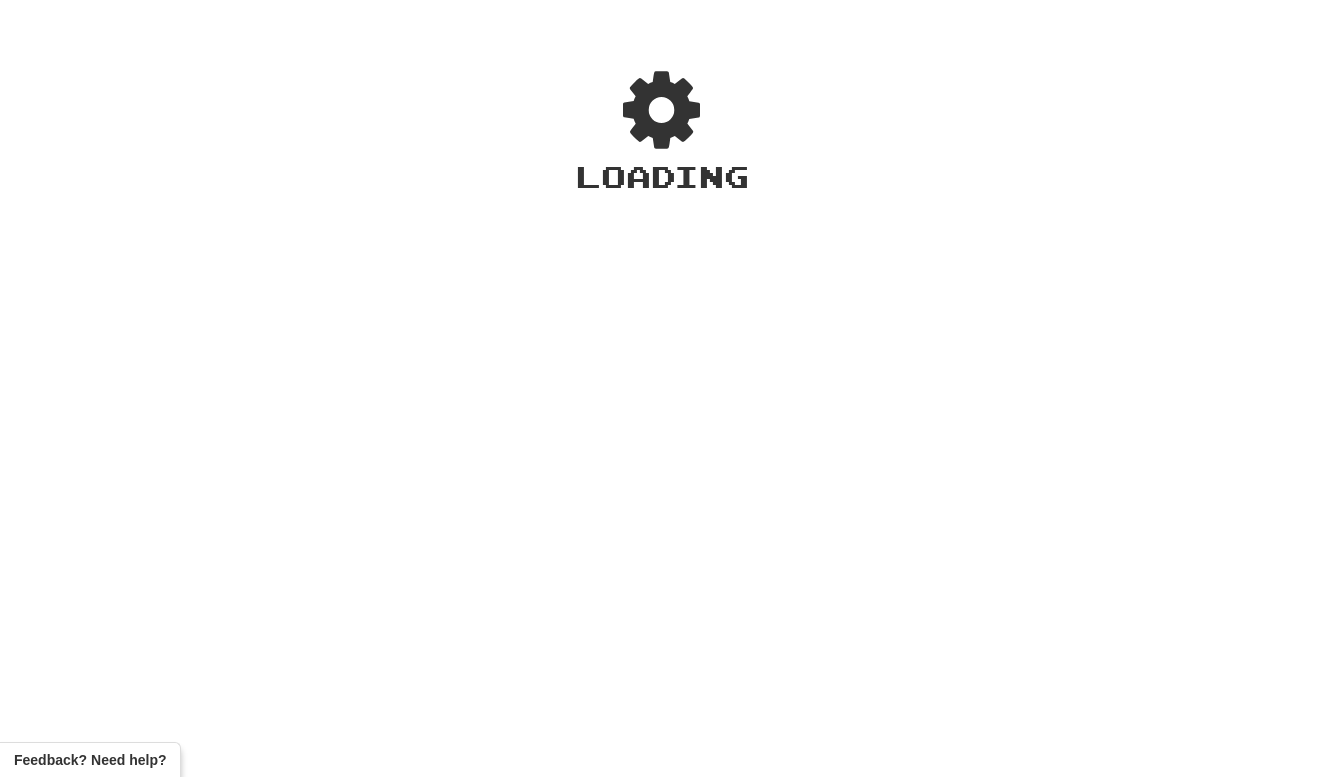 scroll, scrollTop: 0, scrollLeft: 0, axis: both 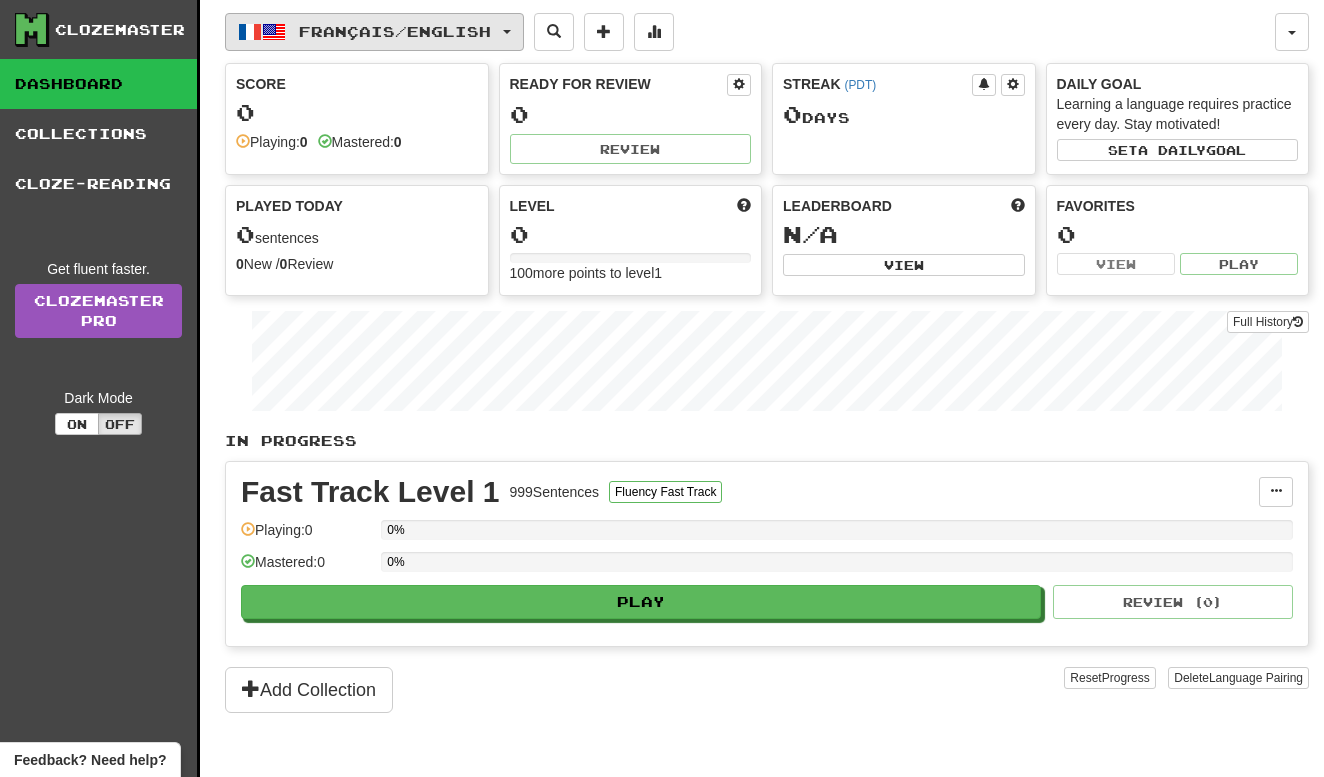 click on "Français  /  English" at bounding box center [395, 31] 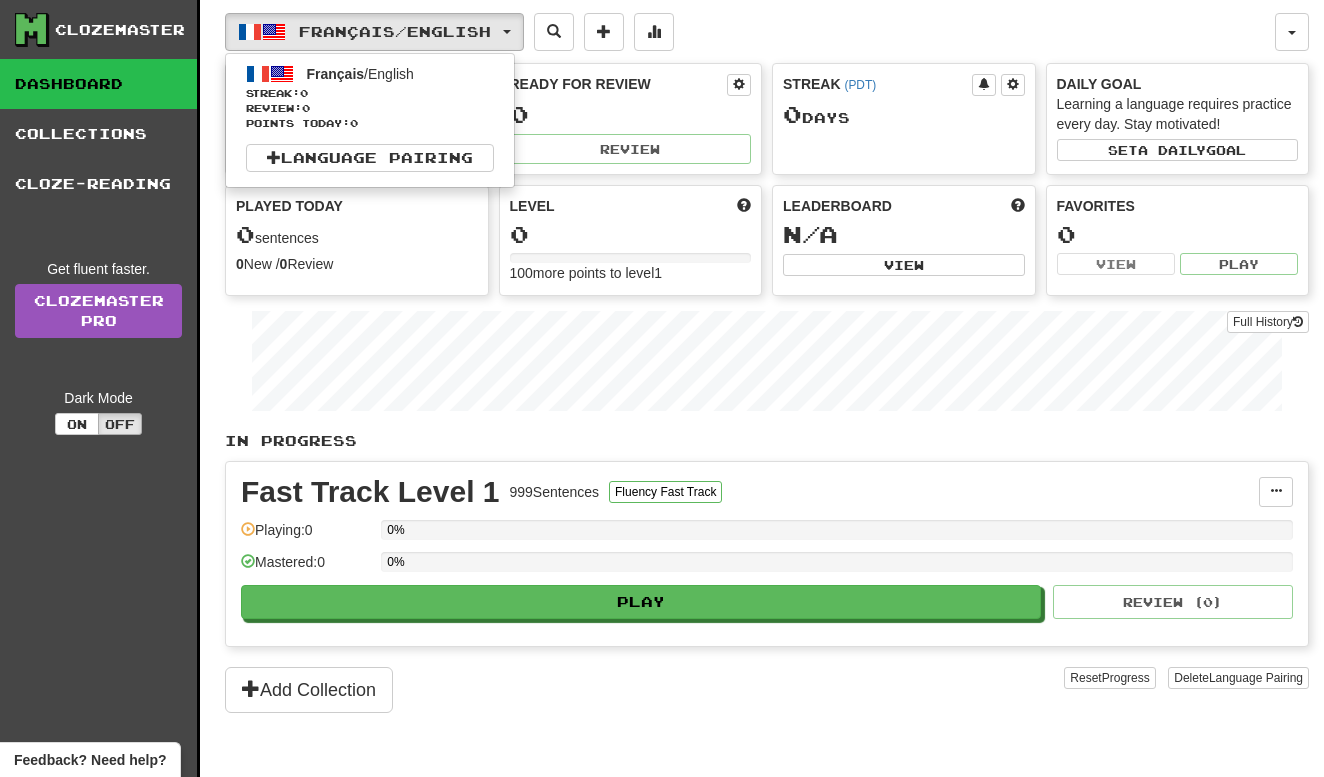 click on "Clozemaster" at bounding box center [120, 30] 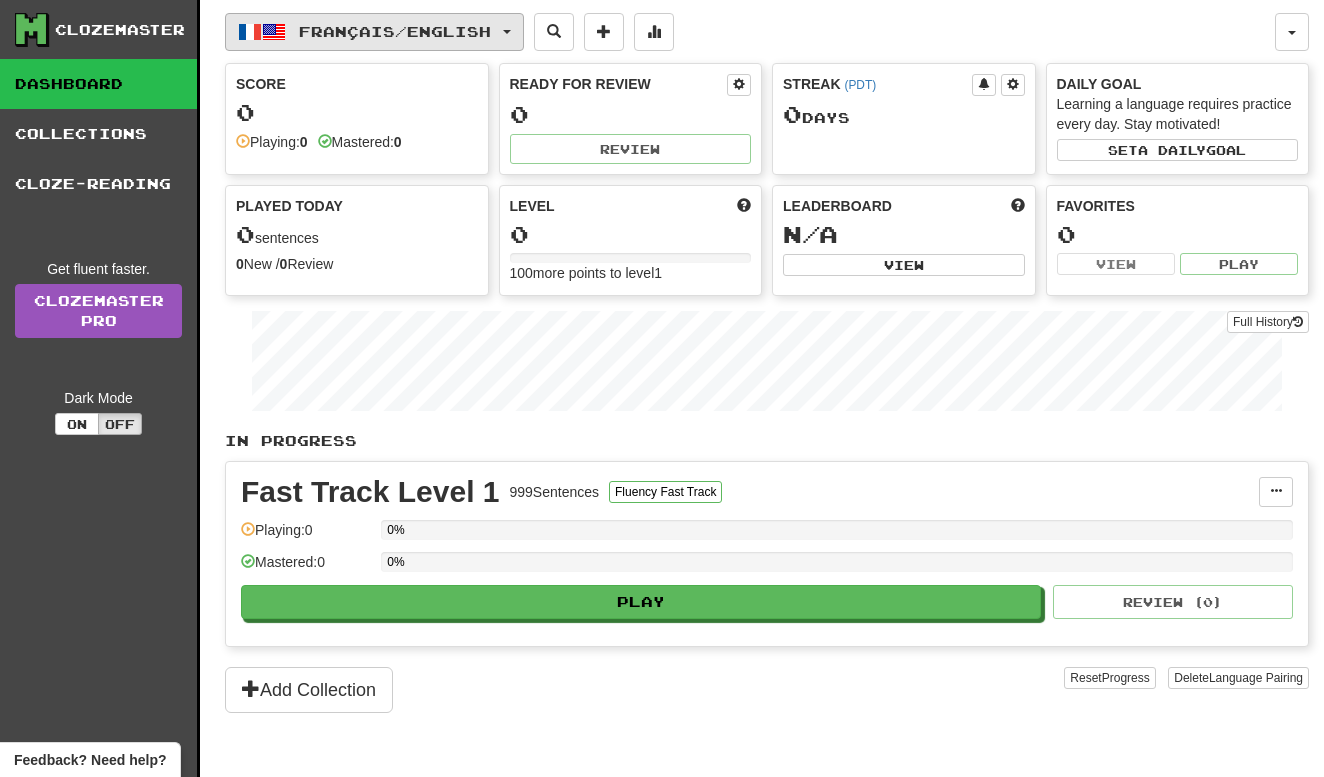 click on "Français  /  English" at bounding box center [395, 31] 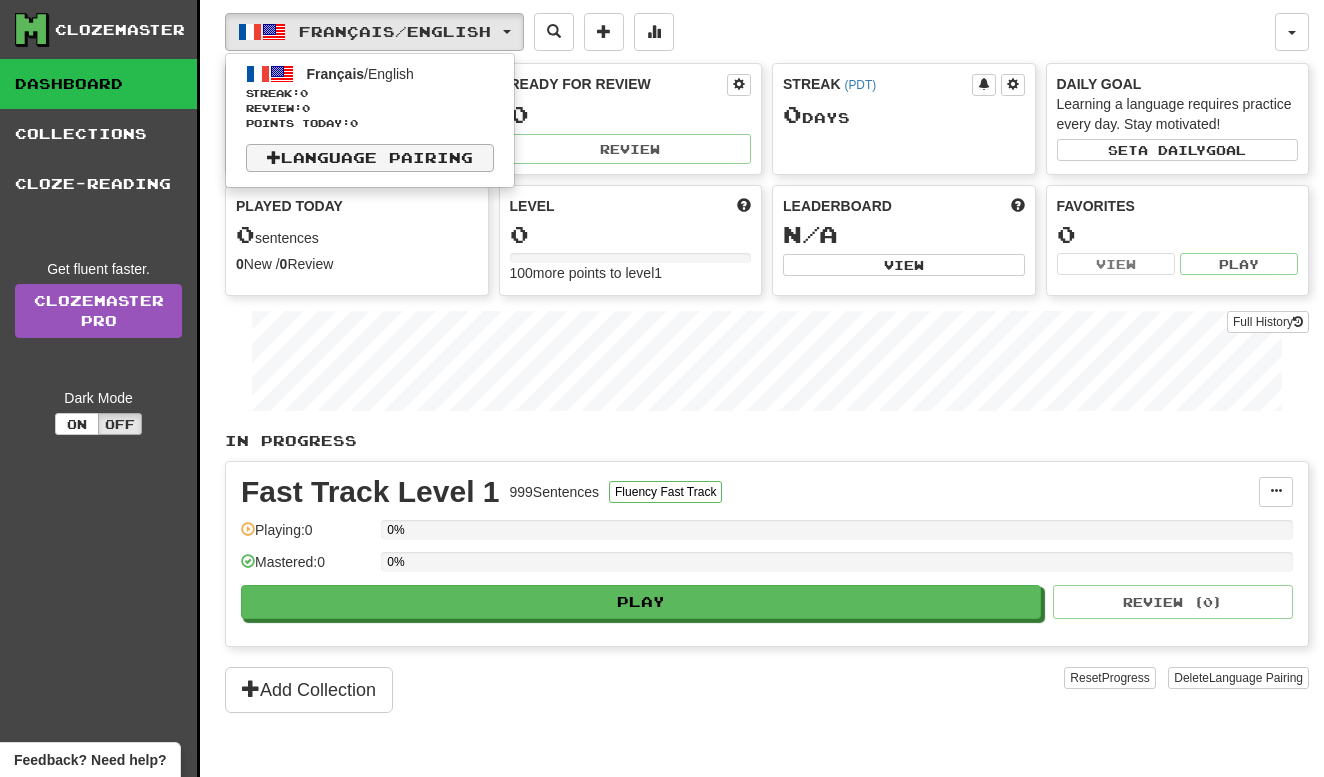 click on "Language Pairing" at bounding box center [370, 158] 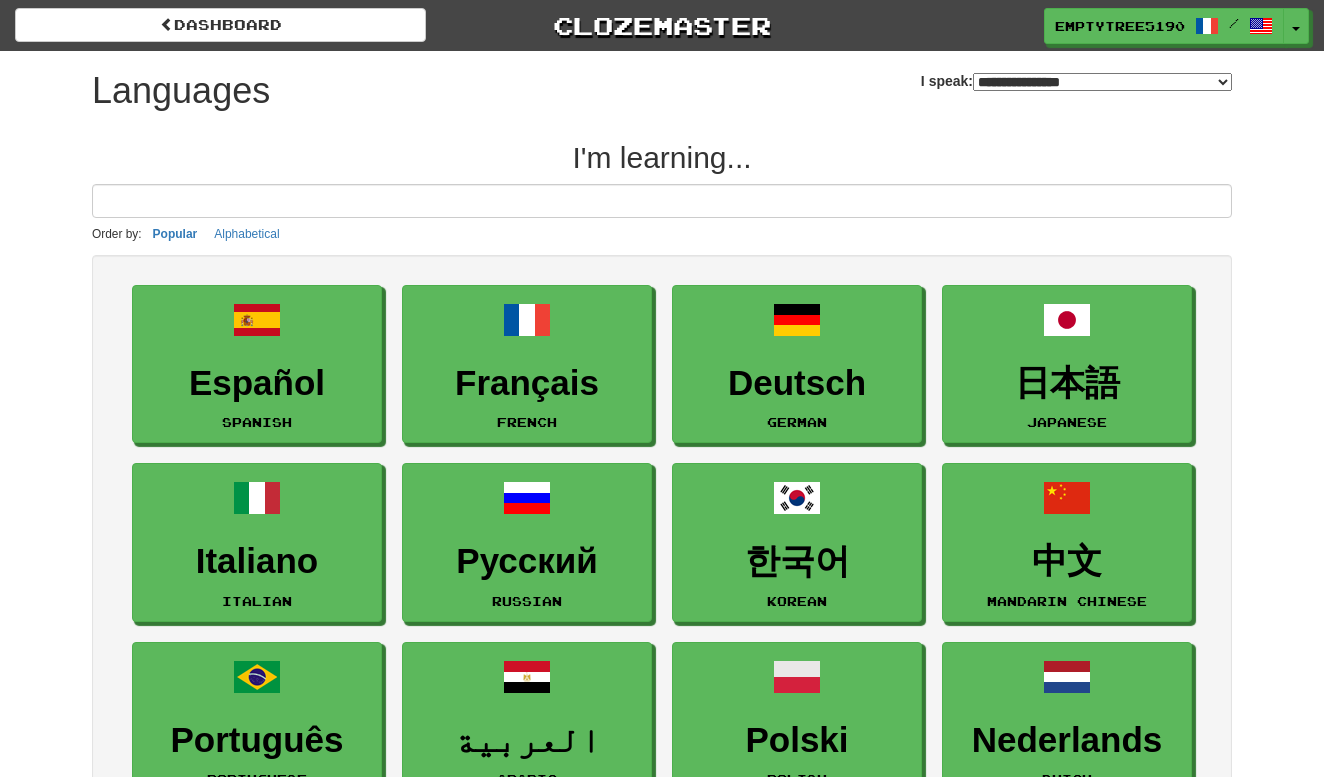 select on "*******" 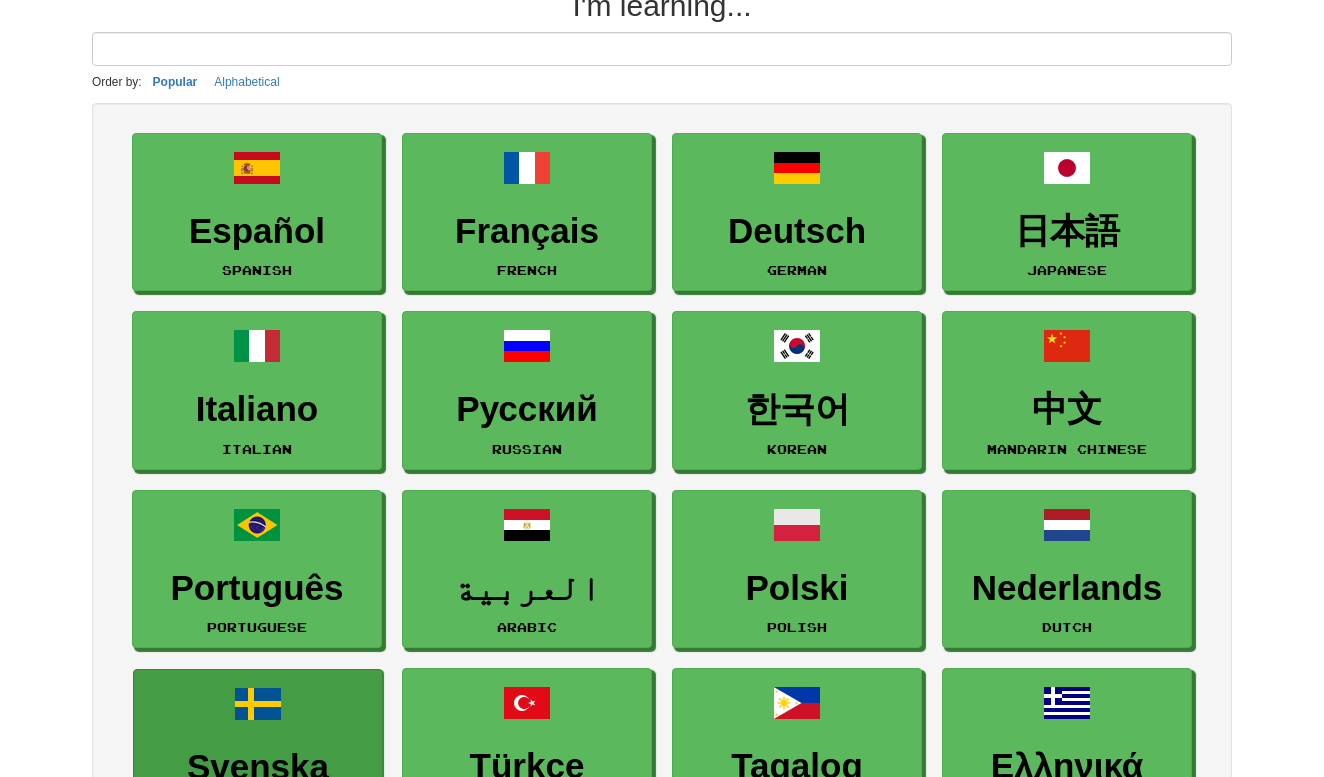 scroll, scrollTop: 41, scrollLeft: 0, axis: vertical 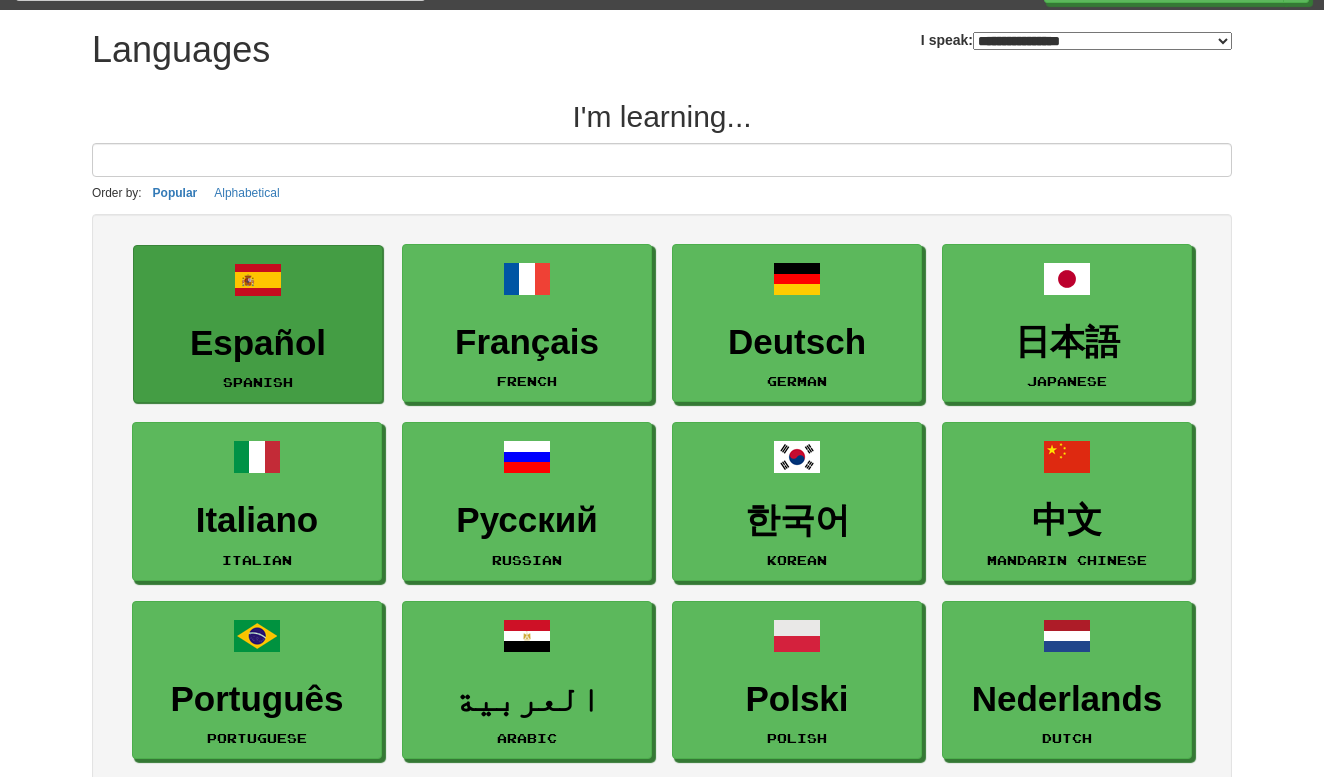 click on "Español Spanish" at bounding box center [258, 324] 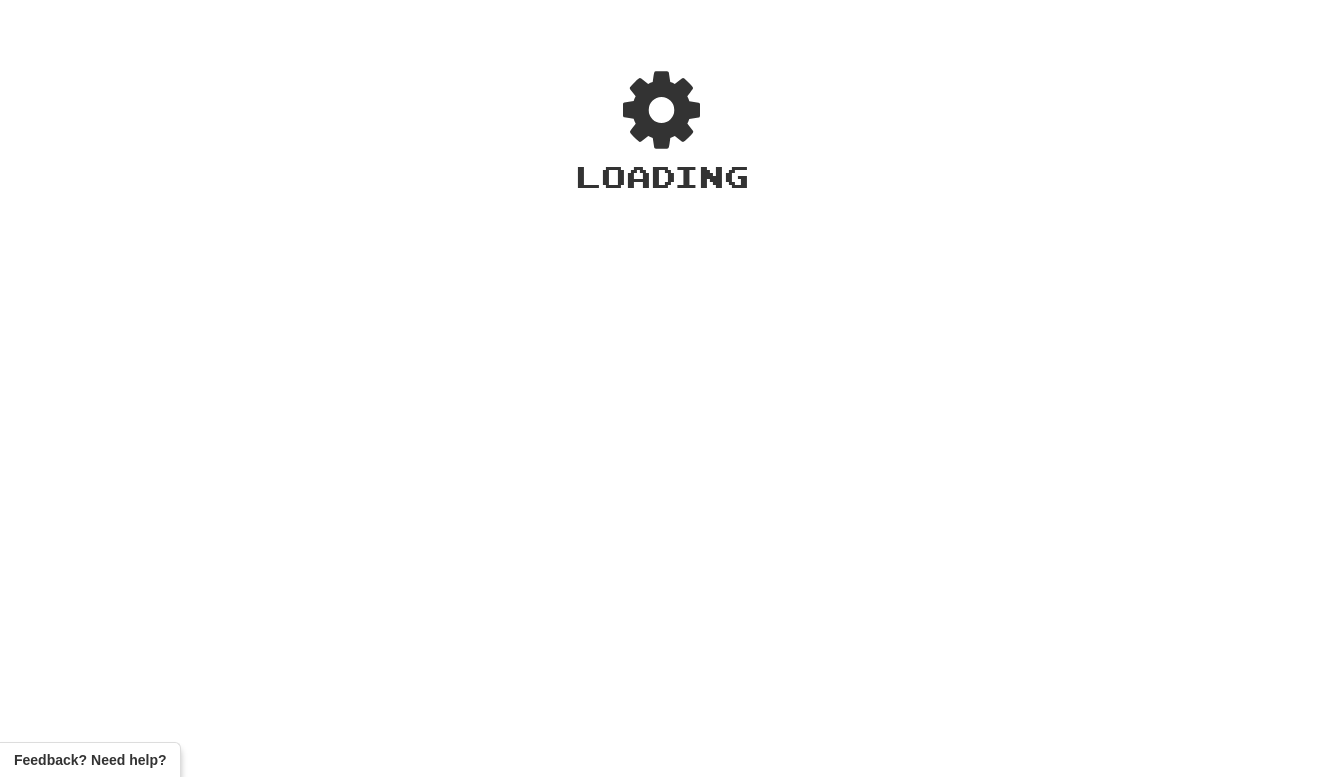 scroll, scrollTop: 0, scrollLeft: 0, axis: both 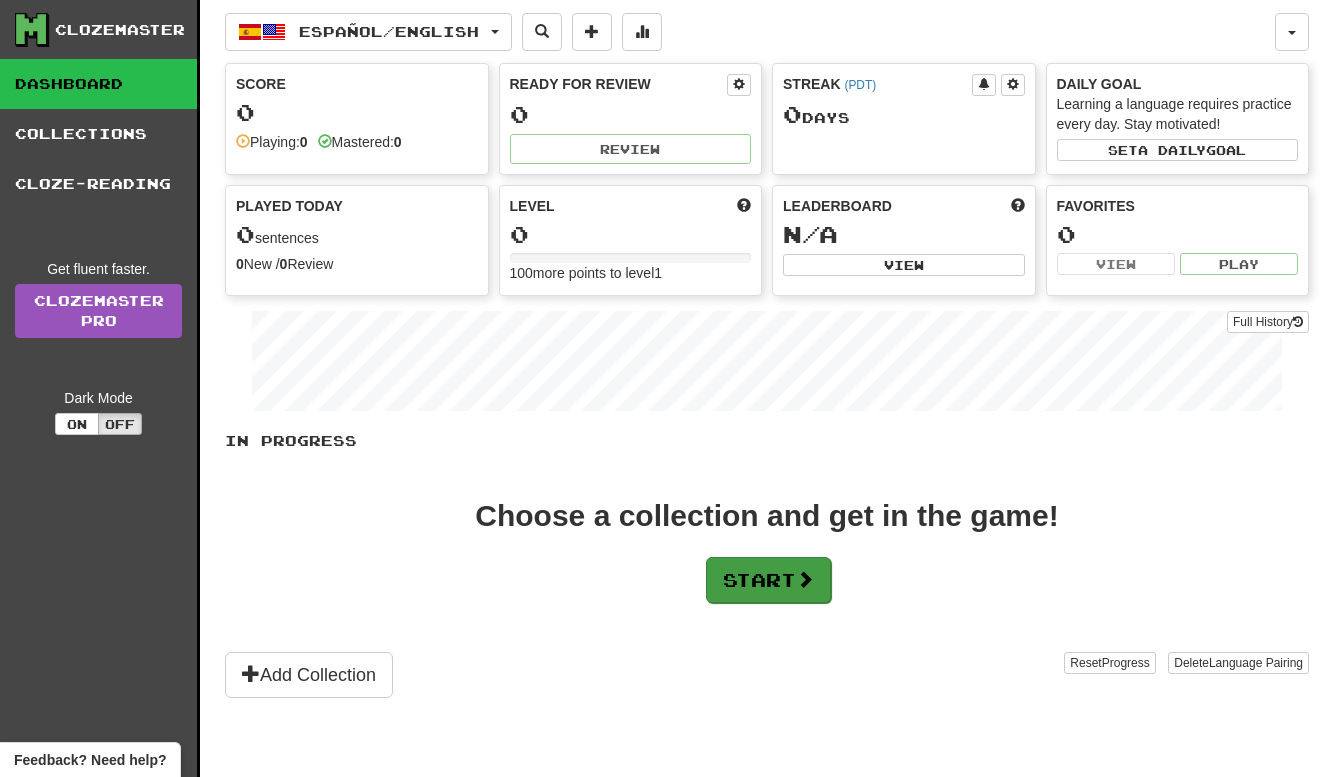 click on "Start" at bounding box center (768, 580) 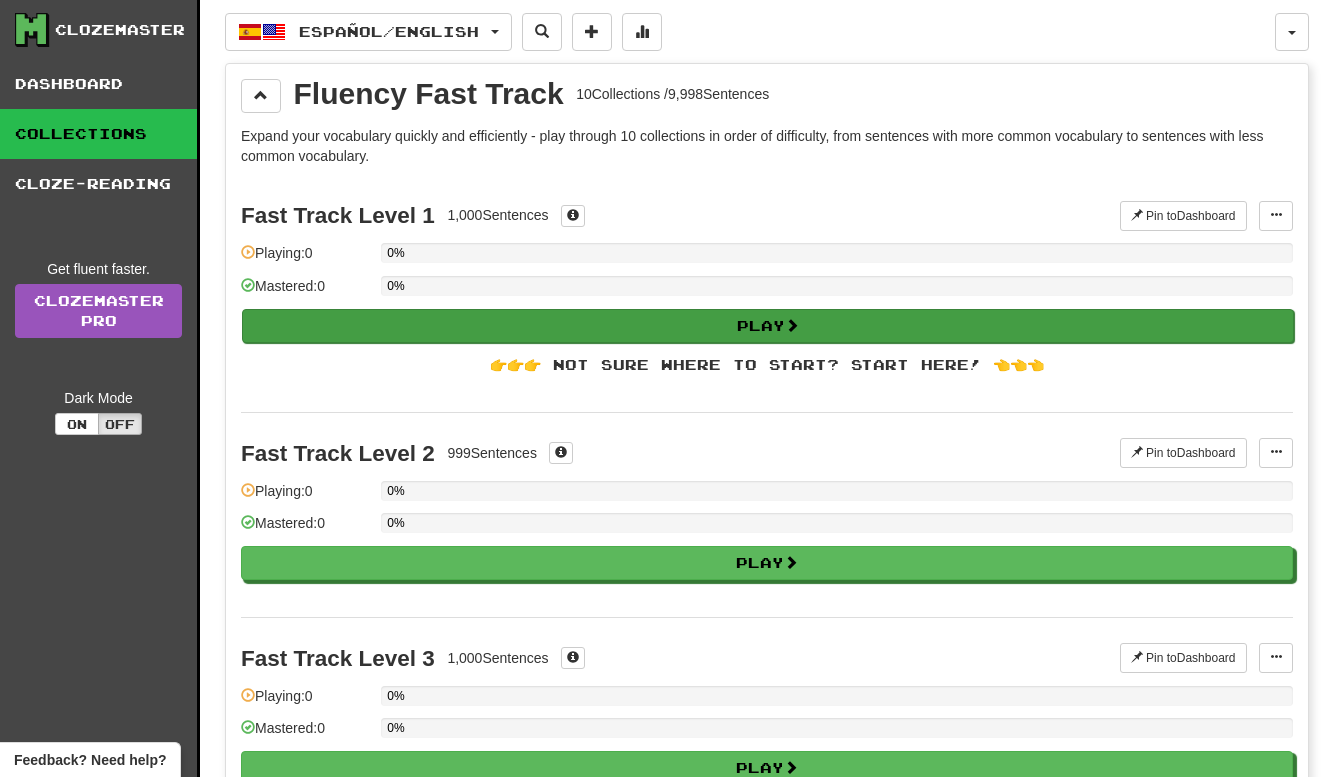 click on "Play" at bounding box center (768, 326) 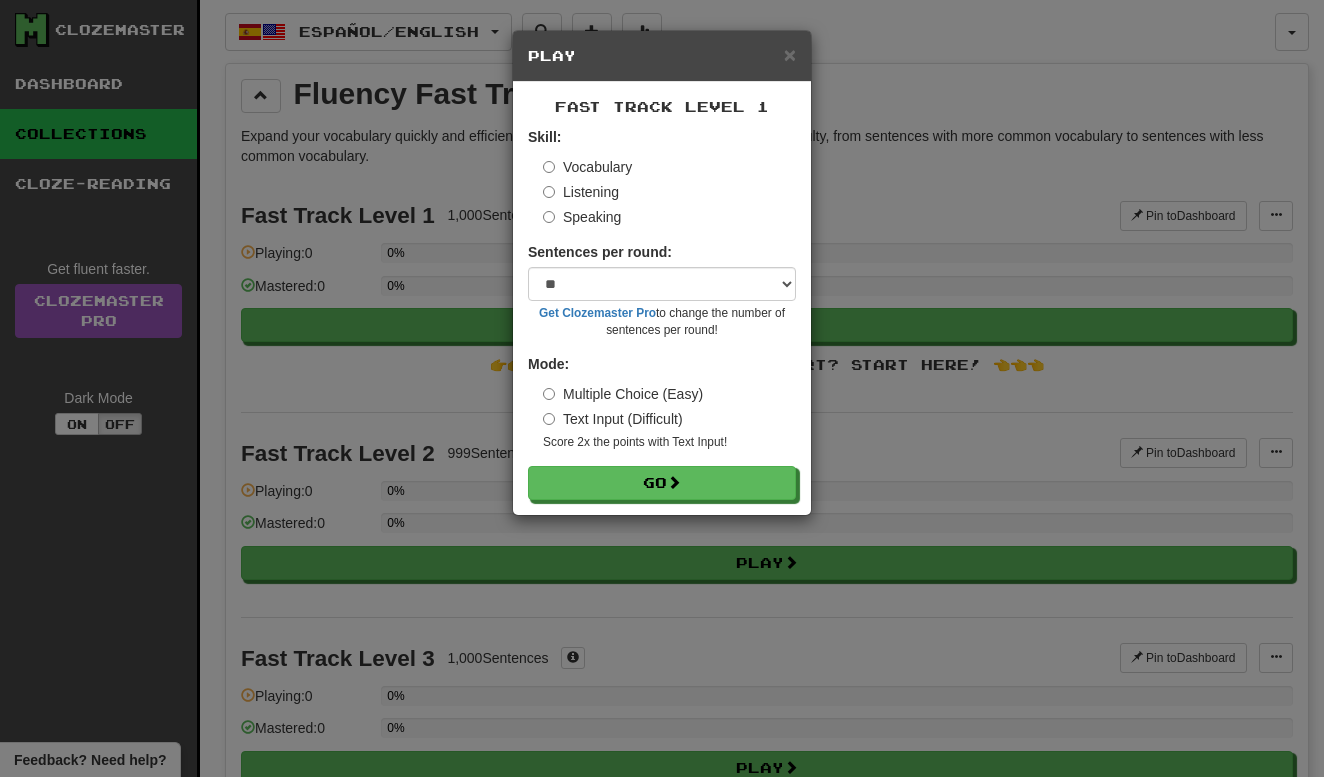 click on "Listening" at bounding box center [581, 192] 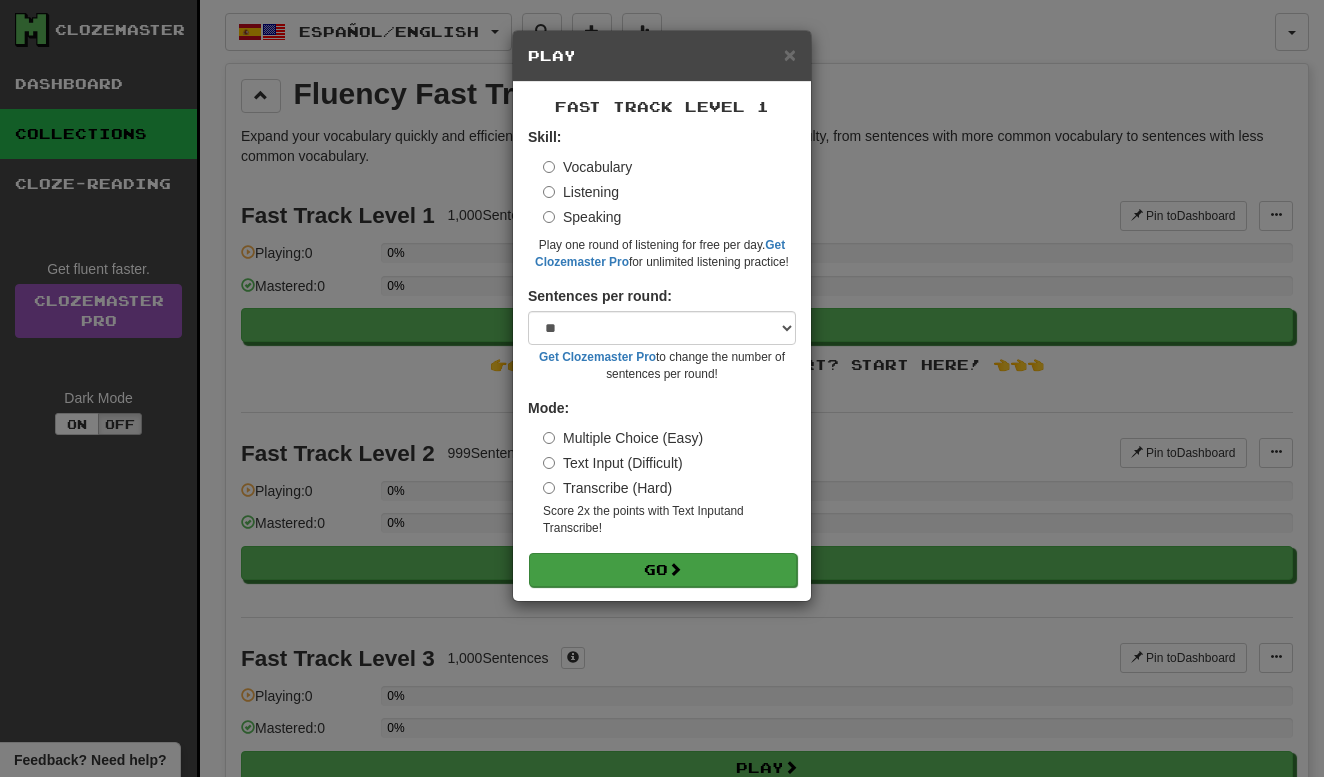 click at bounding box center (675, 569) 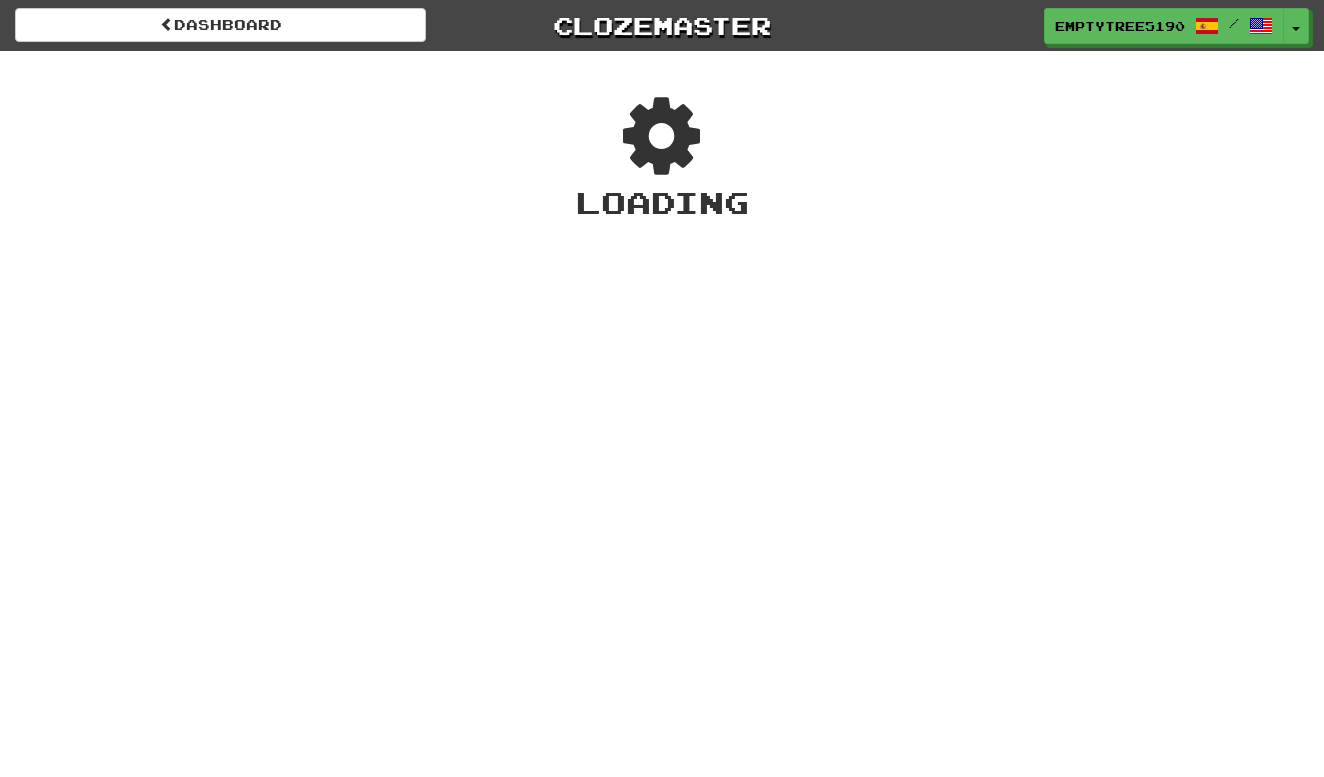 scroll, scrollTop: 0, scrollLeft: 0, axis: both 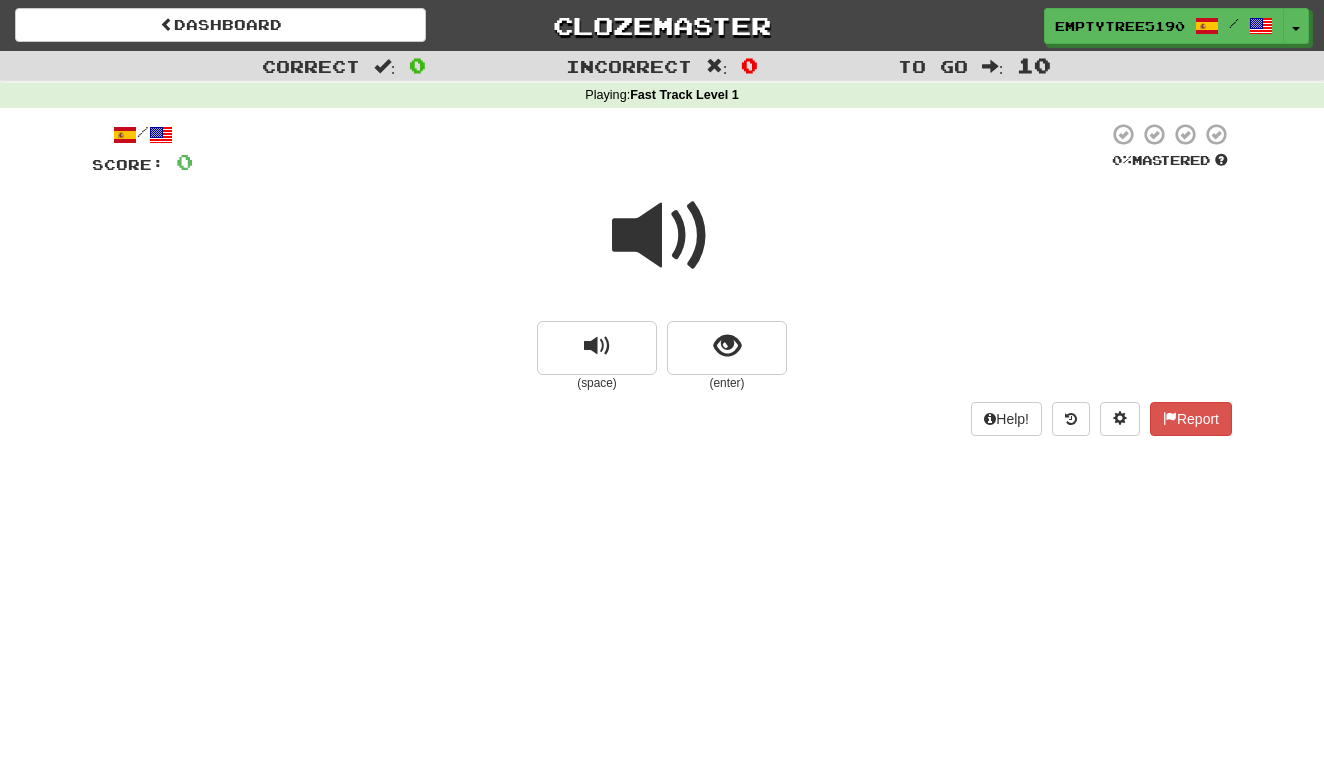 click at bounding box center [662, 236] 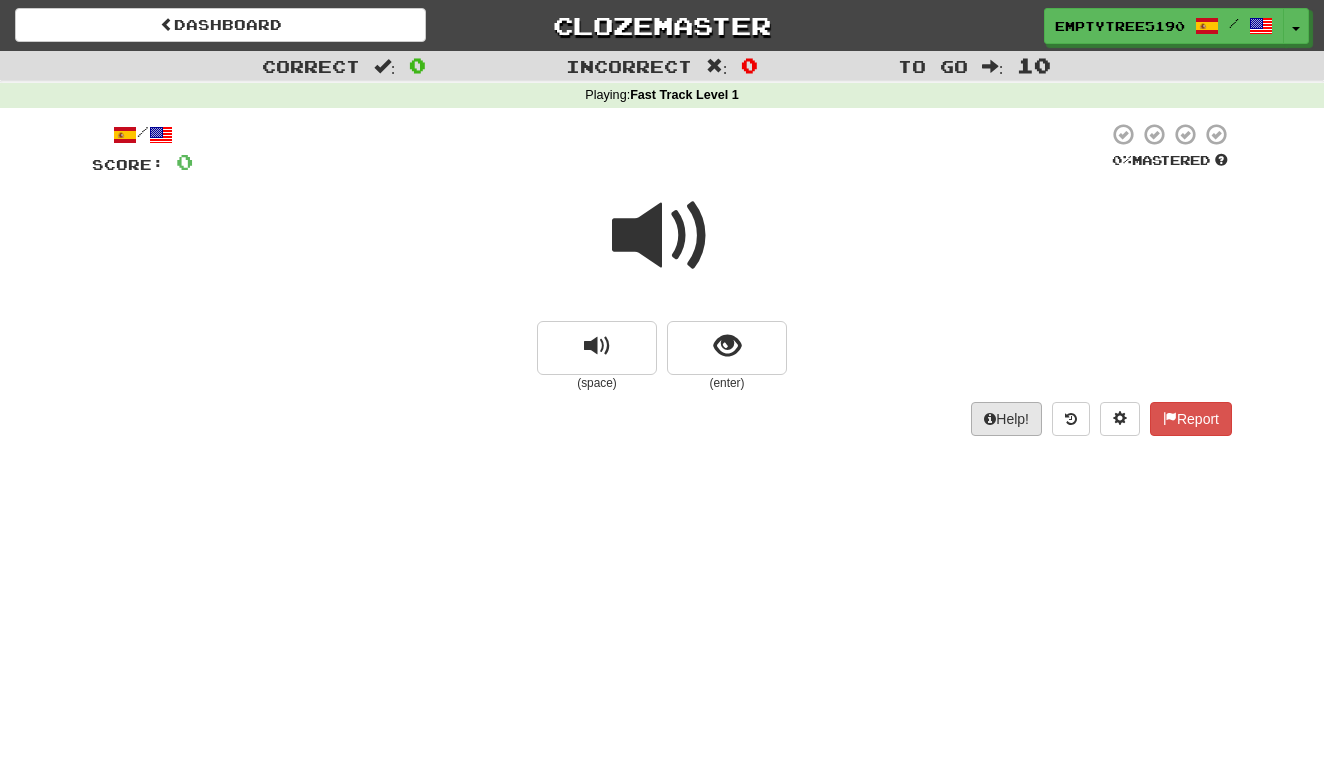click on "Help!" at bounding box center (1006, 419) 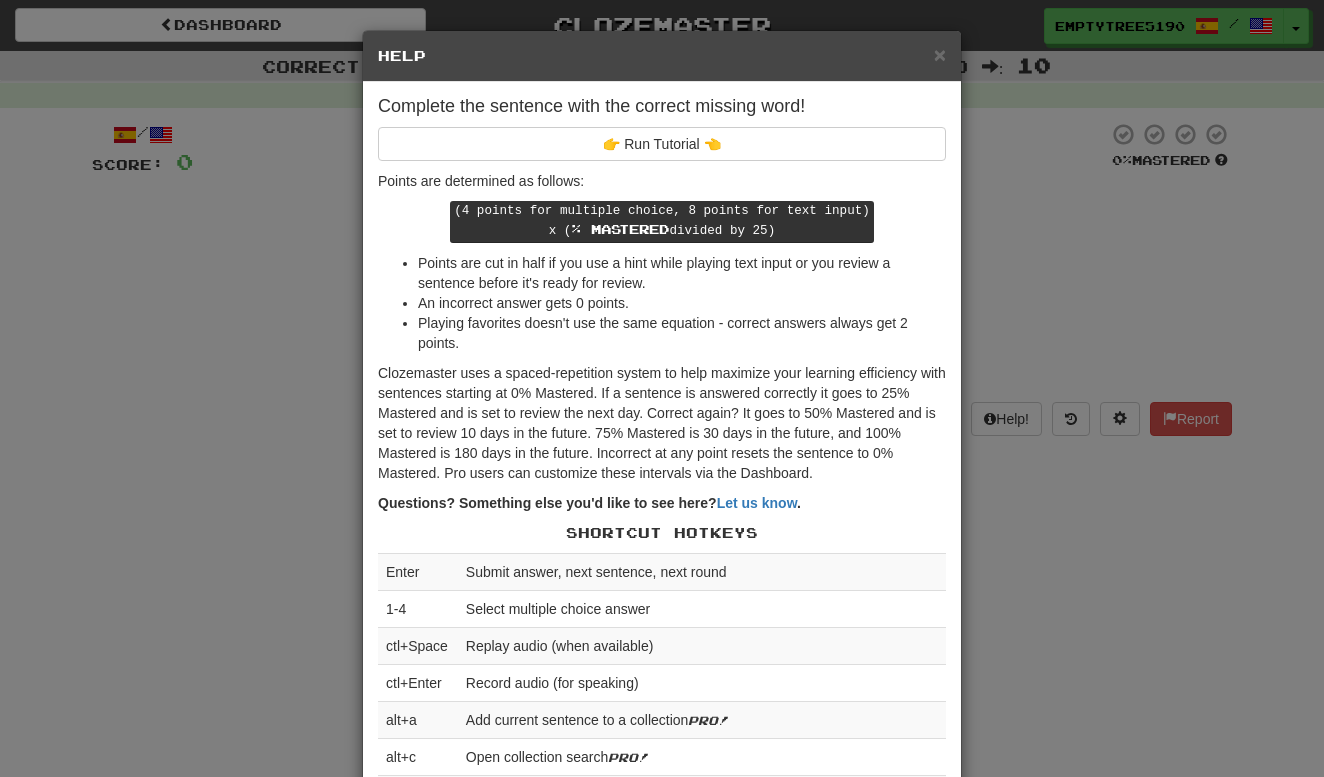 click on "× Help Complete the sentence with the correct missing word! 👉 Run Tutorial 👈 Points are determined as follows: (4 points for multiple choice, 8 points for text input)  x ( % Mastered  divided by 25) Points are cut in half if you use a hint while playing text input or you review a sentence before it's ready for review. An incorrect answer gets 0 points. Playing favorites doesn't use the same equation - correct answers always get 2 points. Clozemaster uses a spaced-repetition system to help maximize your learning efficiency with sentences starting at 0% Mastered. If a sentence is answered correctly it goes to 25% Mastered and is set to review the next day. Correct again? It goes to 50% Mastered and is set to review 10 days in the future. 75% Mastered is 30 days in the future, and 100% Mastered is 180 days in the future. Incorrect at any point resets the sentence to 0% Mastered. Pro users can customize these intervals via the Dashboard. Questions? Something else you'd like to see here?  Let us know . 1-4" at bounding box center (662, 388) 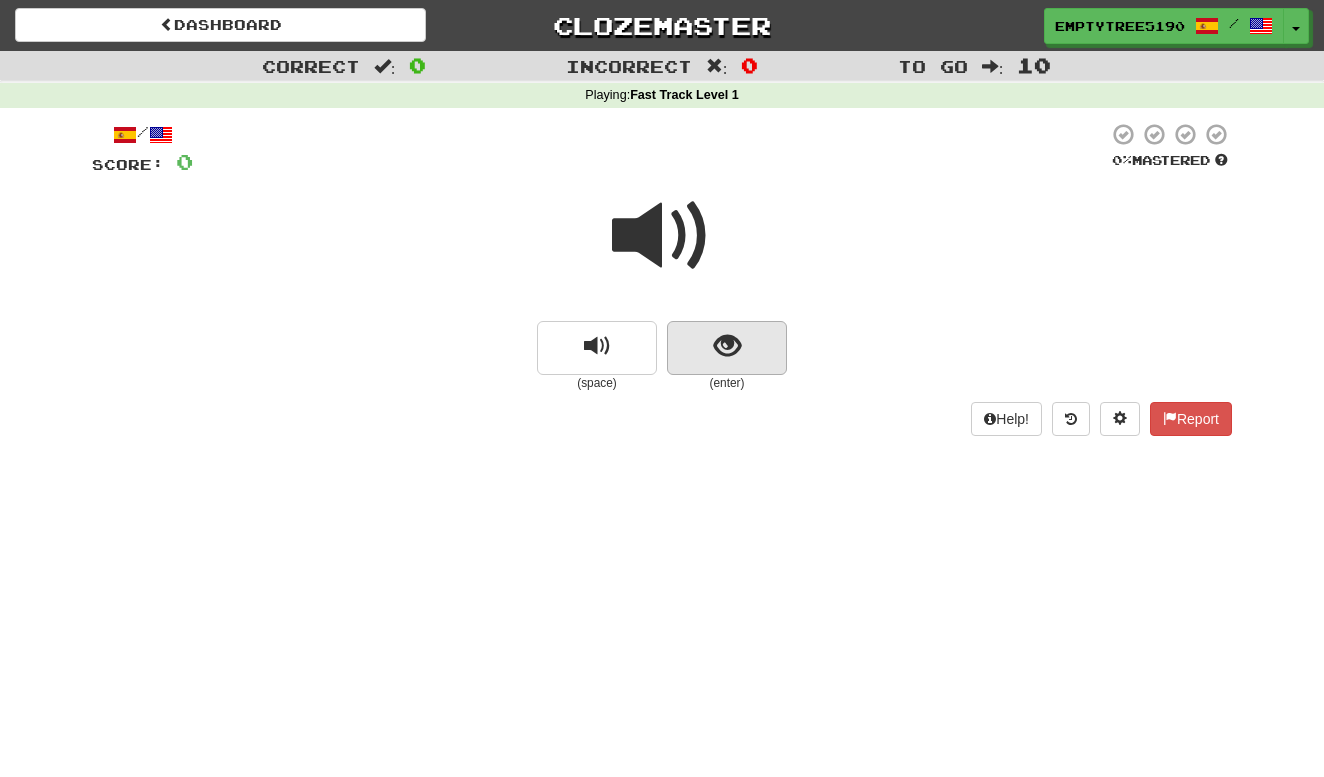 click at bounding box center [727, 346] 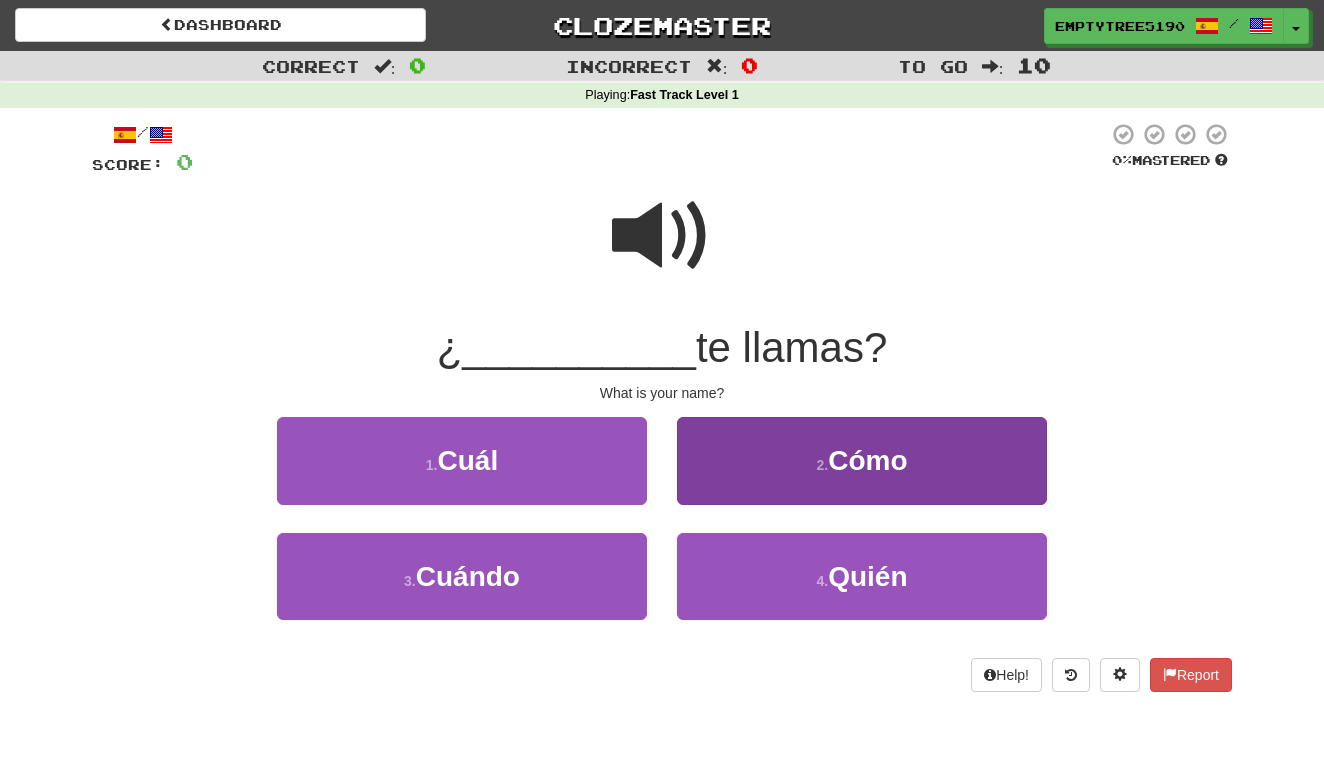 click on "2 .  Cómo" at bounding box center [862, 460] 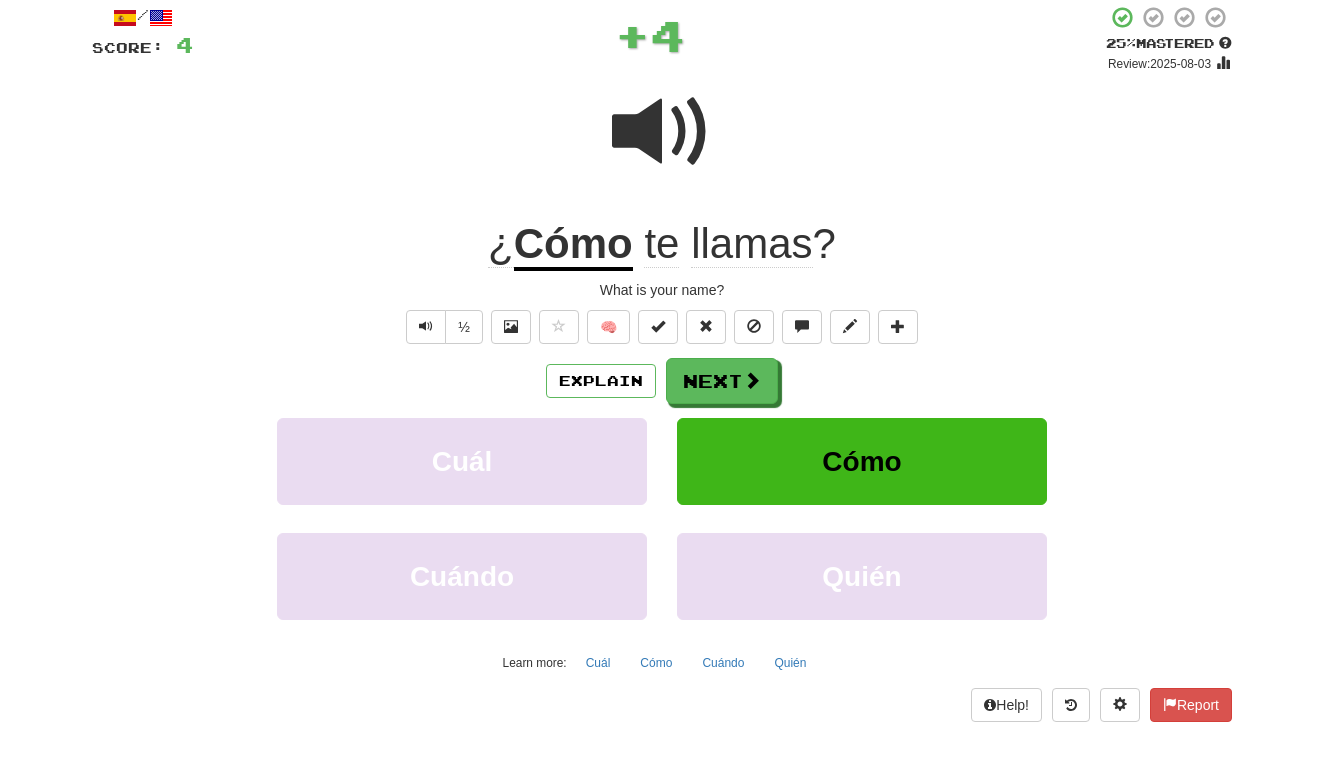 scroll, scrollTop: 130, scrollLeft: 0, axis: vertical 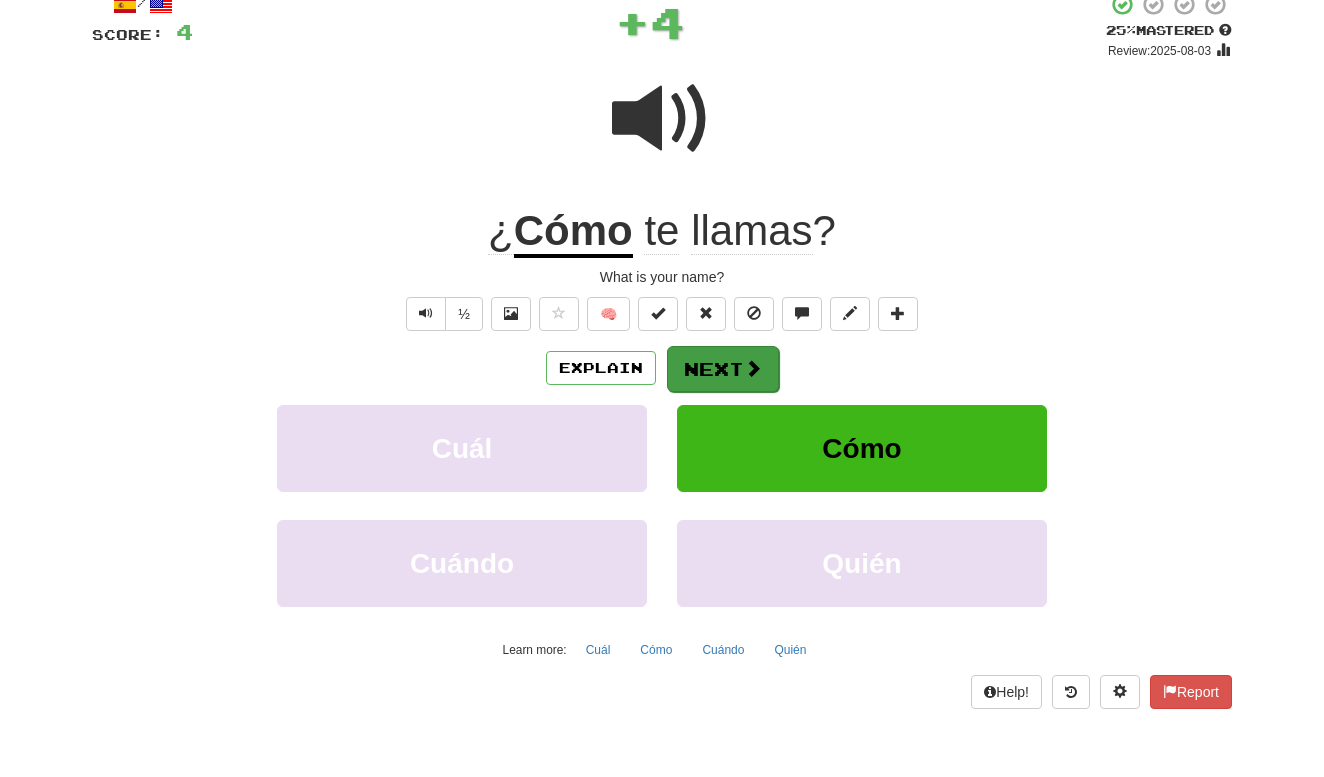 click on "Next" at bounding box center (723, 369) 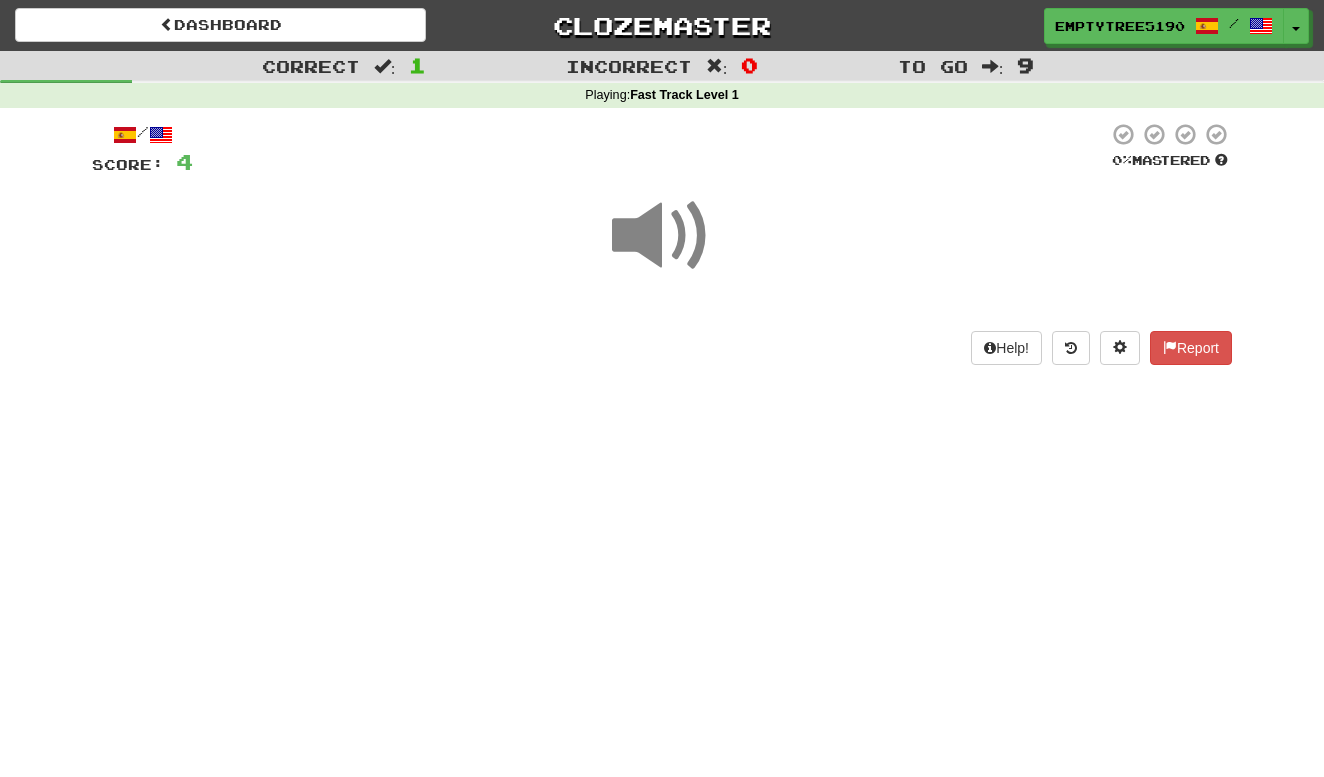 scroll, scrollTop: 0, scrollLeft: 0, axis: both 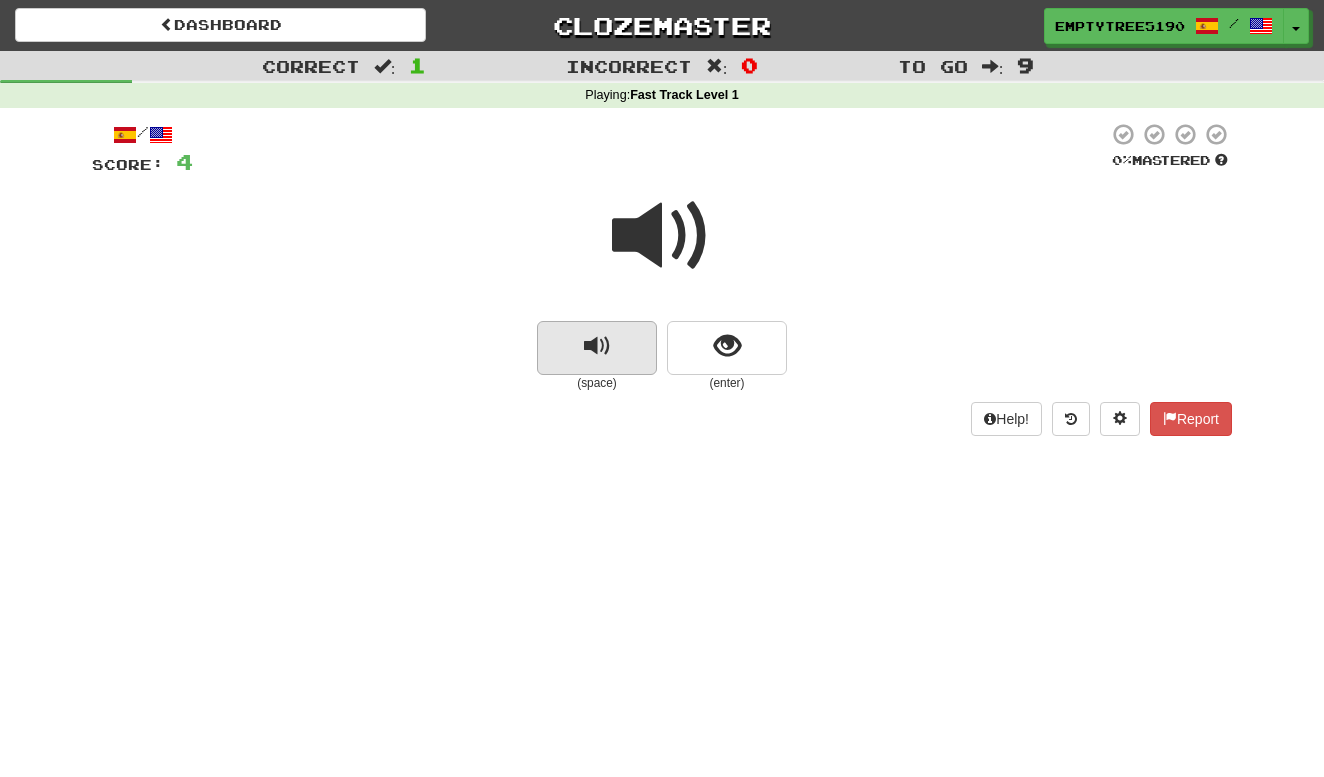 click at bounding box center (597, 348) 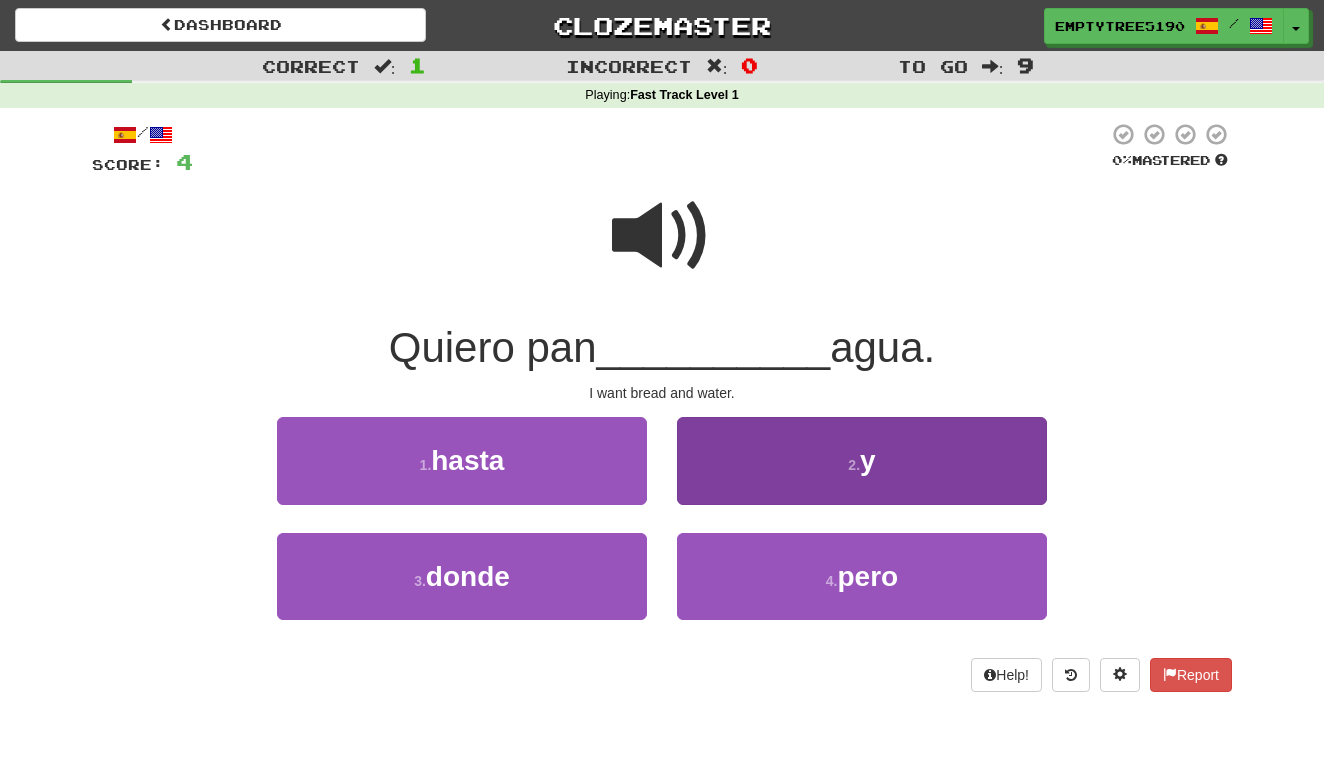 click on "2 .  y" at bounding box center [862, 460] 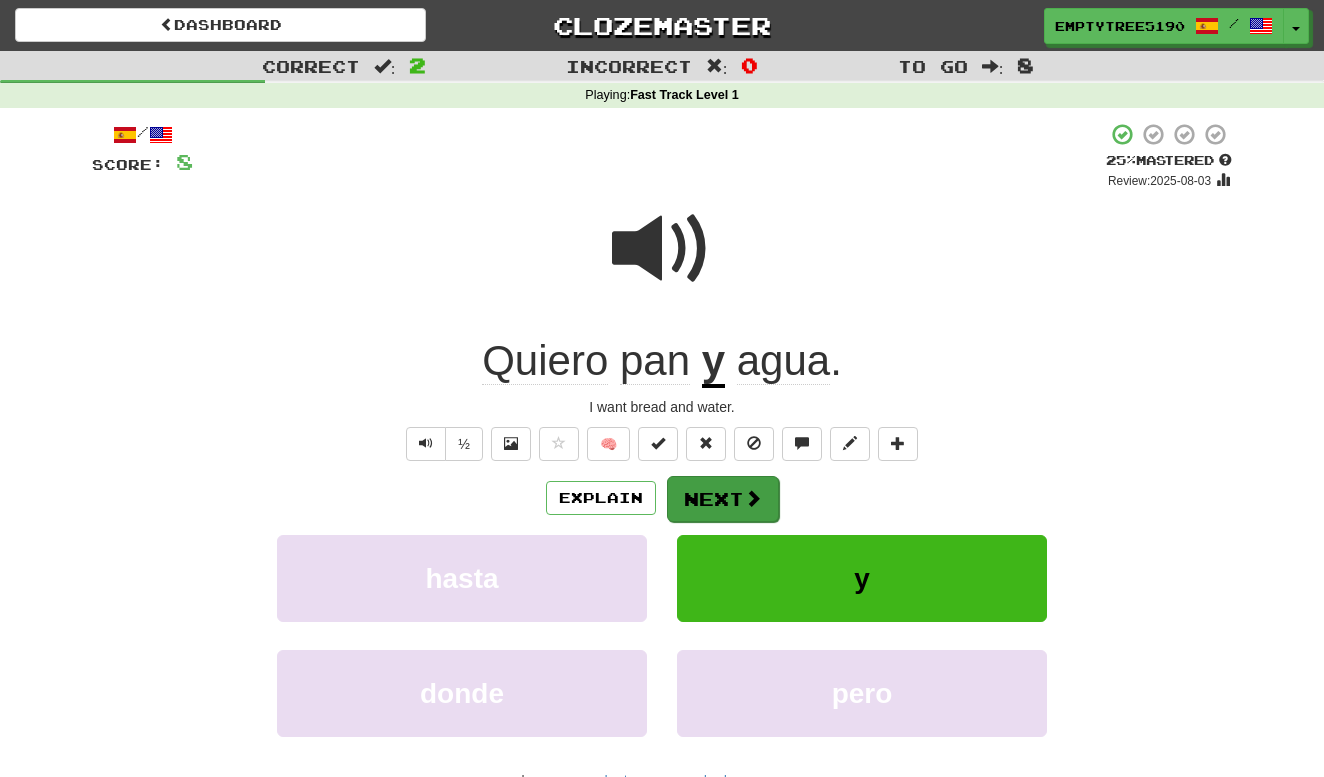 click on "Next" at bounding box center [723, 499] 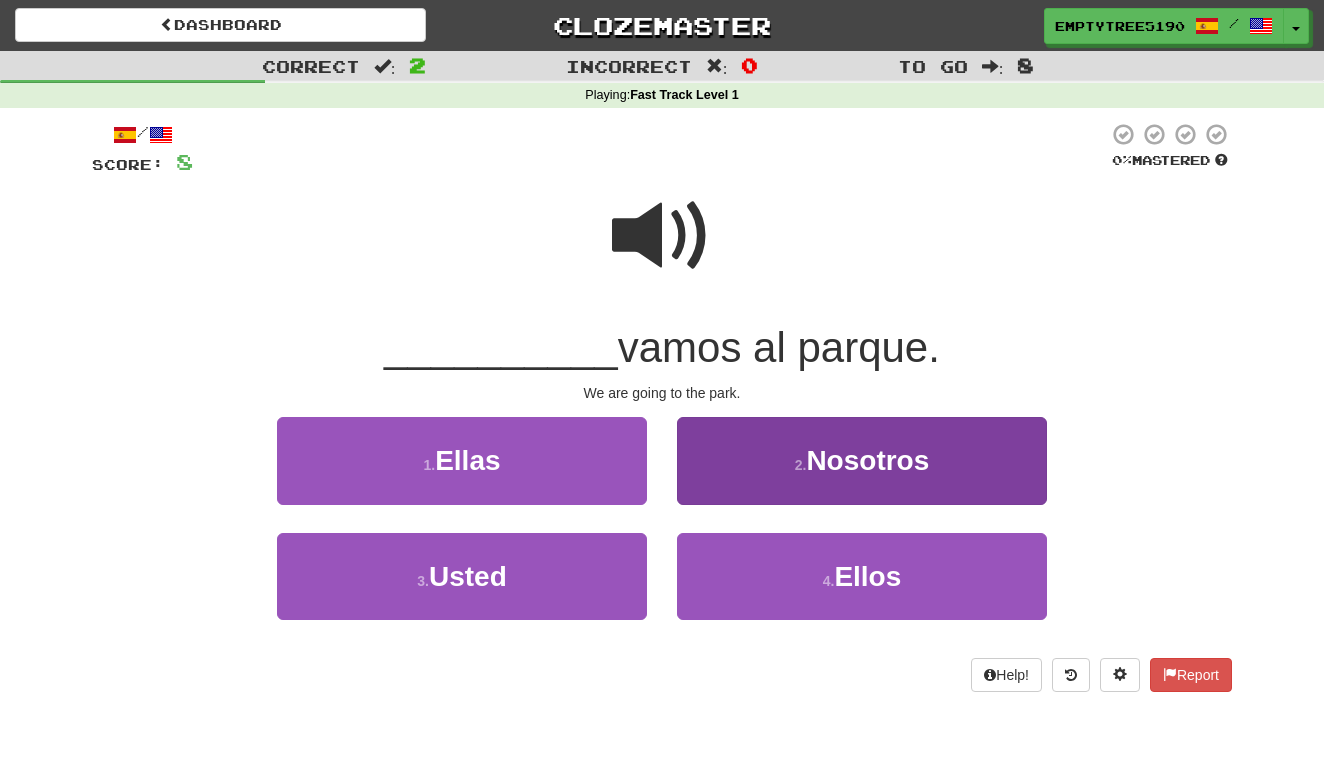 click on "2 .  Nosotros" at bounding box center (862, 460) 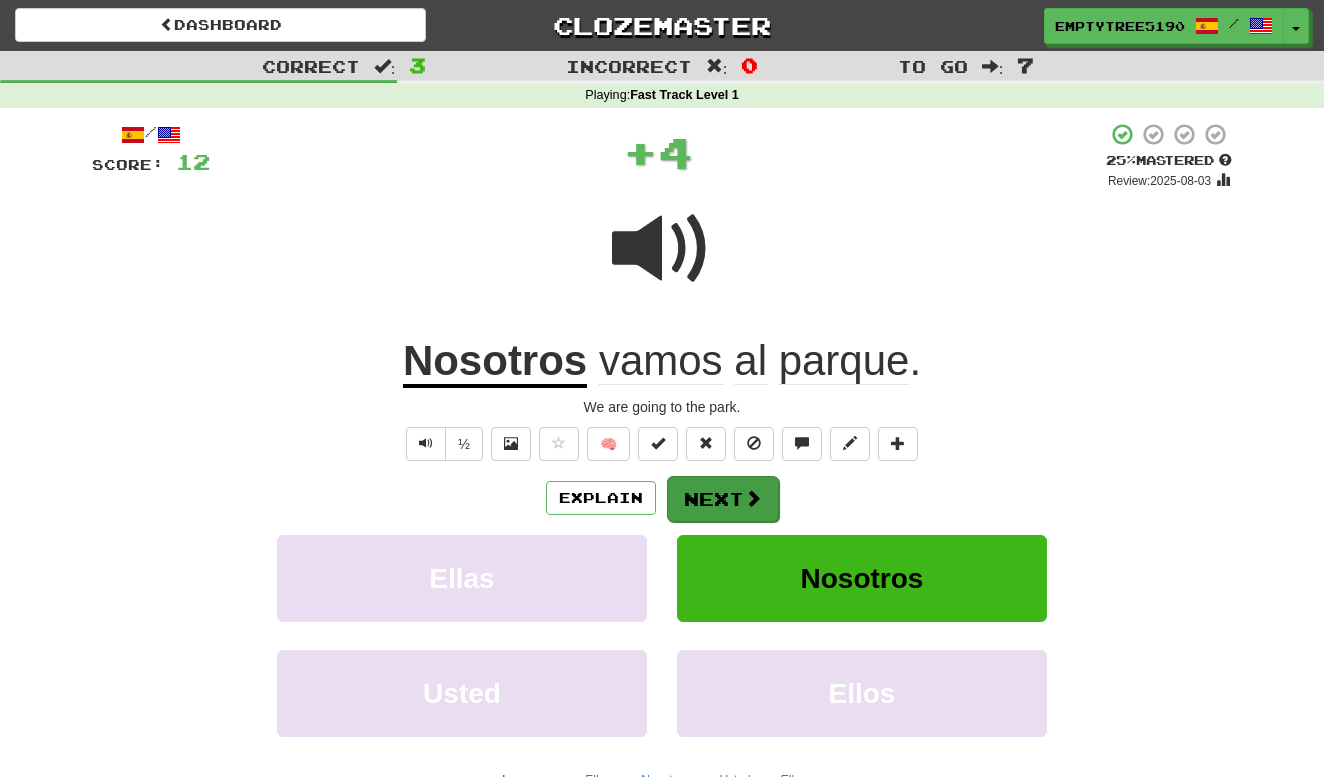 click on "Next" at bounding box center [723, 499] 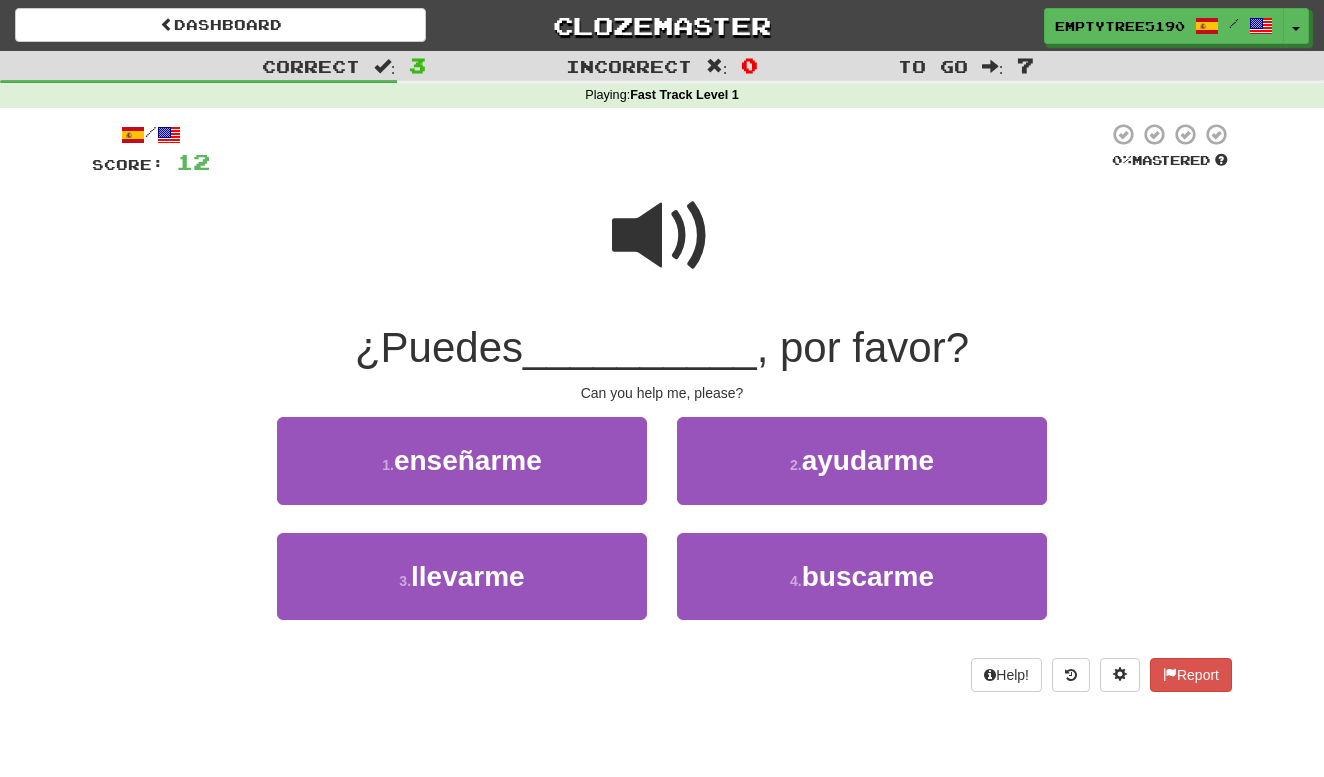 click on "ayudarme" at bounding box center [868, 460] 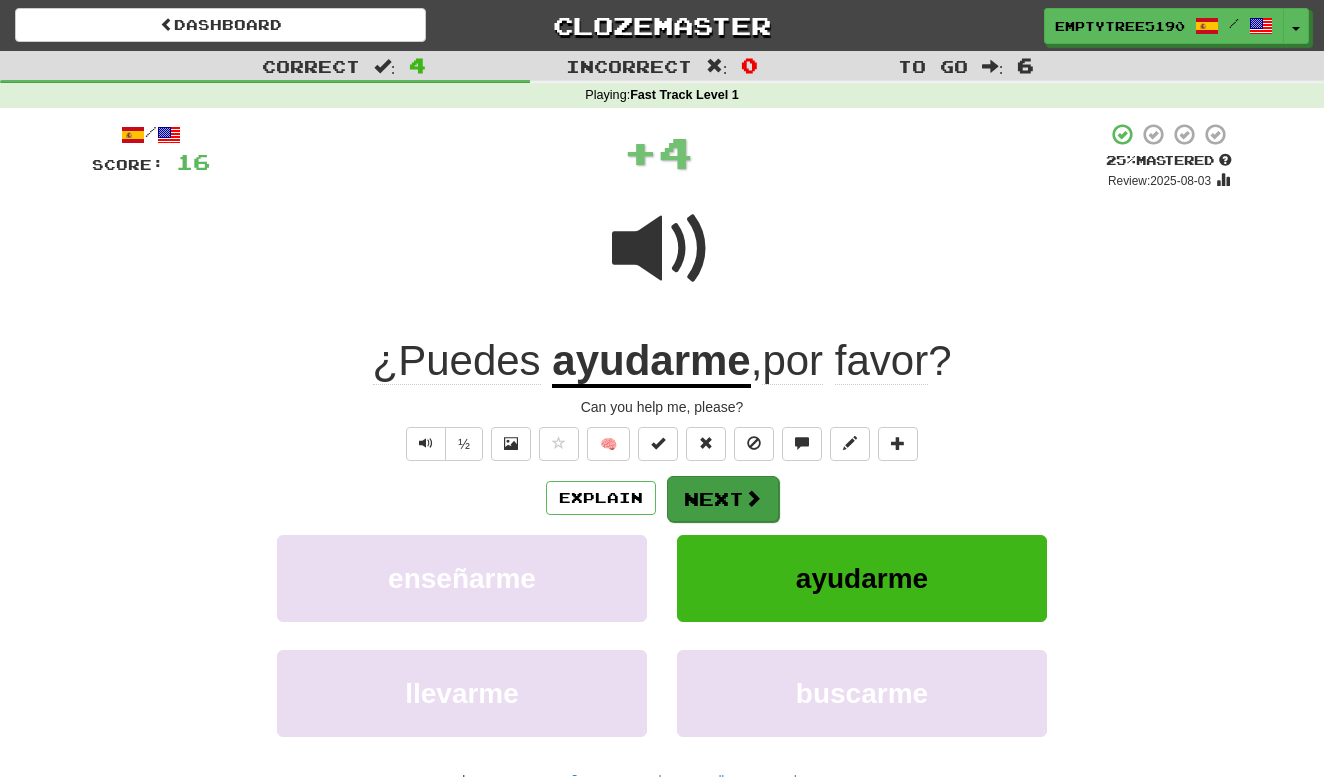 click on "Next" at bounding box center (723, 499) 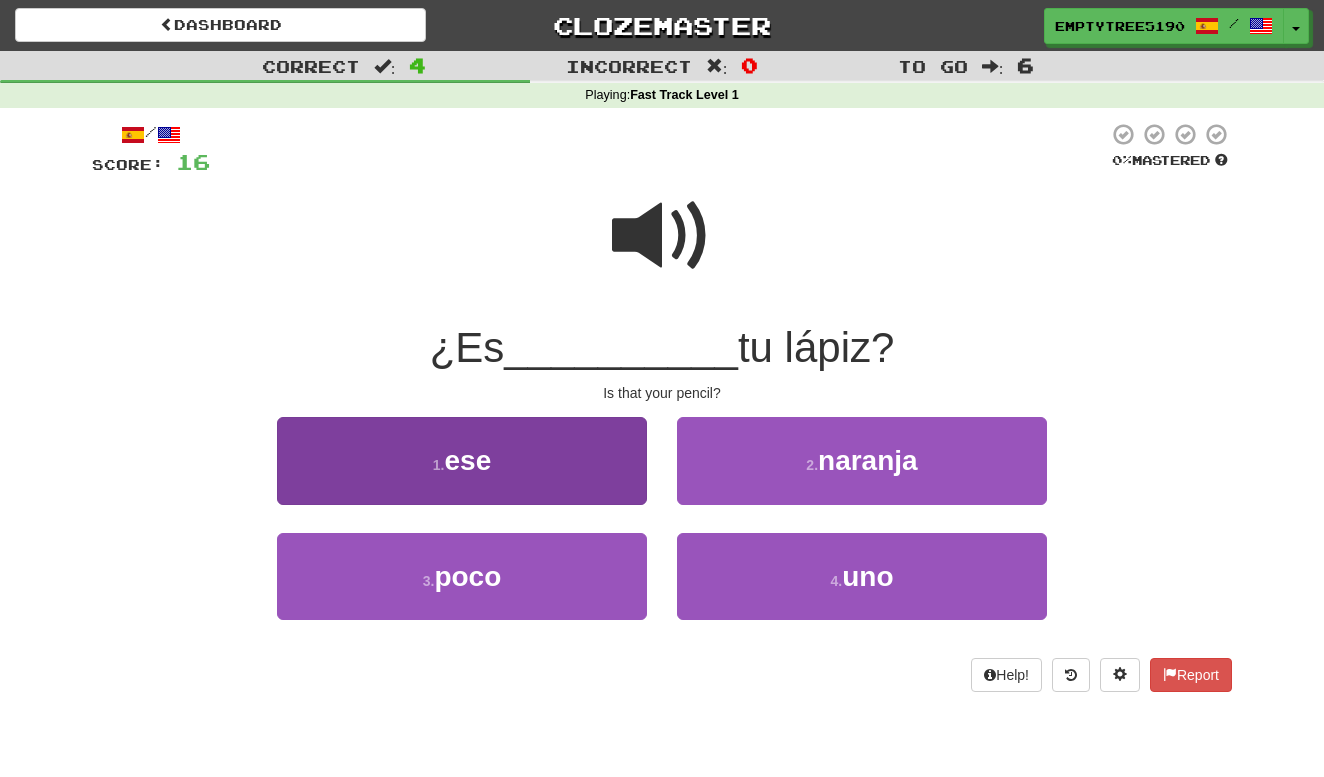 click on "1 .  ese" at bounding box center (462, 460) 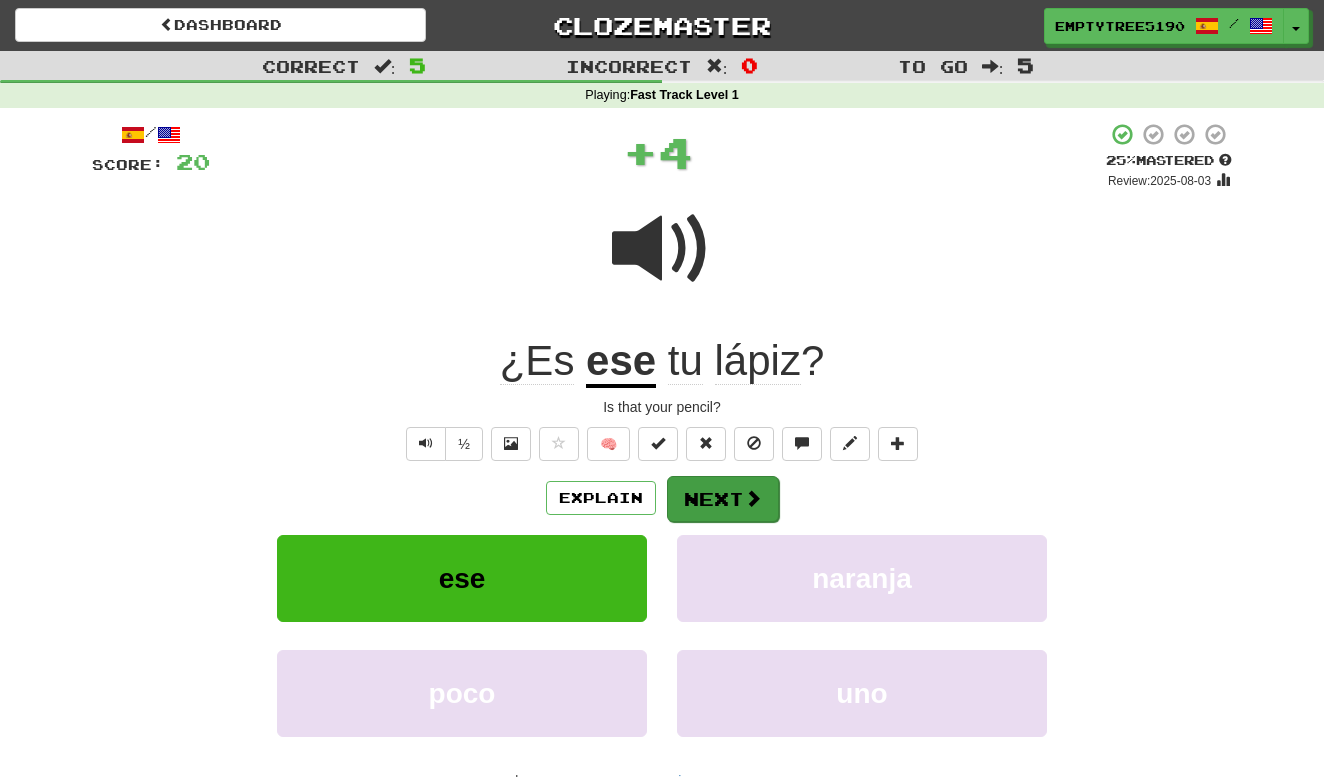 click on "Next" at bounding box center [723, 499] 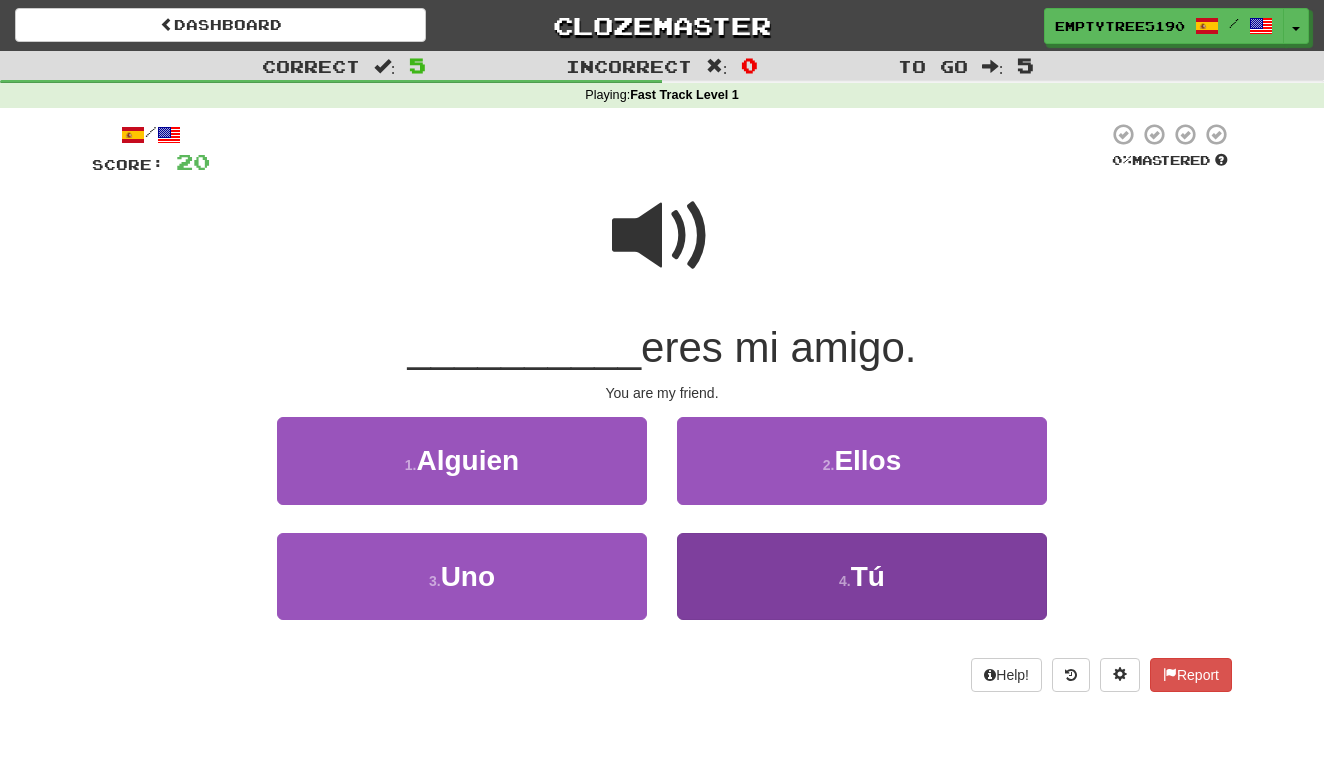 click on "4 .  Tú" at bounding box center (862, 576) 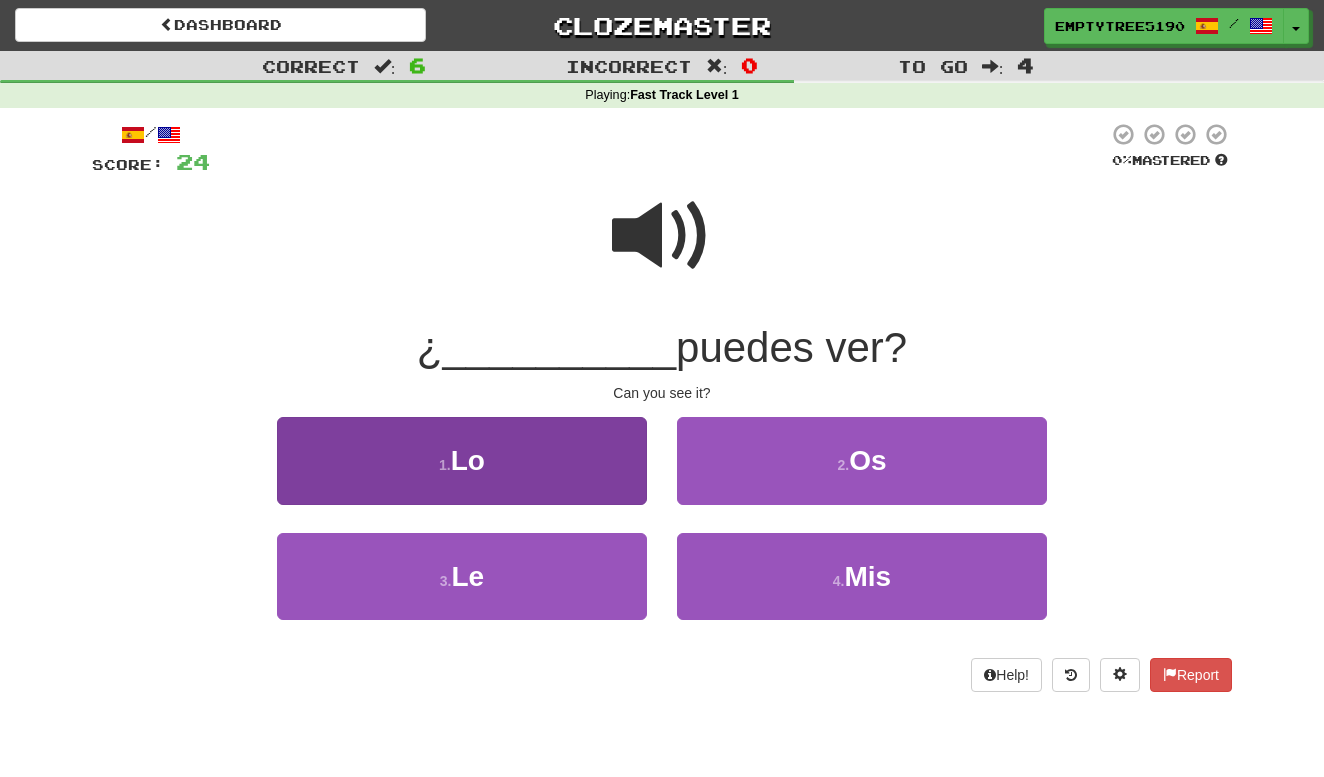 click on "1 .  Lo" at bounding box center (462, 460) 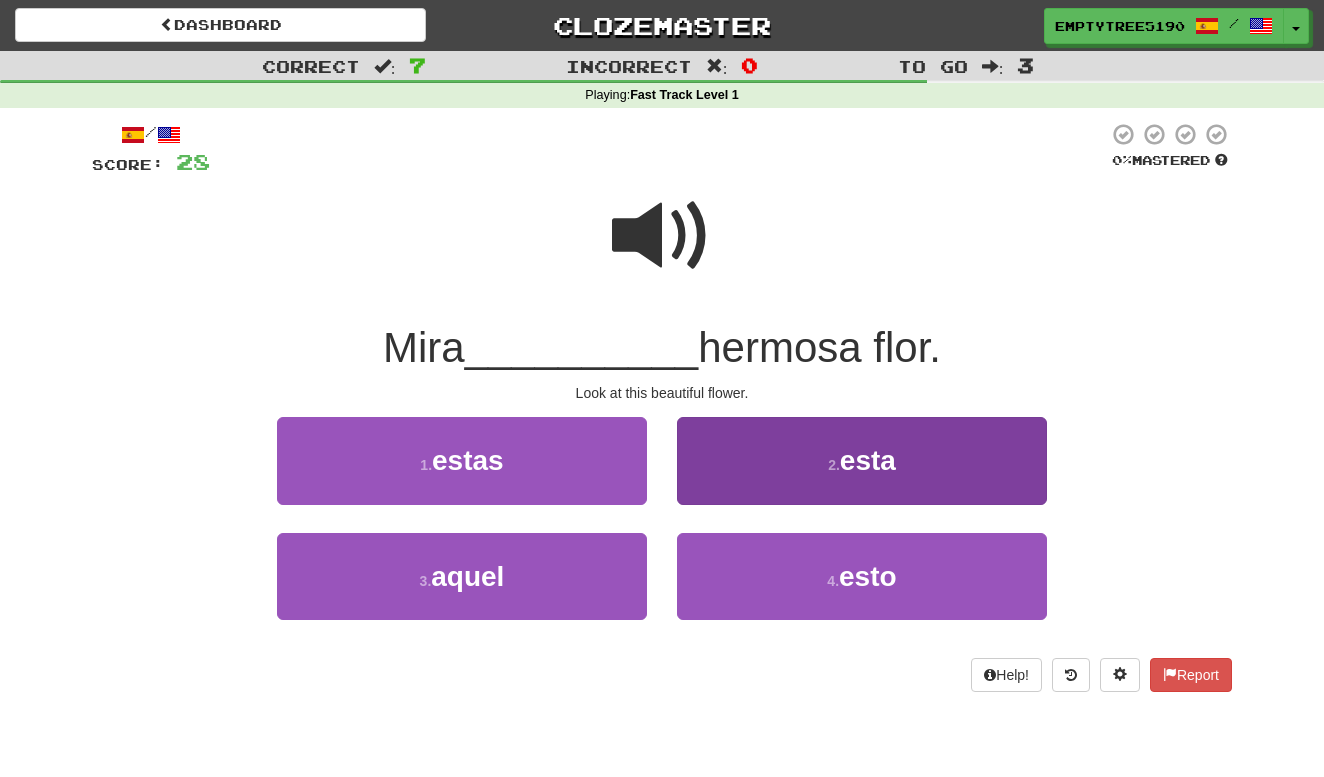 click on "2 .  esta" at bounding box center (862, 460) 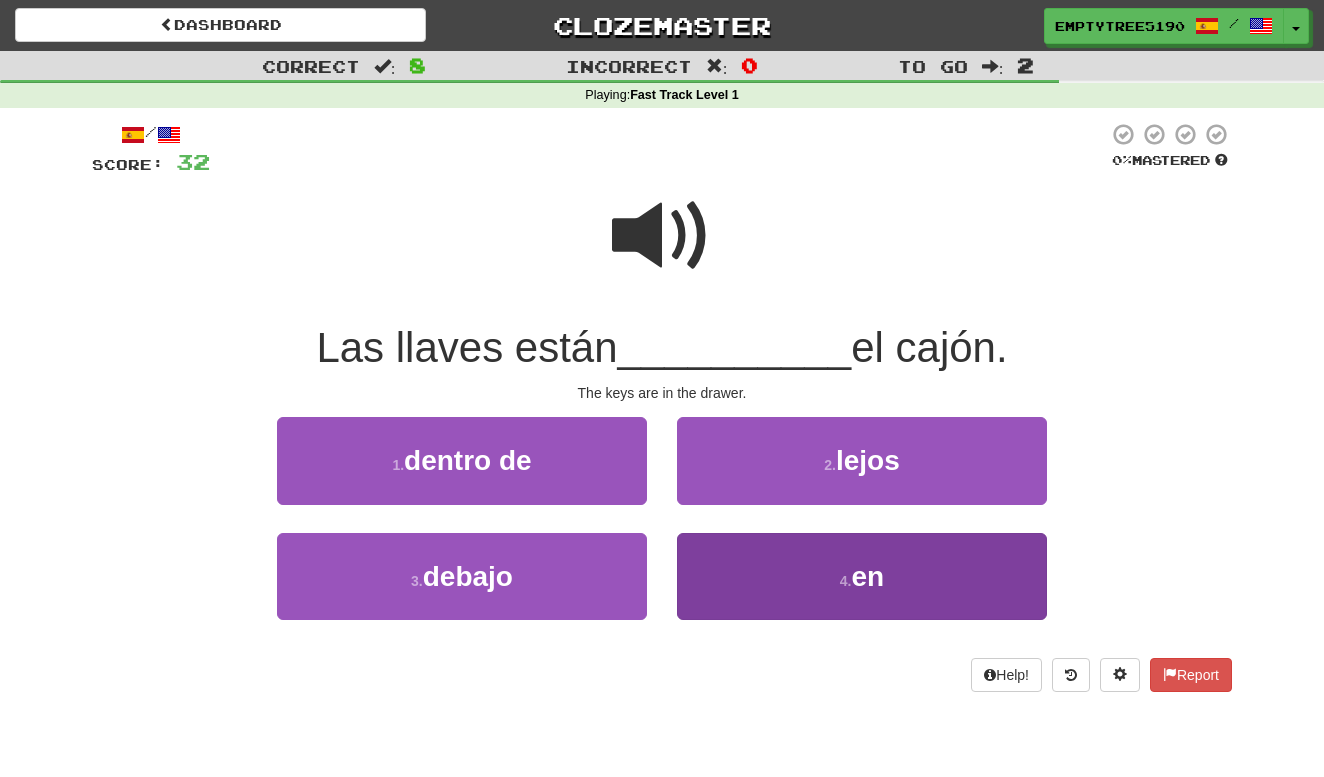 click on "4 .  en" at bounding box center [862, 576] 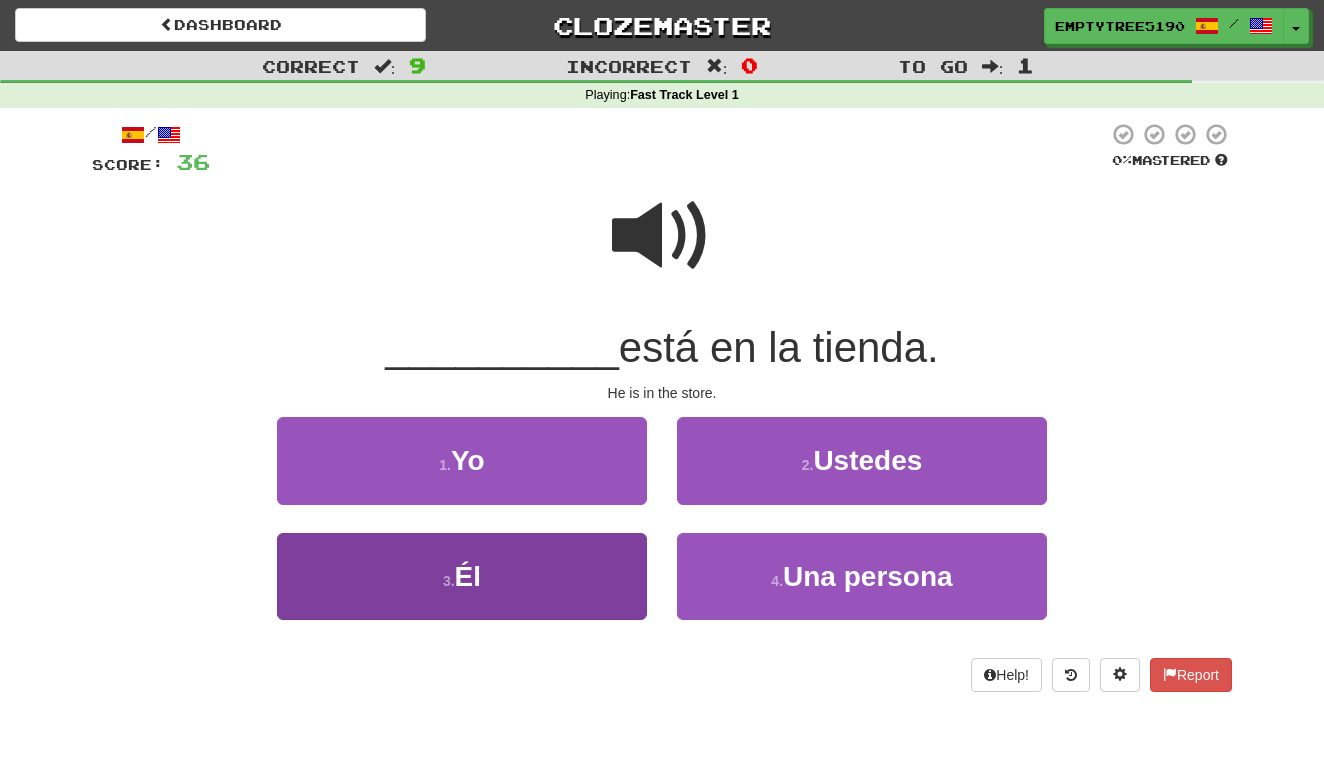 click on "3 .  Él" at bounding box center [462, 576] 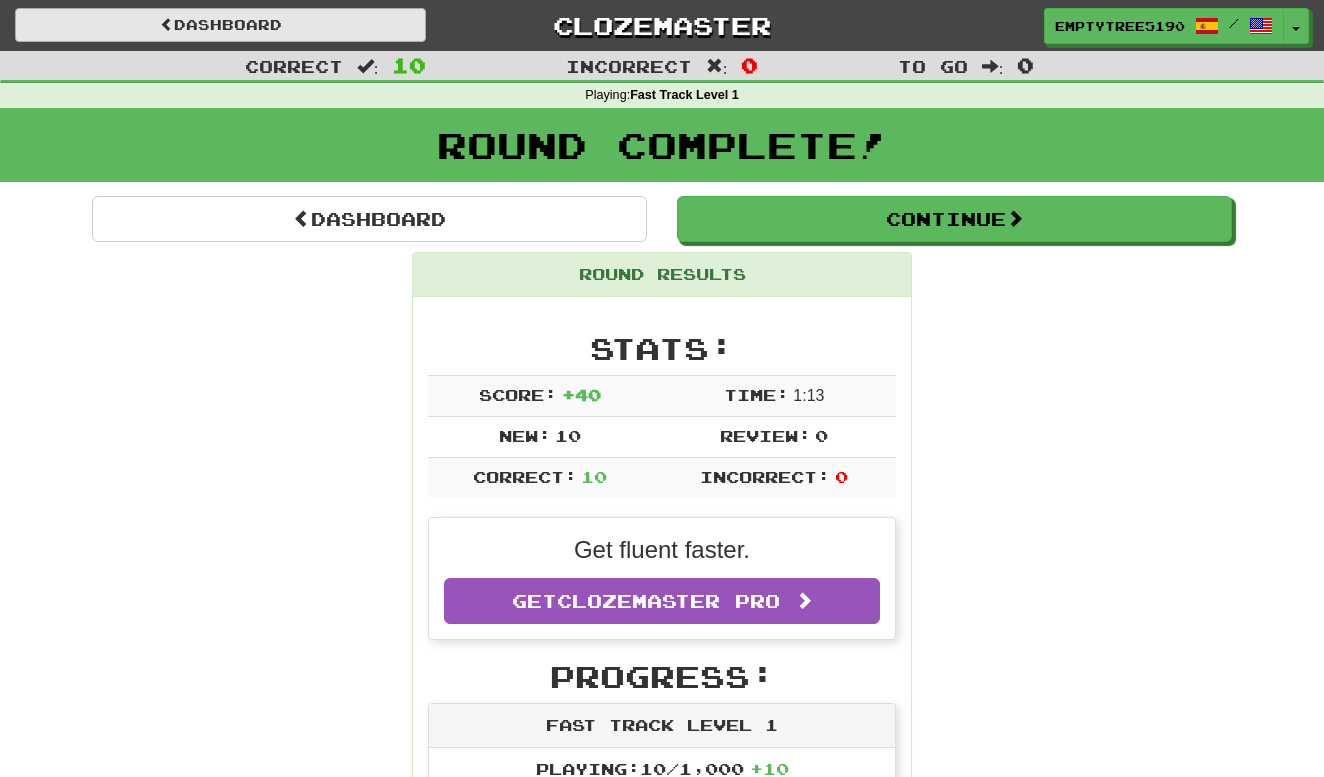 scroll, scrollTop: 0, scrollLeft: 0, axis: both 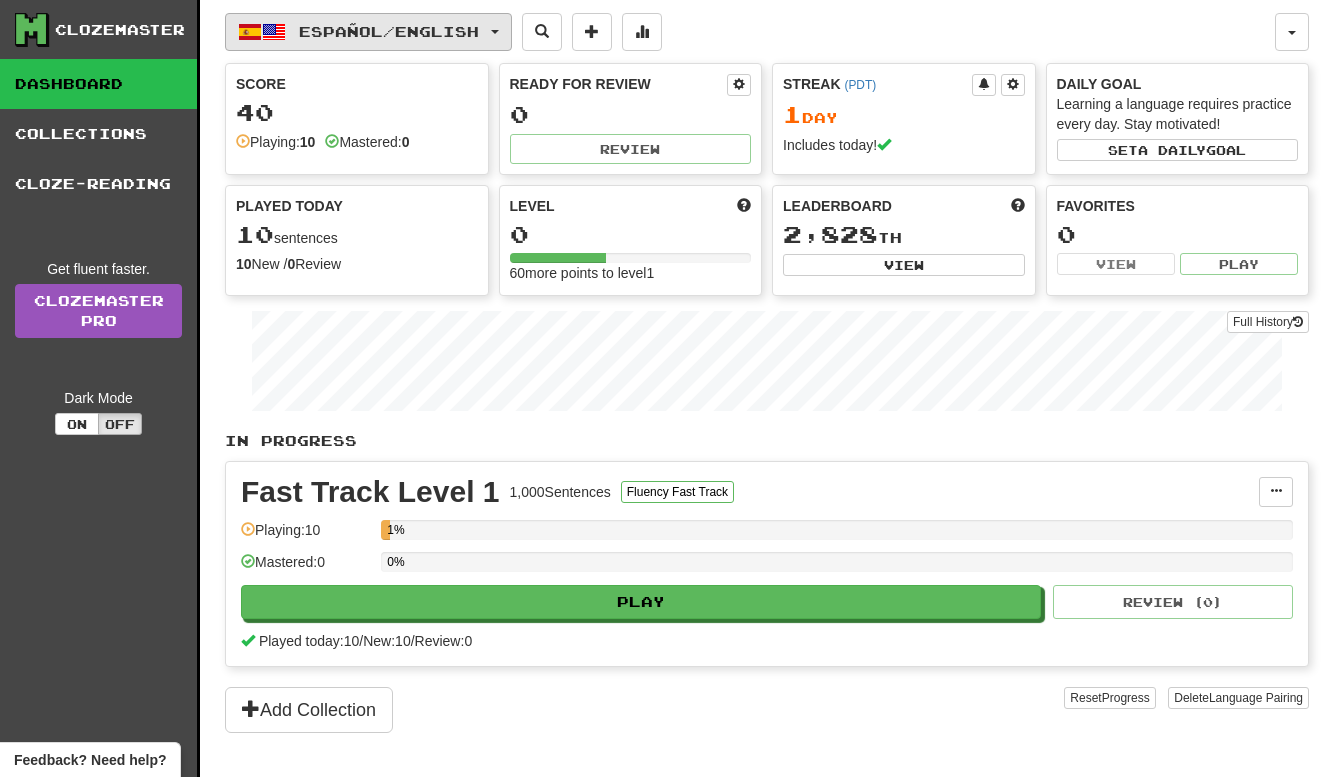 click on "Español  /  English" at bounding box center (389, 31) 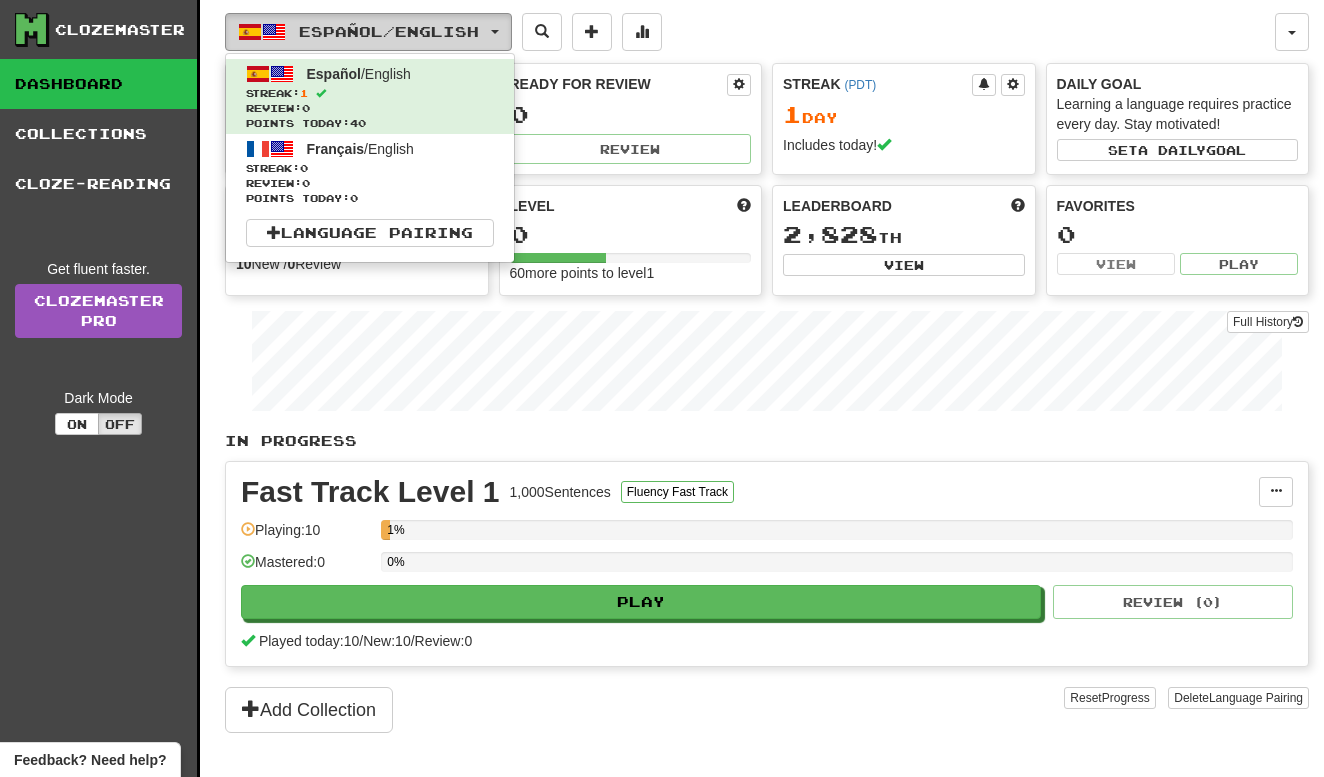 click on "Español  /  English" at bounding box center (368, 32) 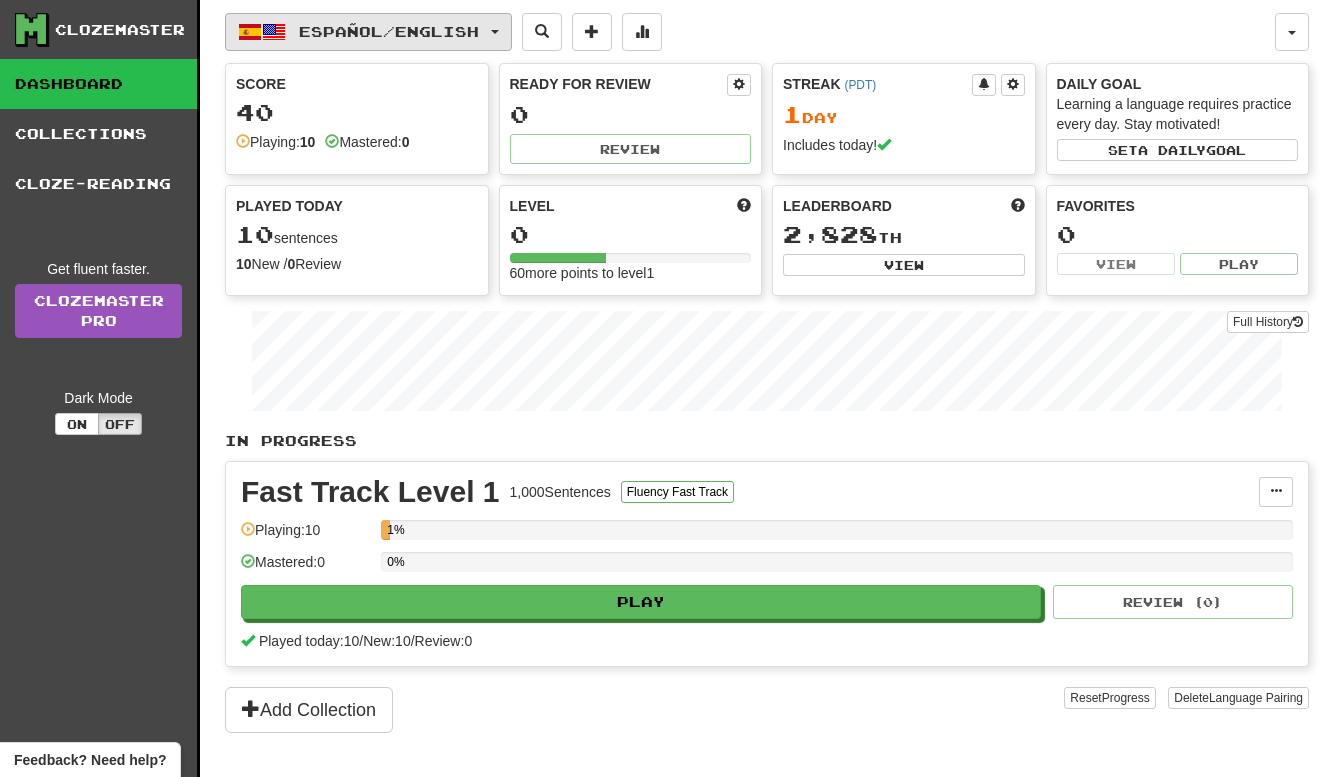 click on "Español  /  English" at bounding box center (368, 32) 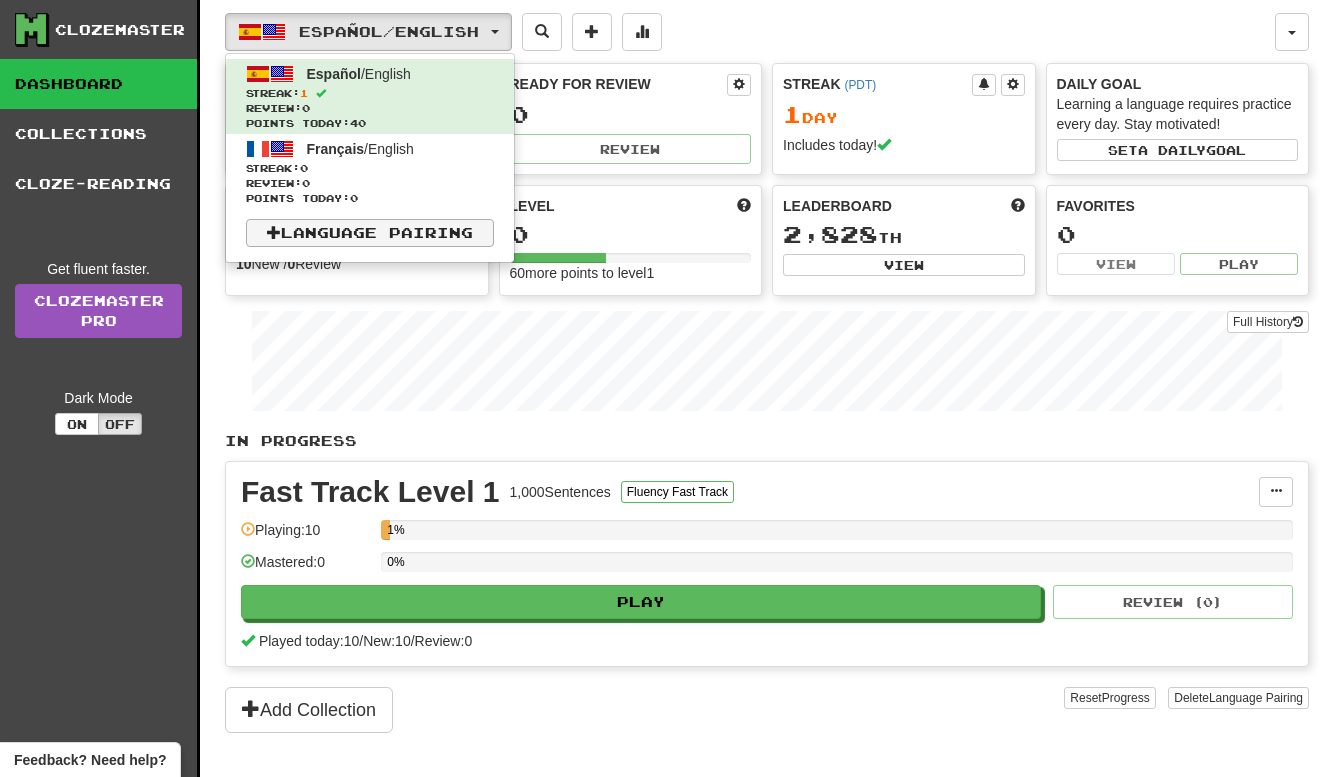 click on "Language Pairing" at bounding box center [370, 233] 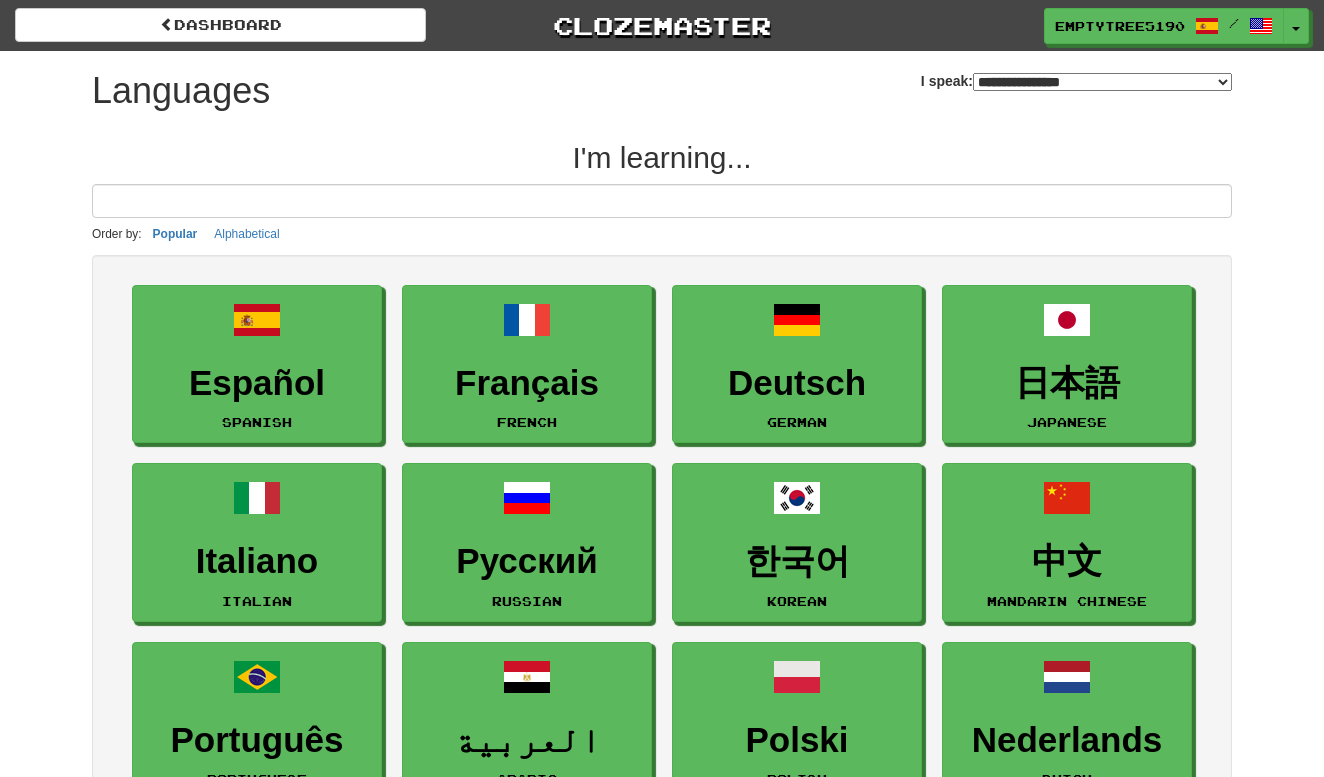 select on "*******" 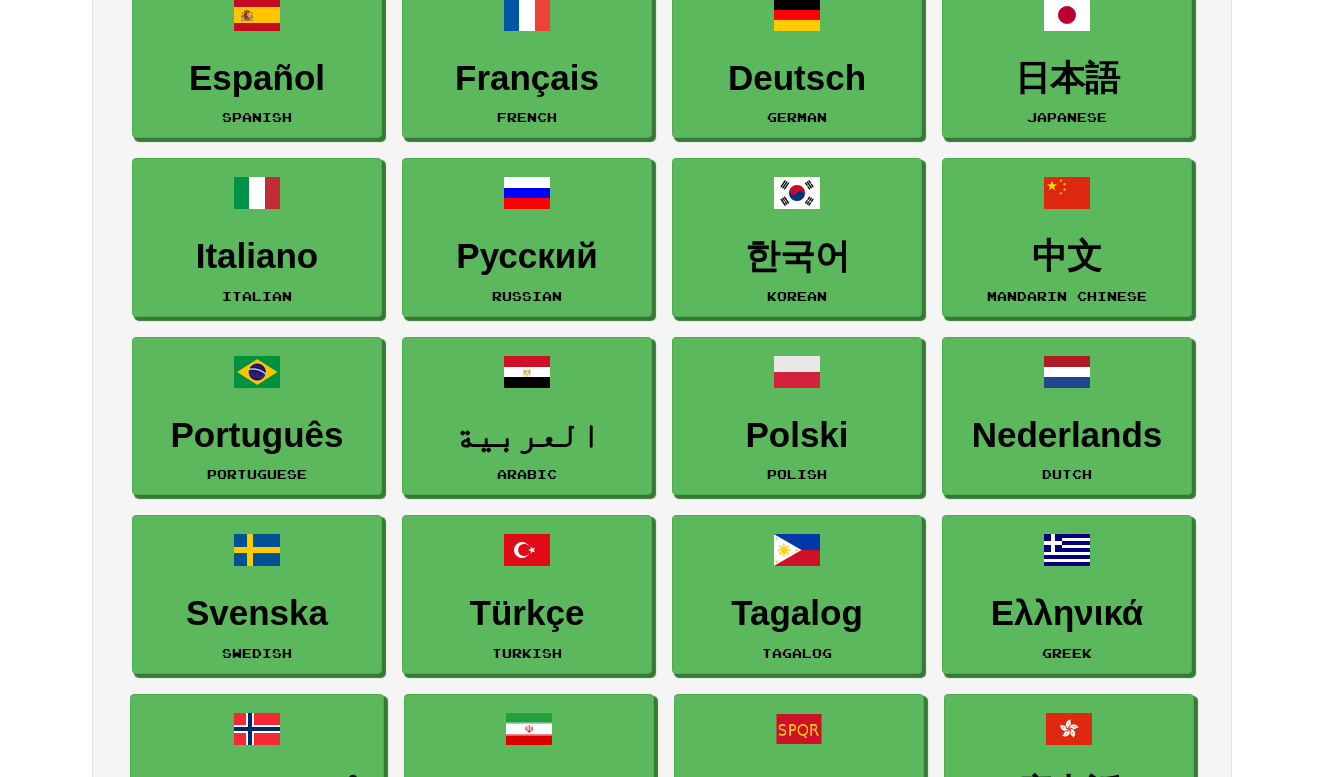 scroll, scrollTop: 319, scrollLeft: 0, axis: vertical 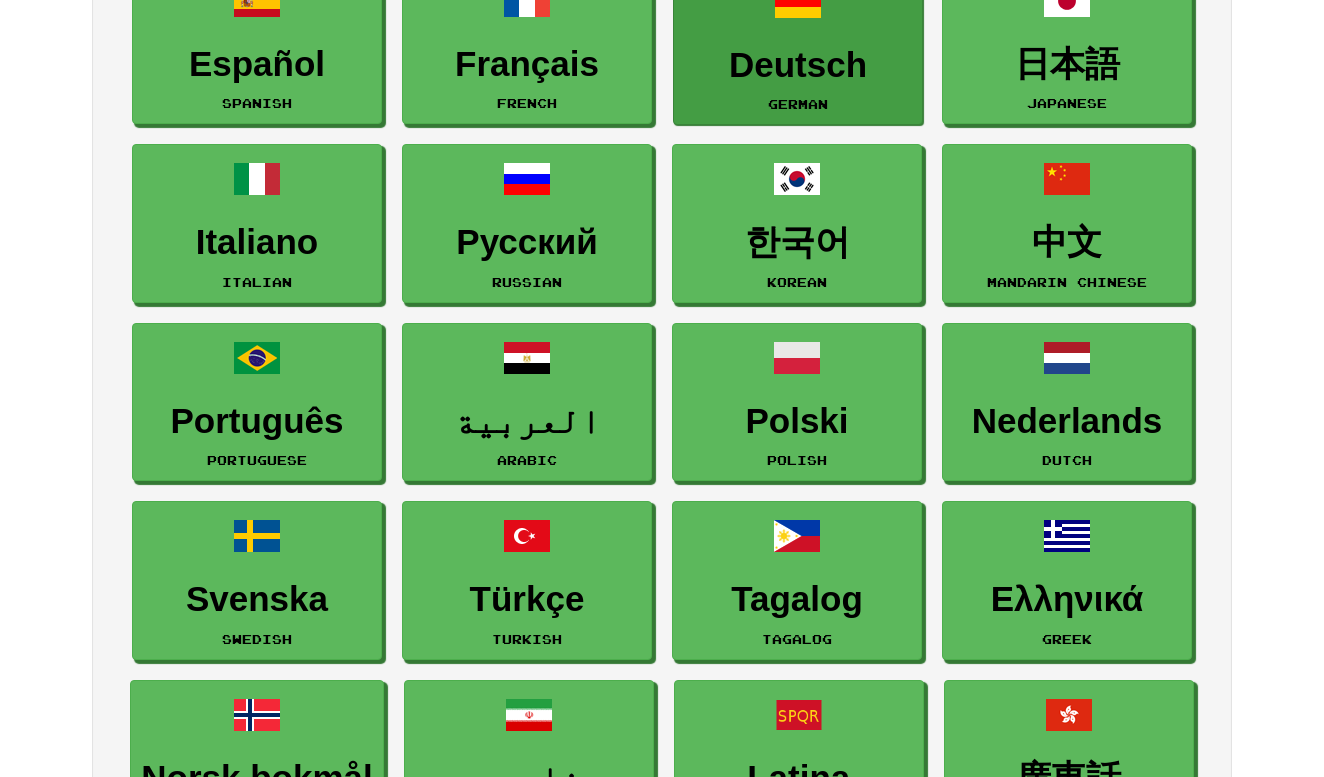 click on "Deutsch" at bounding box center (798, 65) 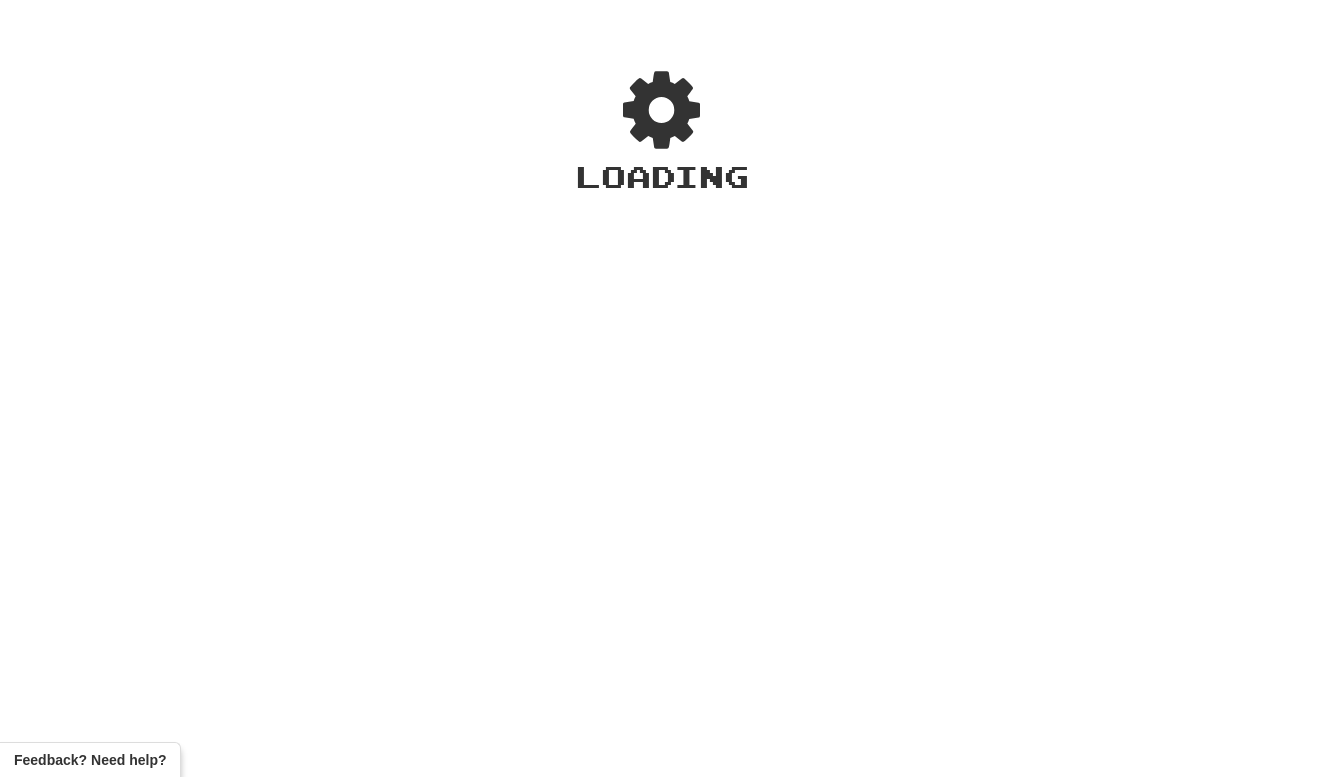 scroll, scrollTop: 0, scrollLeft: 0, axis: both 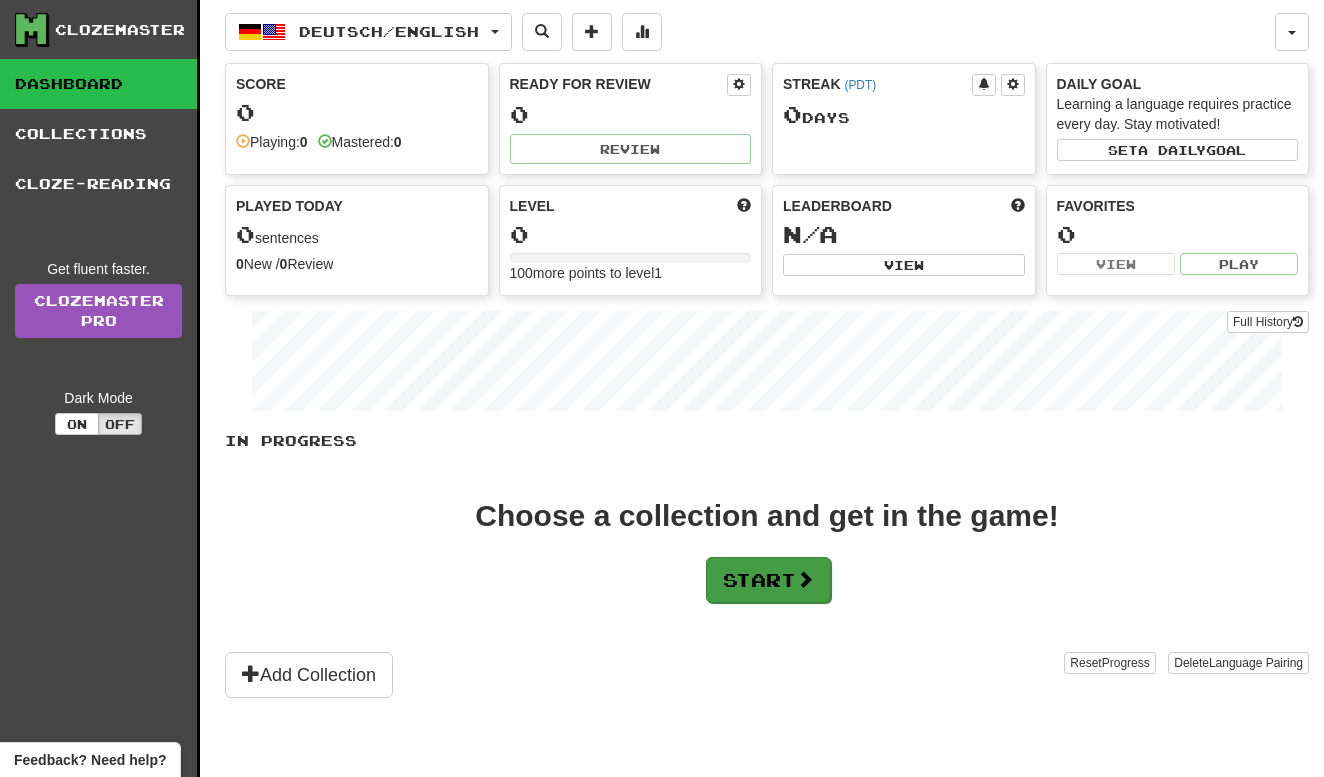 click on "Start" at bounding box center (768, 580) 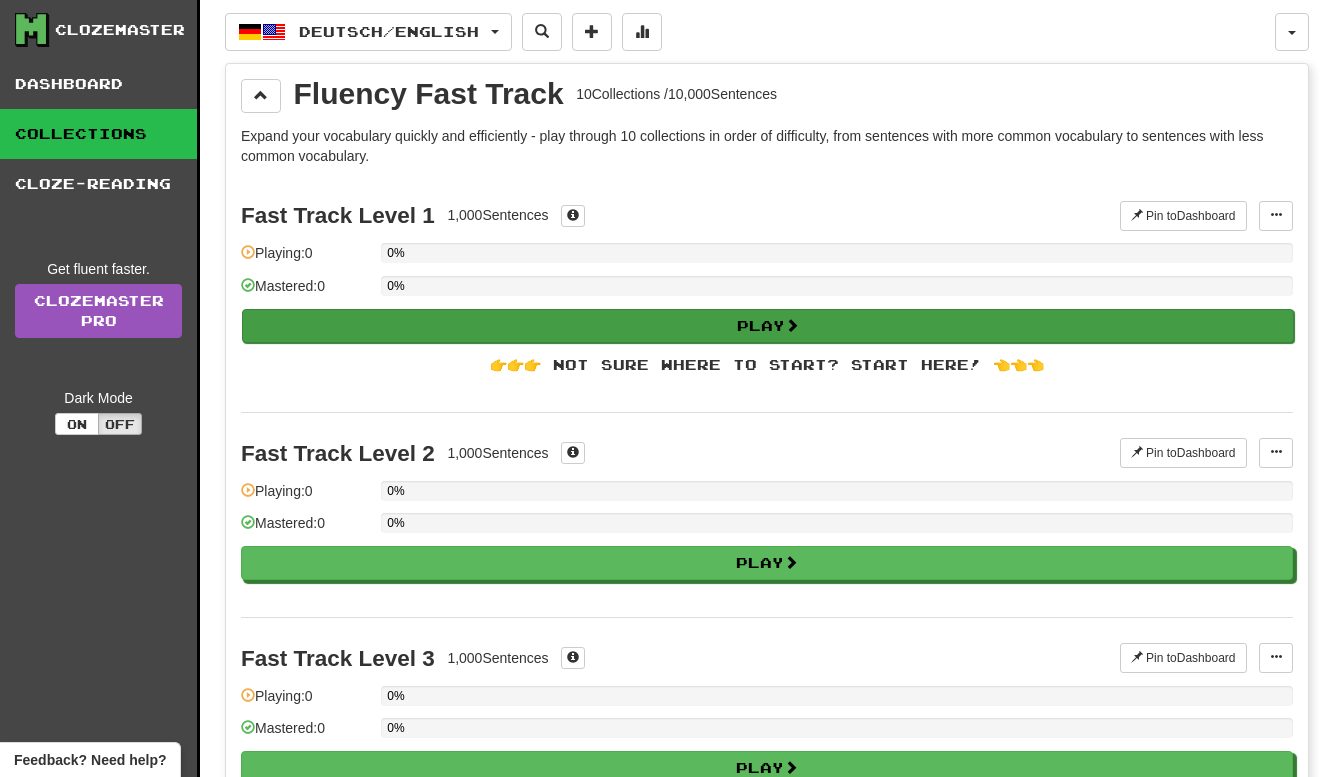 click on "Play" at bounding box center (768, 326) 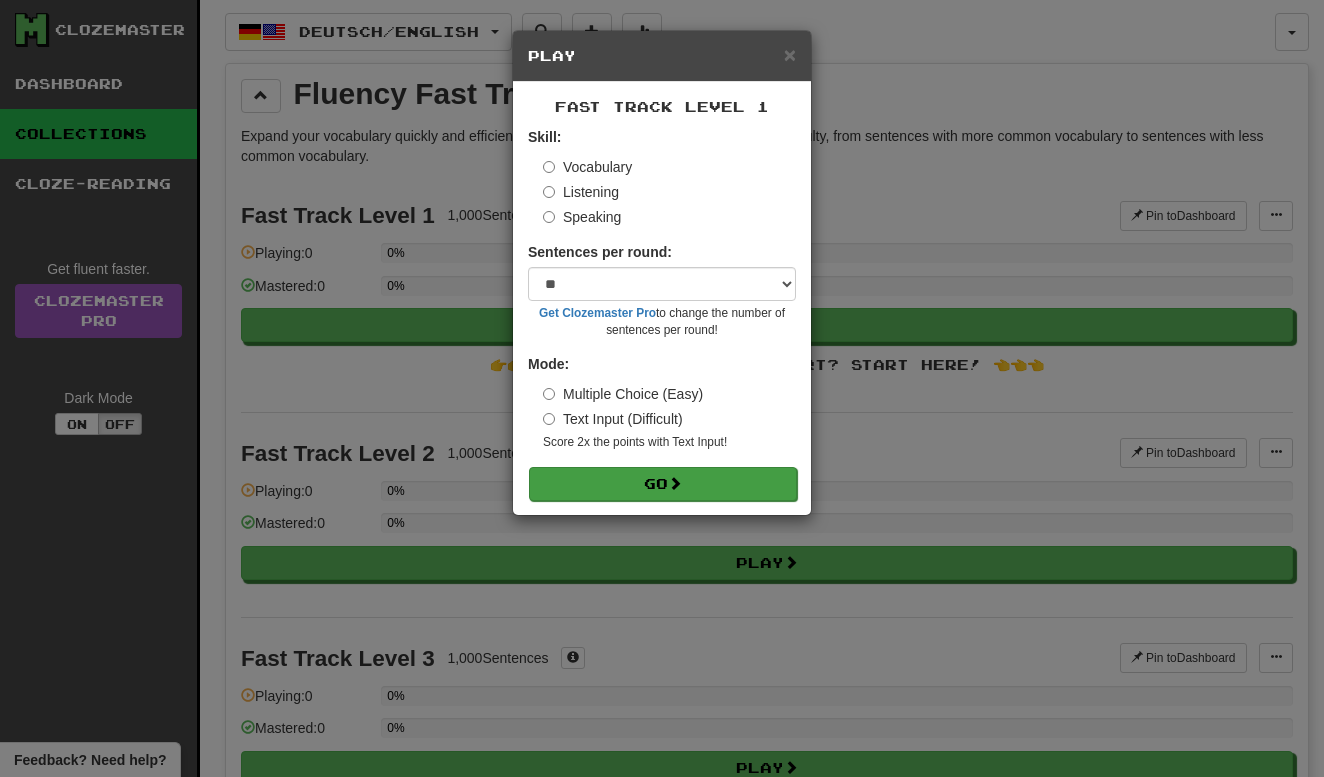 click on "Go" at bounding box center [663, 484] 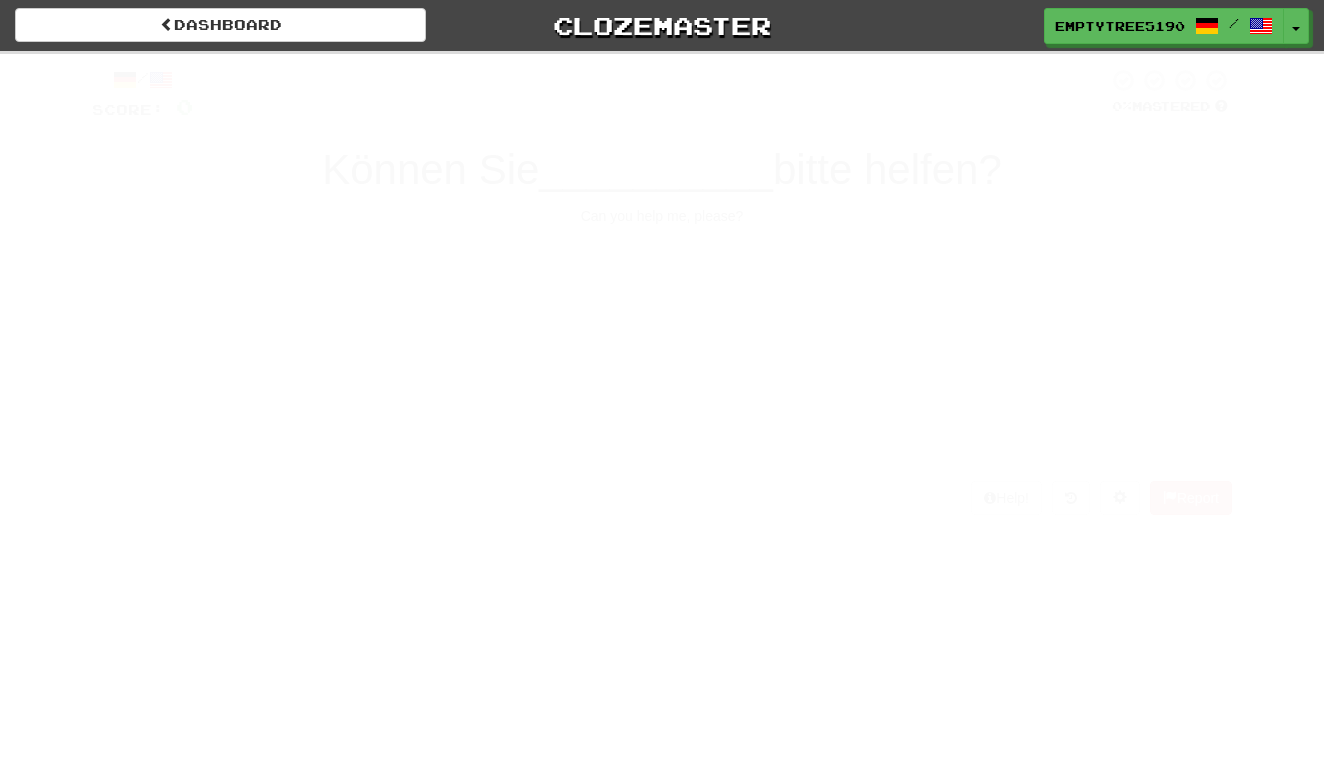 scroll, scrollTop: 0, scrollLeft: 0, axis: both 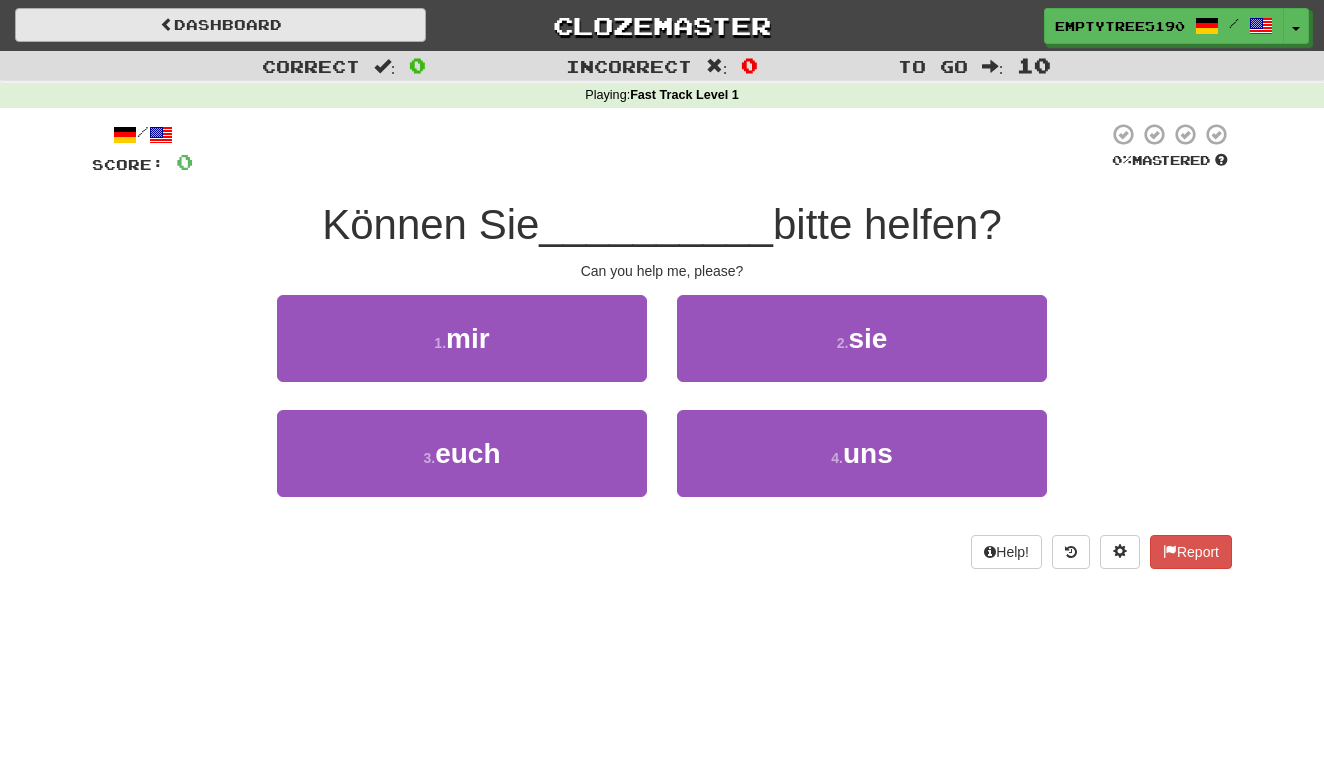 click on "Dashboard" at bounding box center (220, 25) 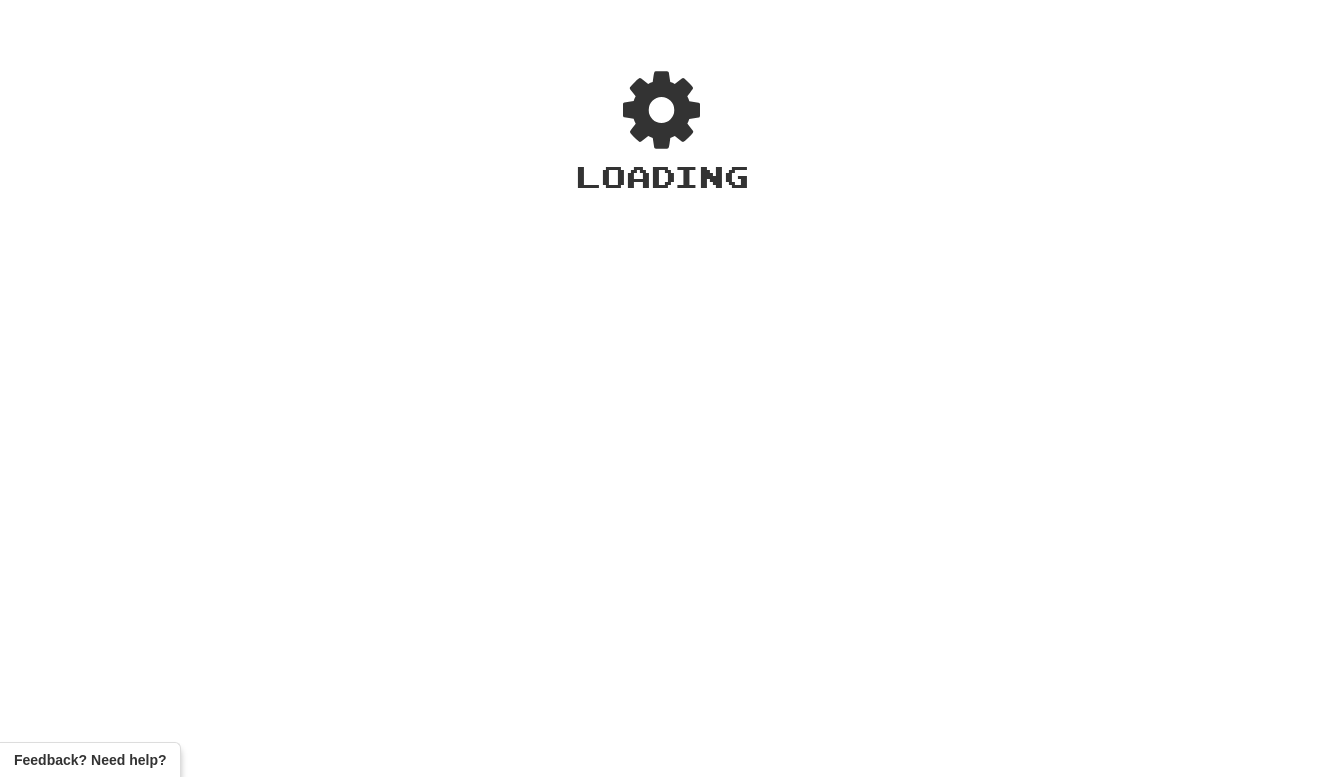 scroll, scrollTop: 0, scrollLeft: 0, axis: both 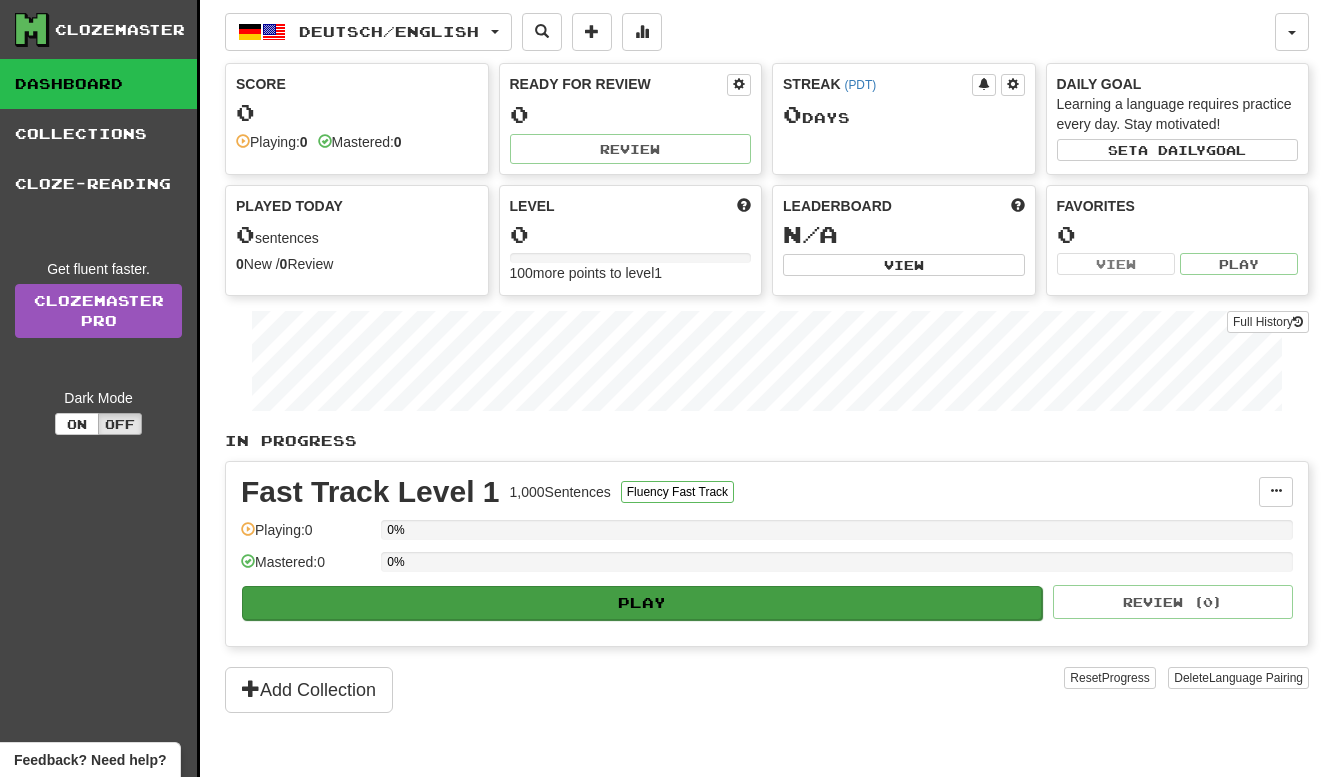 click on "Play" at bounding box center [642, 603] 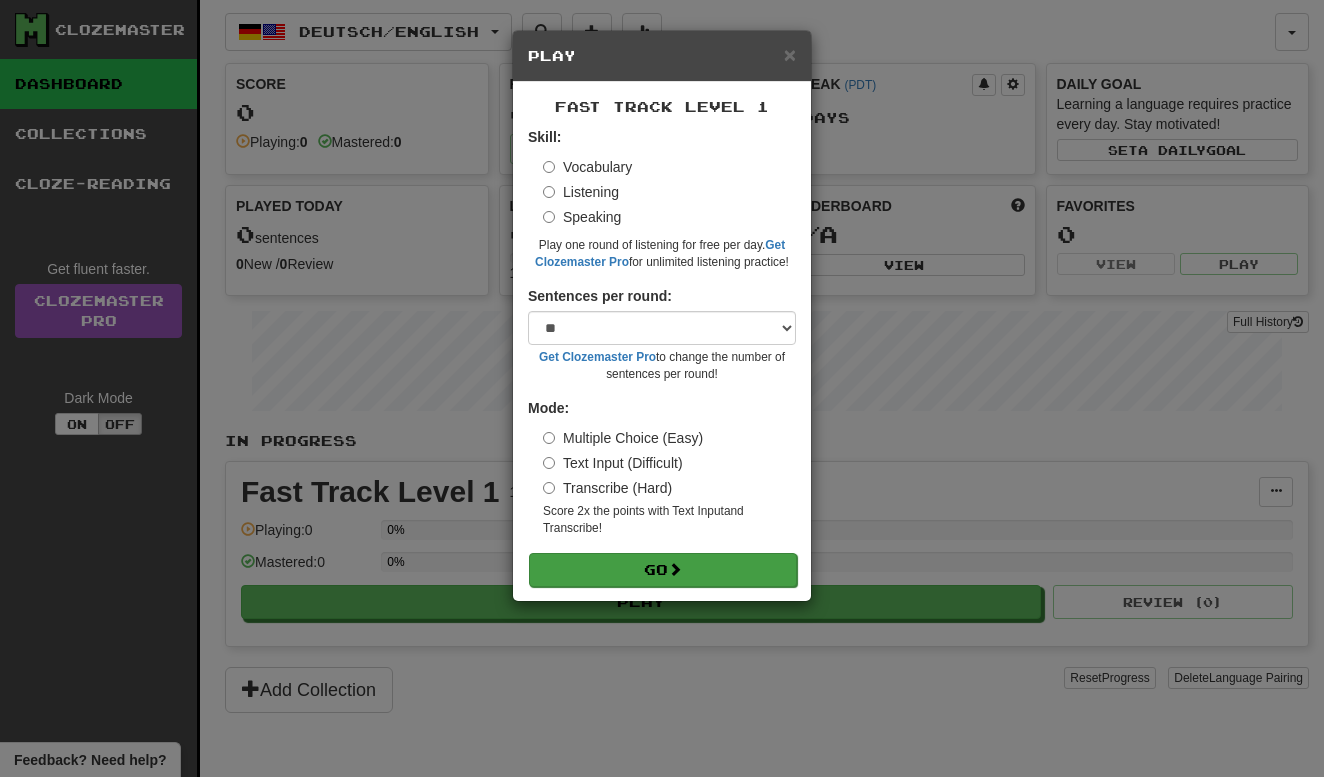 click at bounding box center (675, 569) 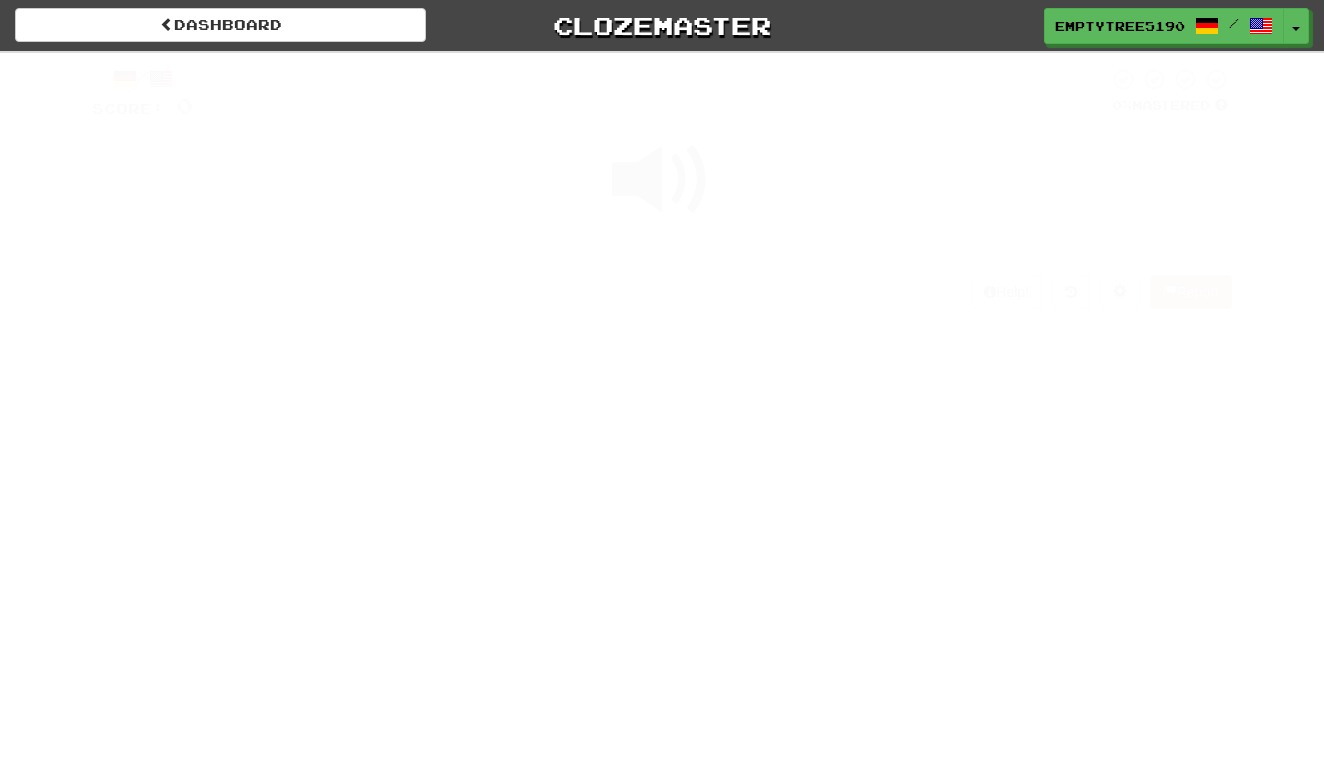 scroll, scrollTop: 0, scrollLeft: 0, axis: both 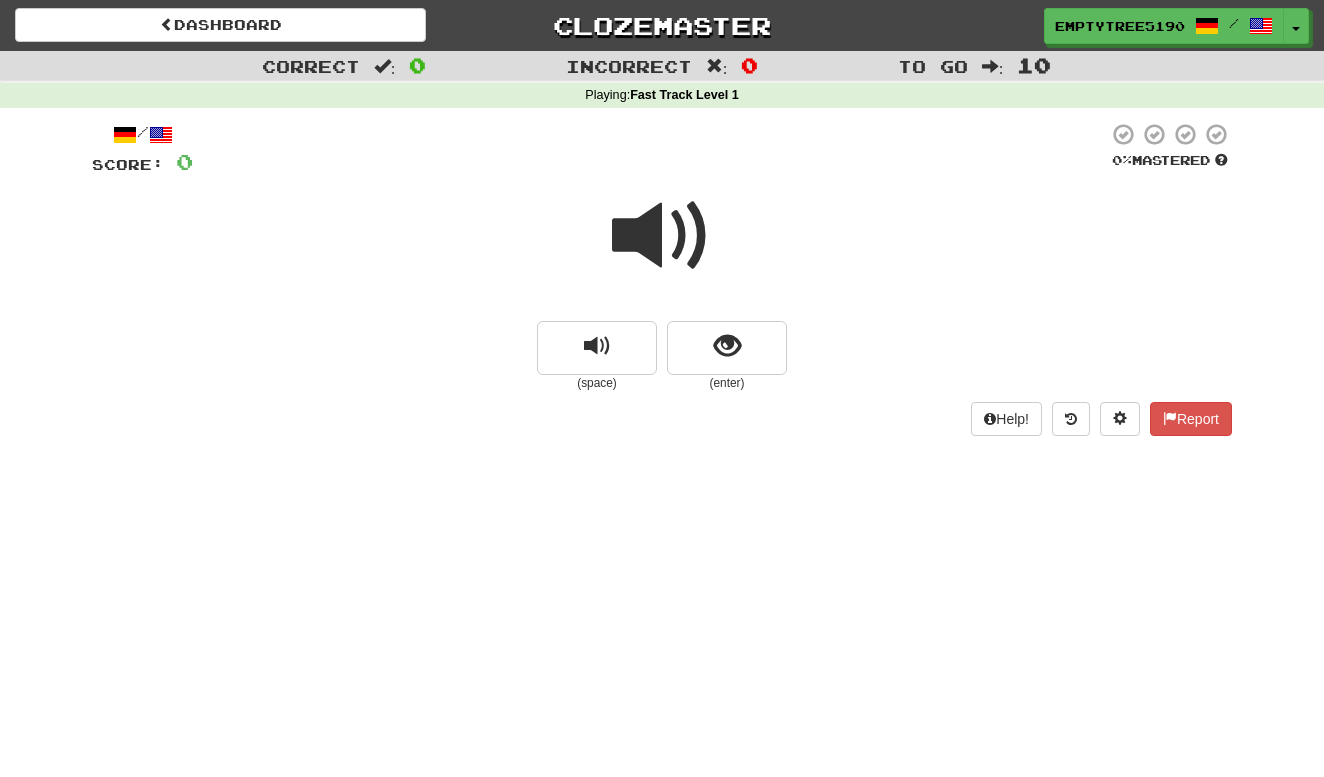 click at bounding box center (662, 236) 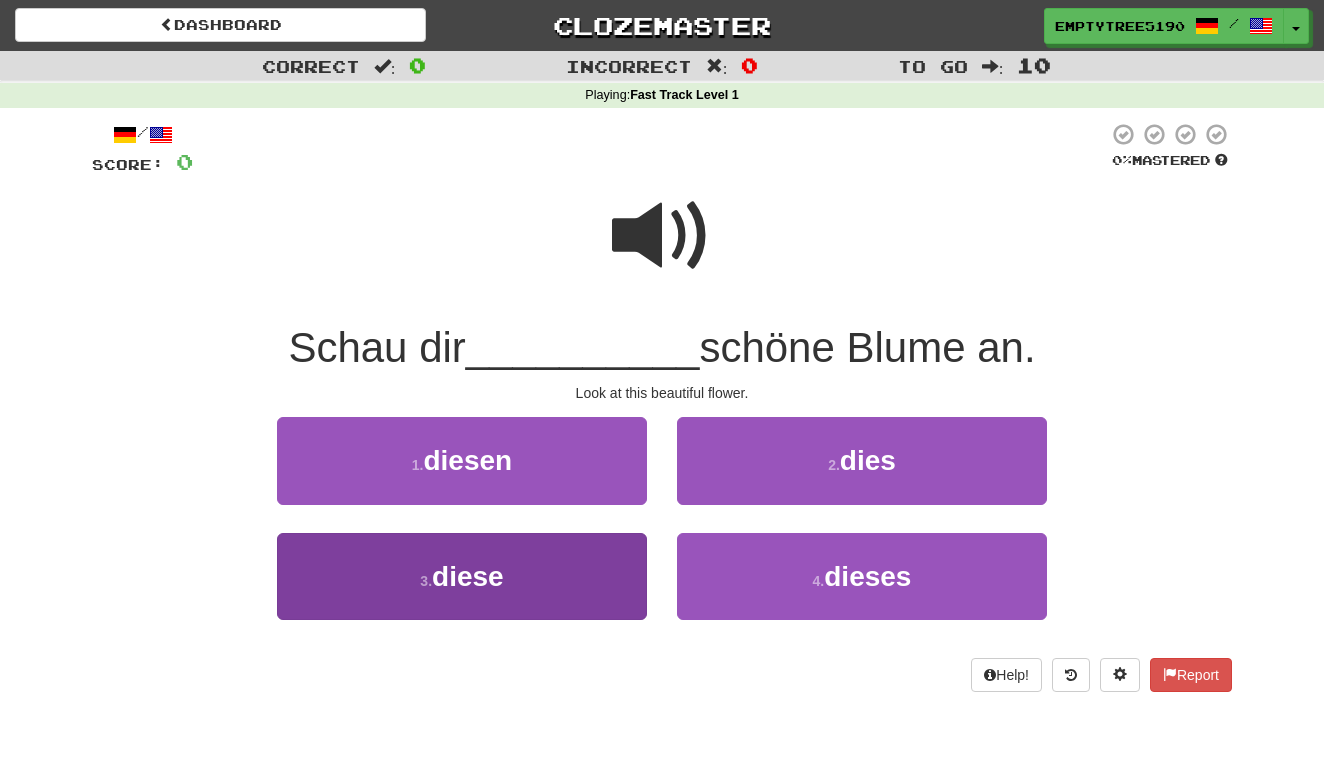 click on "3 .  diese" at bounding box center (462, 576) 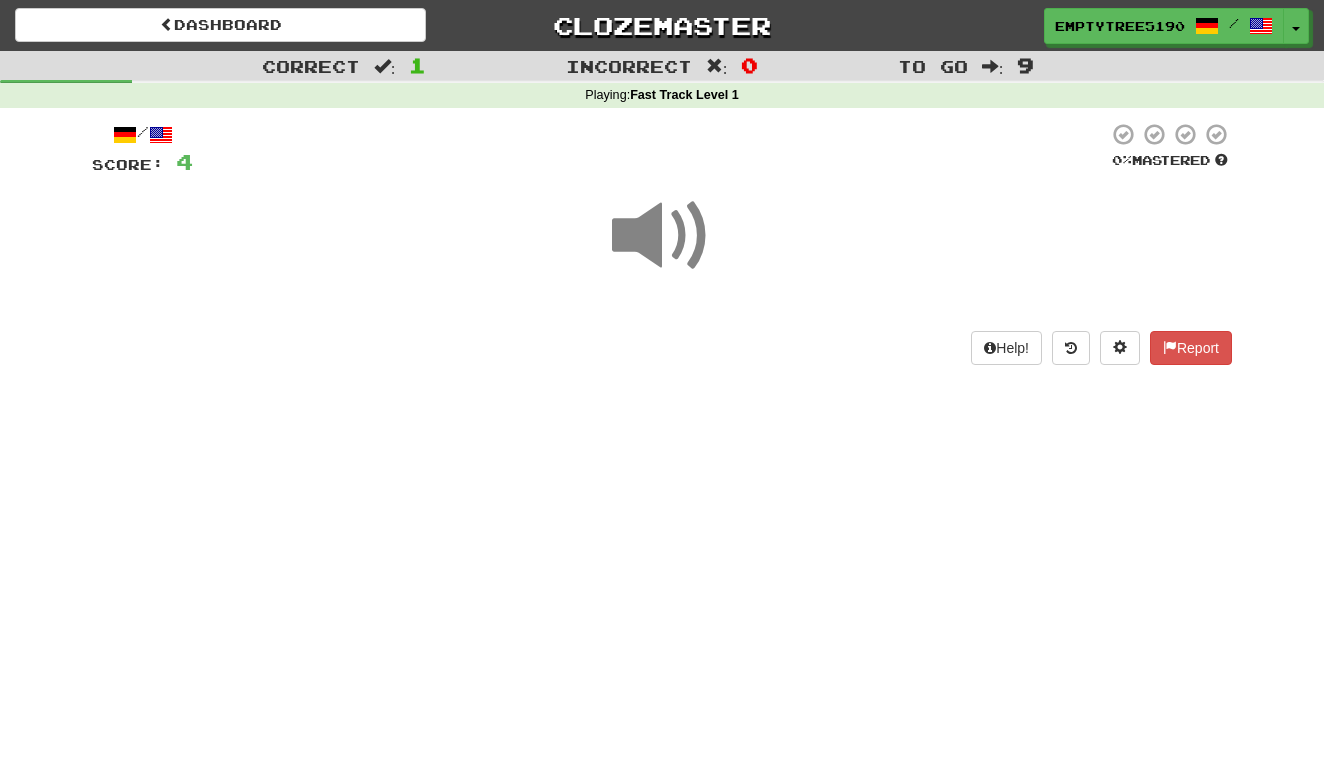 click at bounding box center [662, 236] 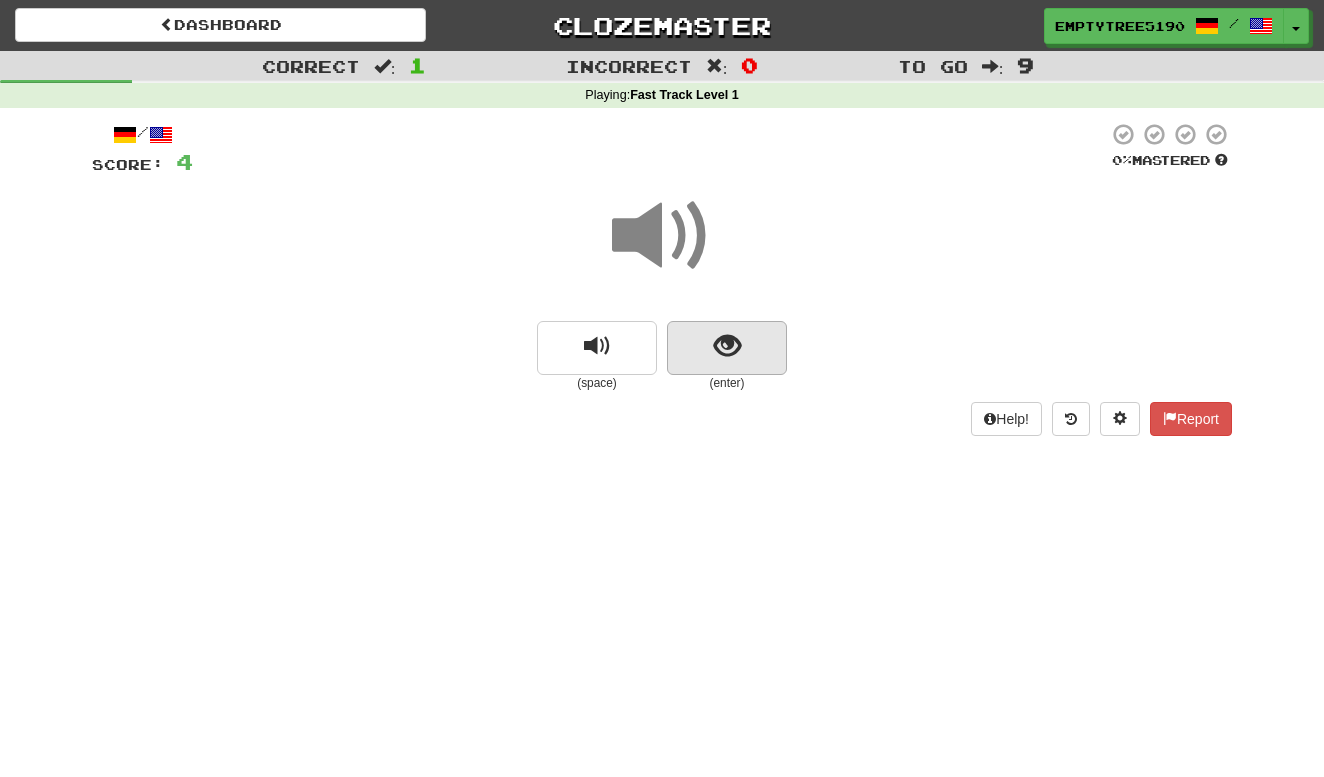 click at bounding box center [727, 348] 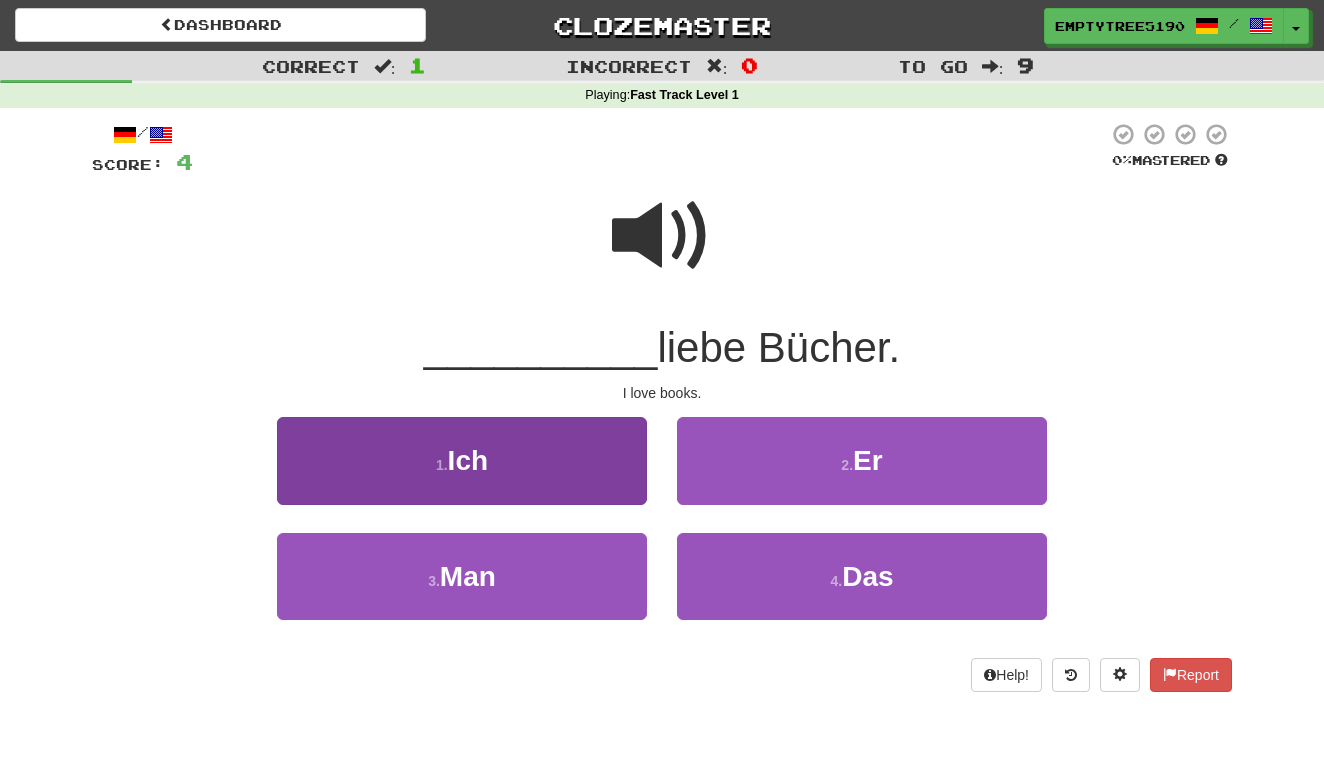 click on "1 .  Ich" at bounding box center (462, 460) 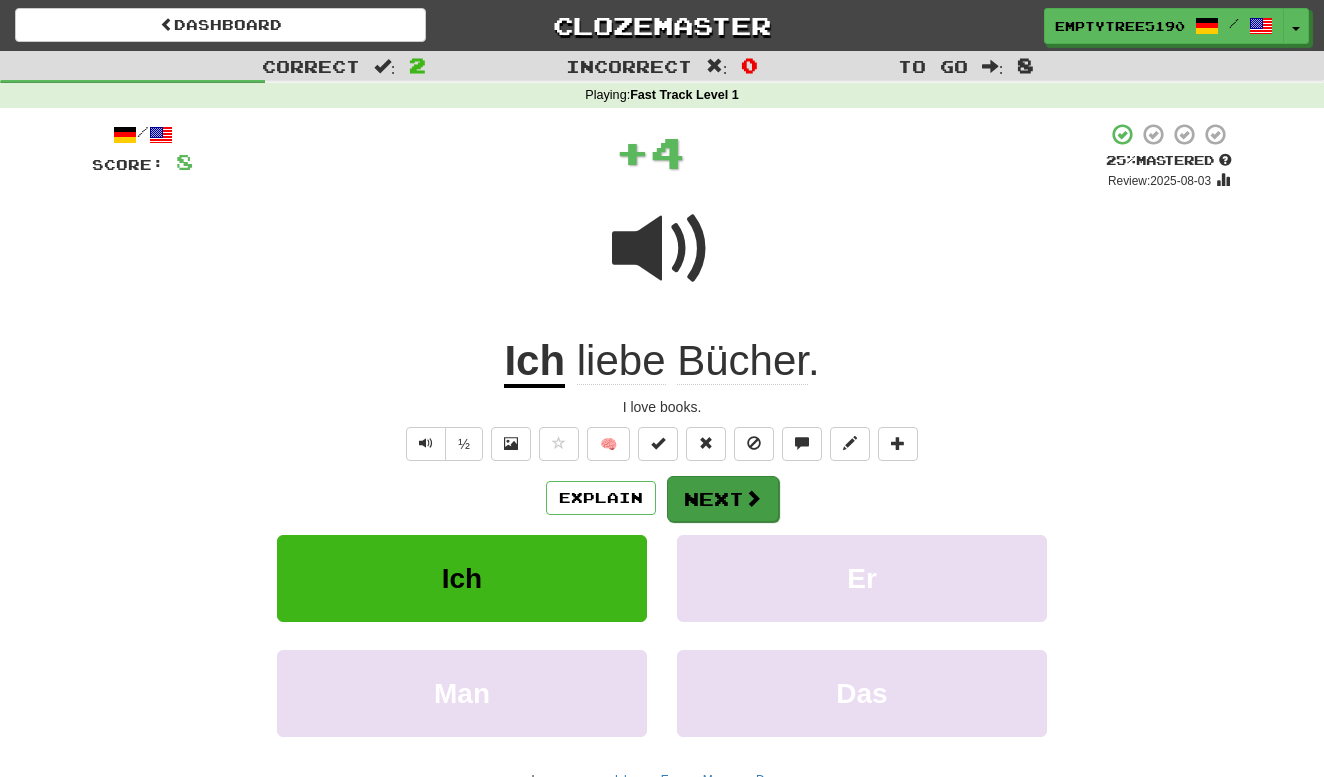 click on "Next" at bounding box center [723, 499] 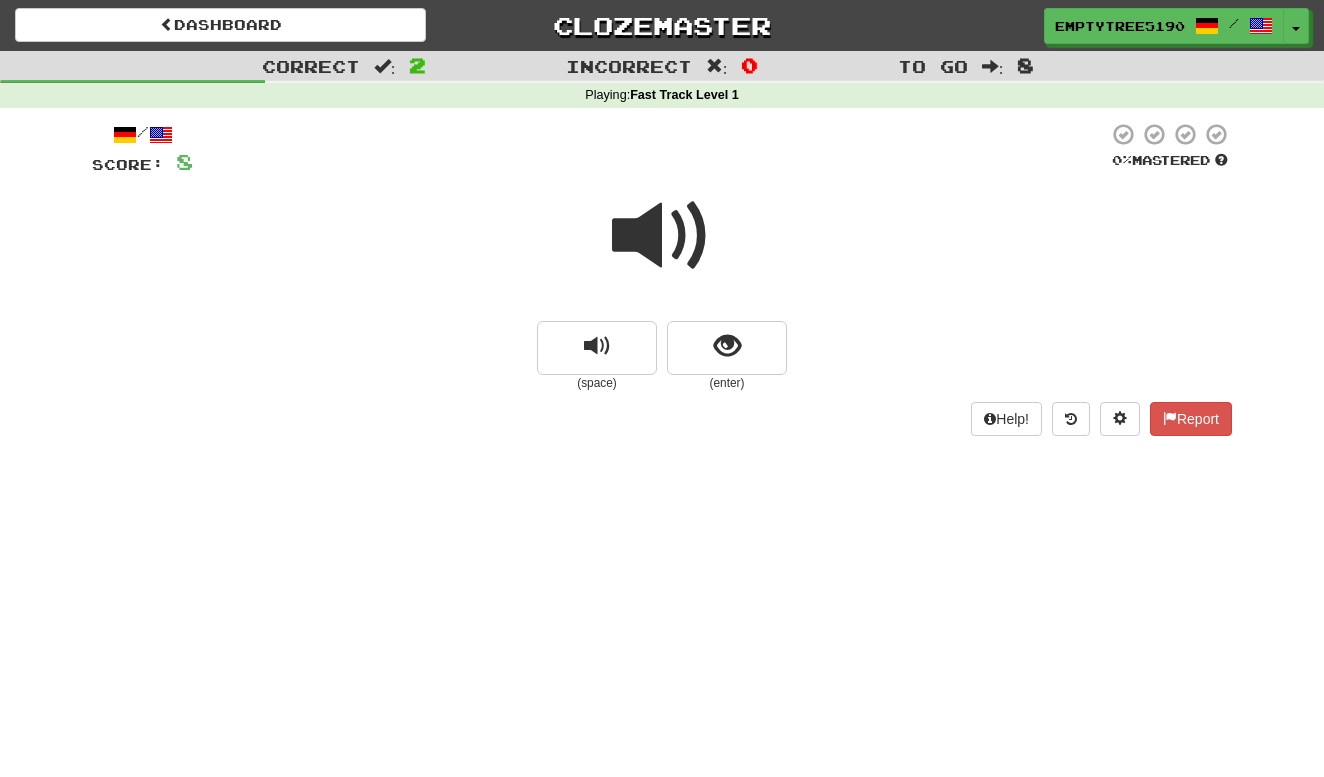 click at bounding box center (727, 346) 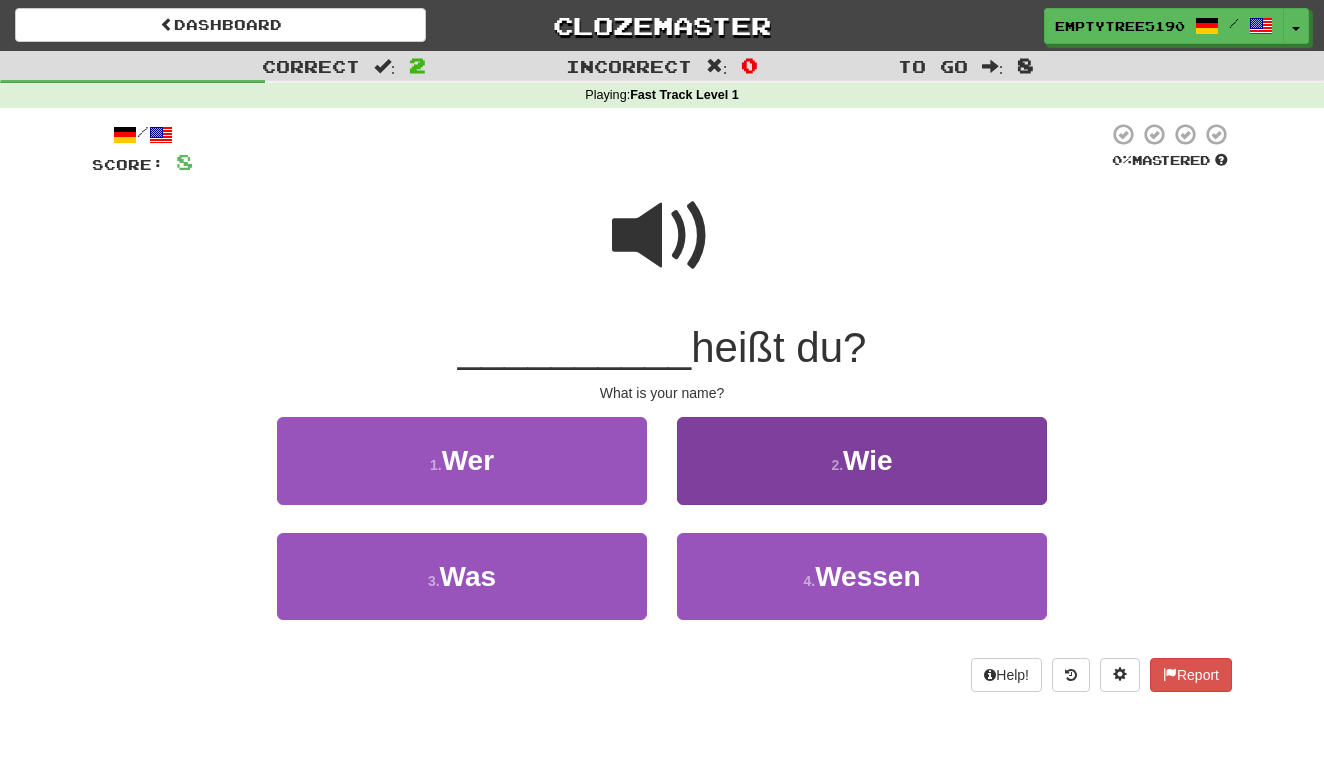 click on "2 .  Wie" at bounding box center (862, 460) 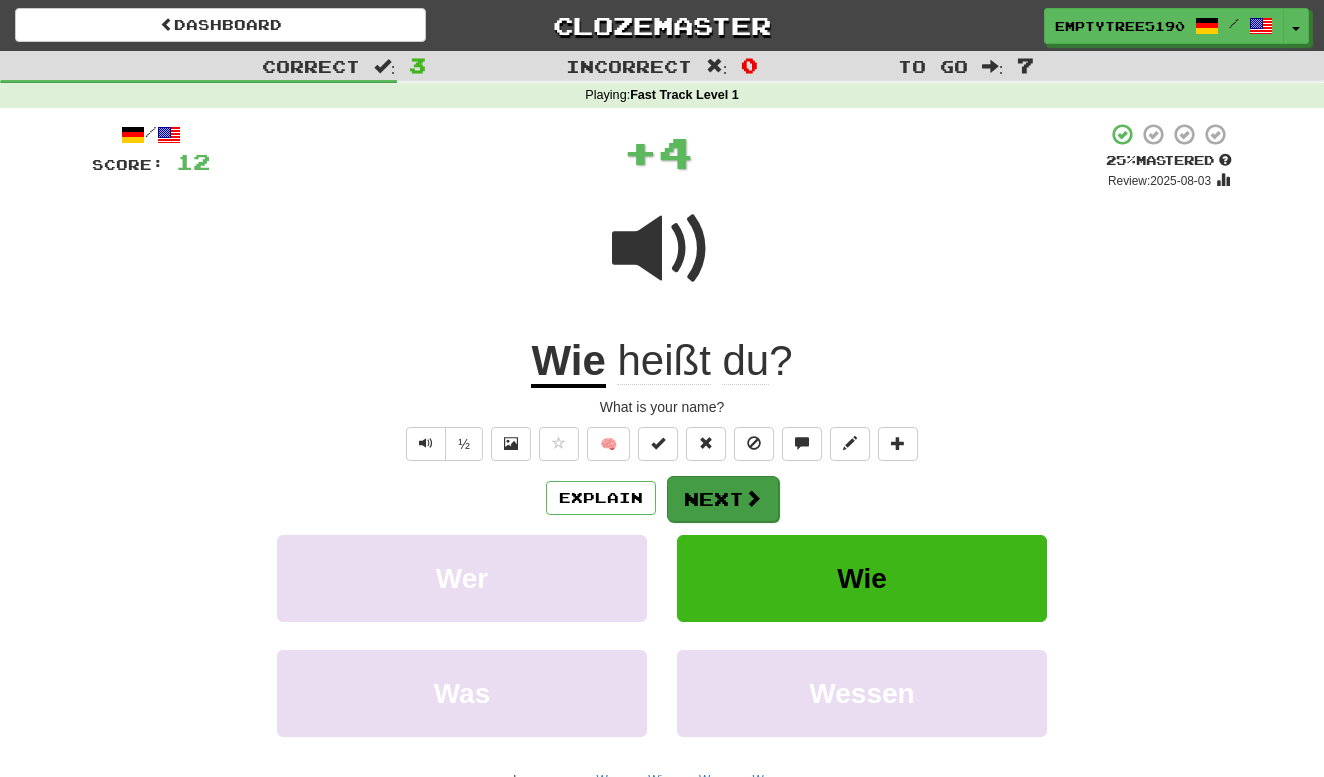 click on "Next" at bounding box center (723, 499) 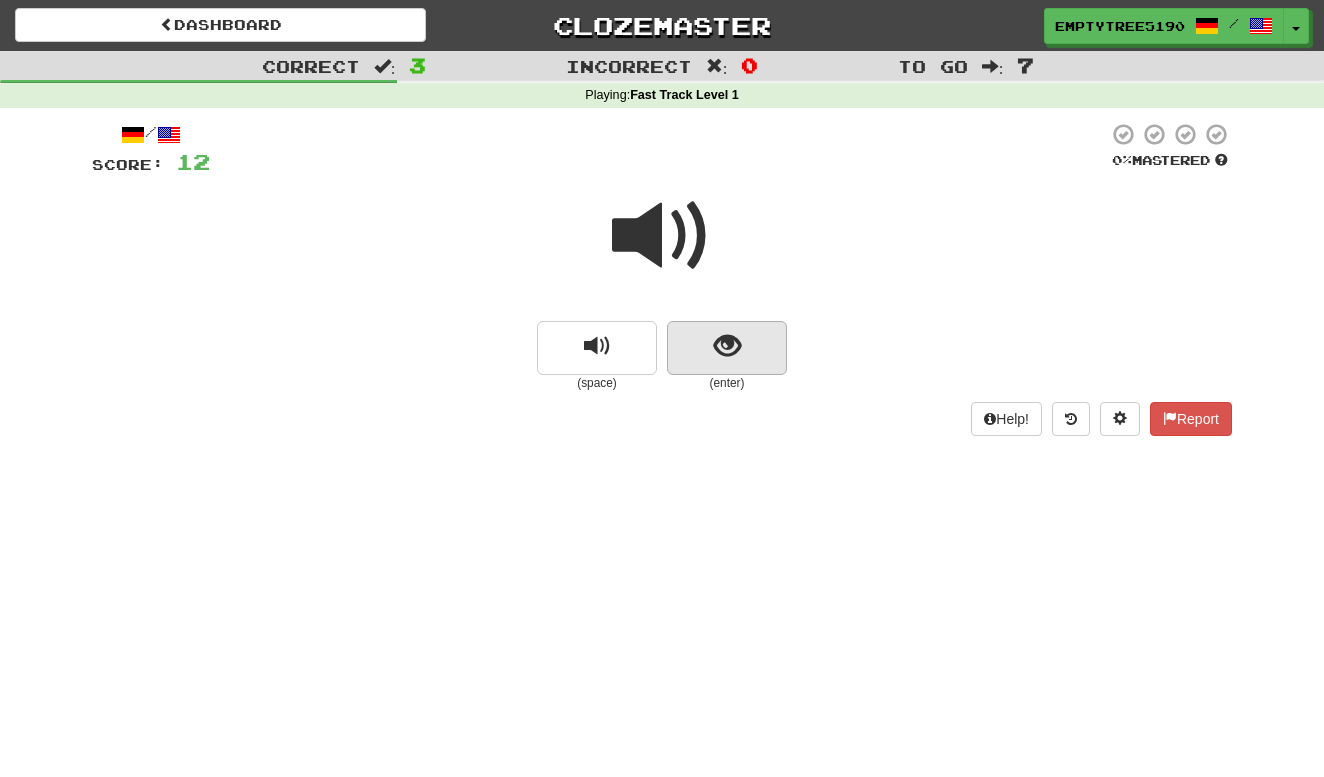 click at bounding box center [727, 348] 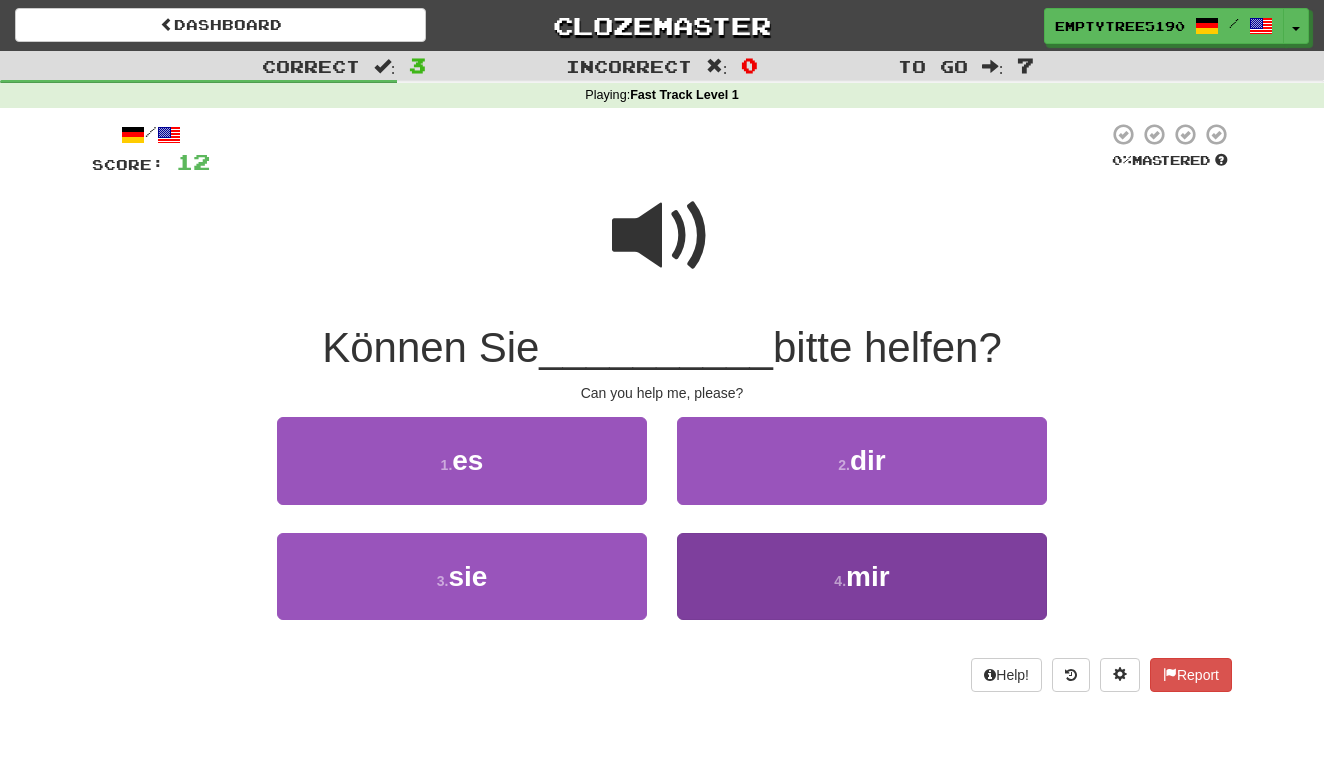 click on "4 .  mir" at bounding box center [862, 576] 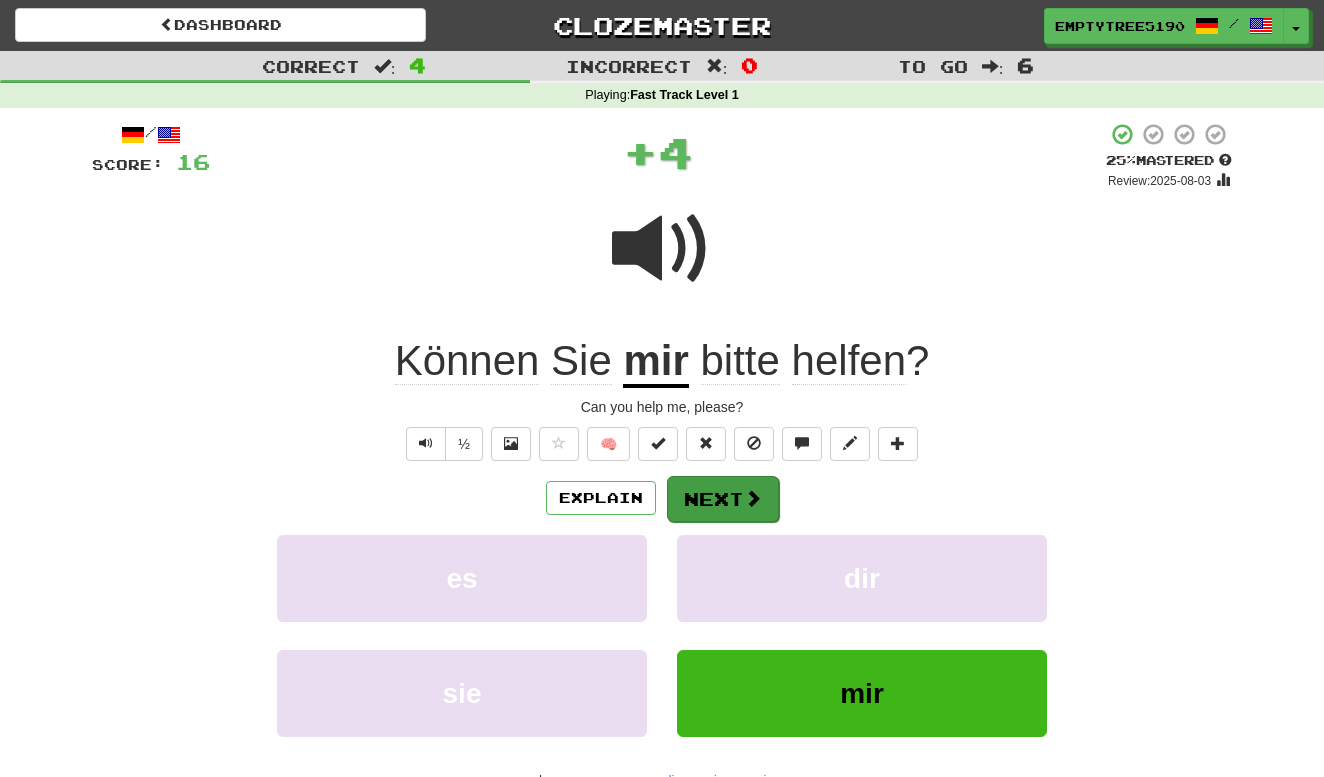 click on "Next" at bounding box center [723, 499] 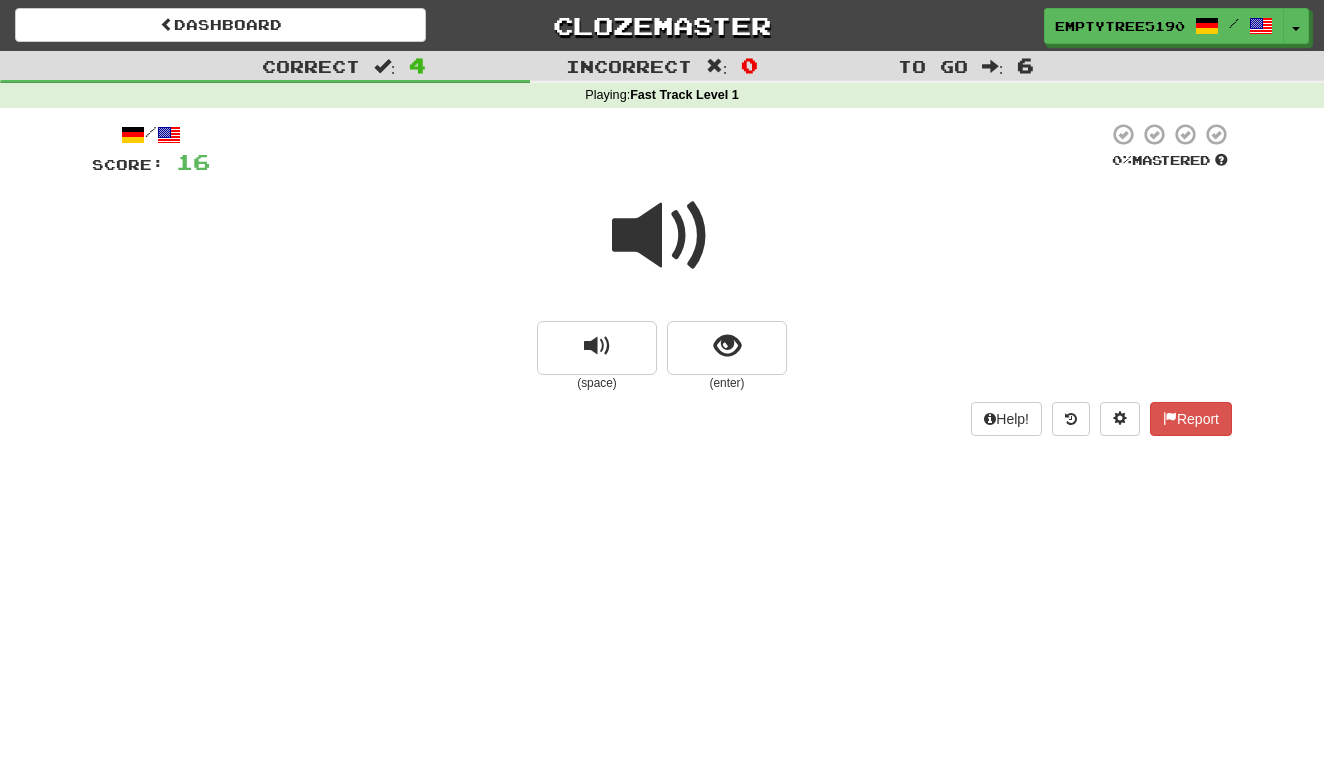 click at bounding box center (662, 236) 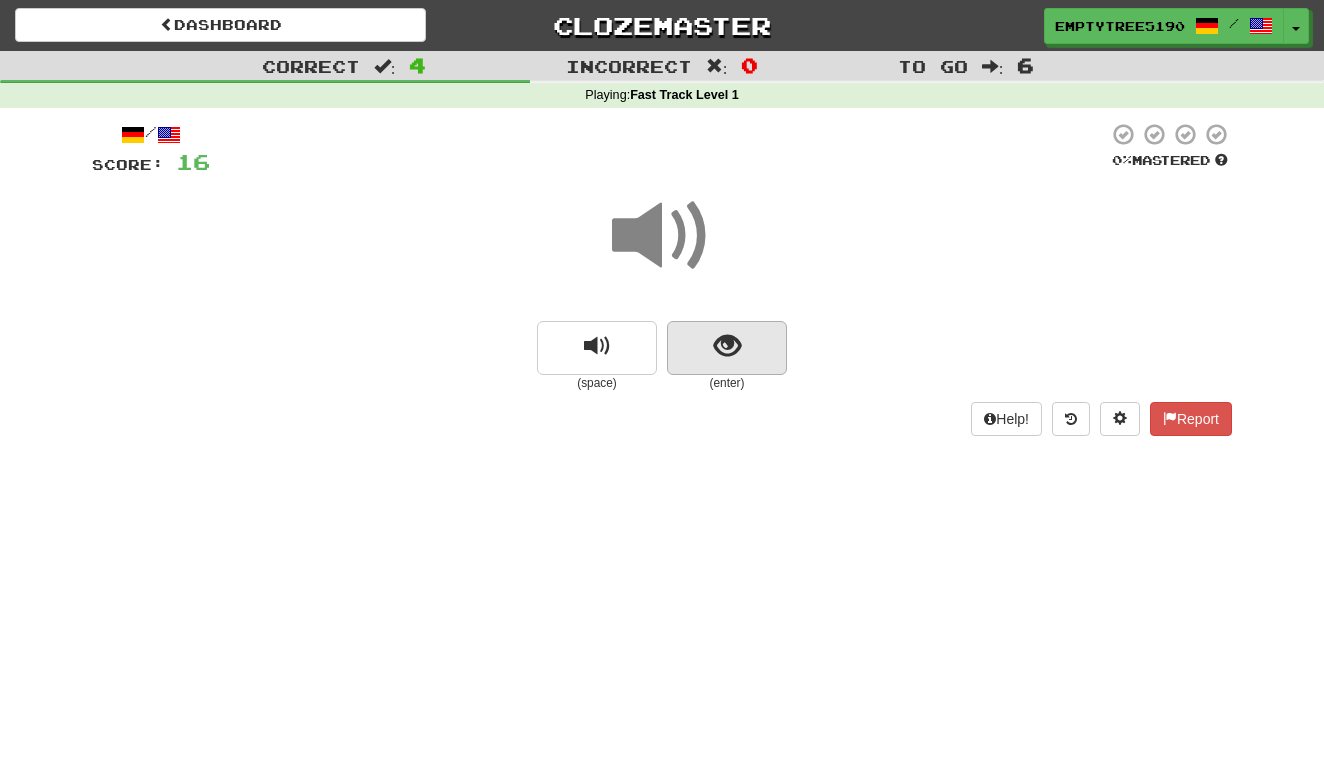 click at bounding box center [727, 346] 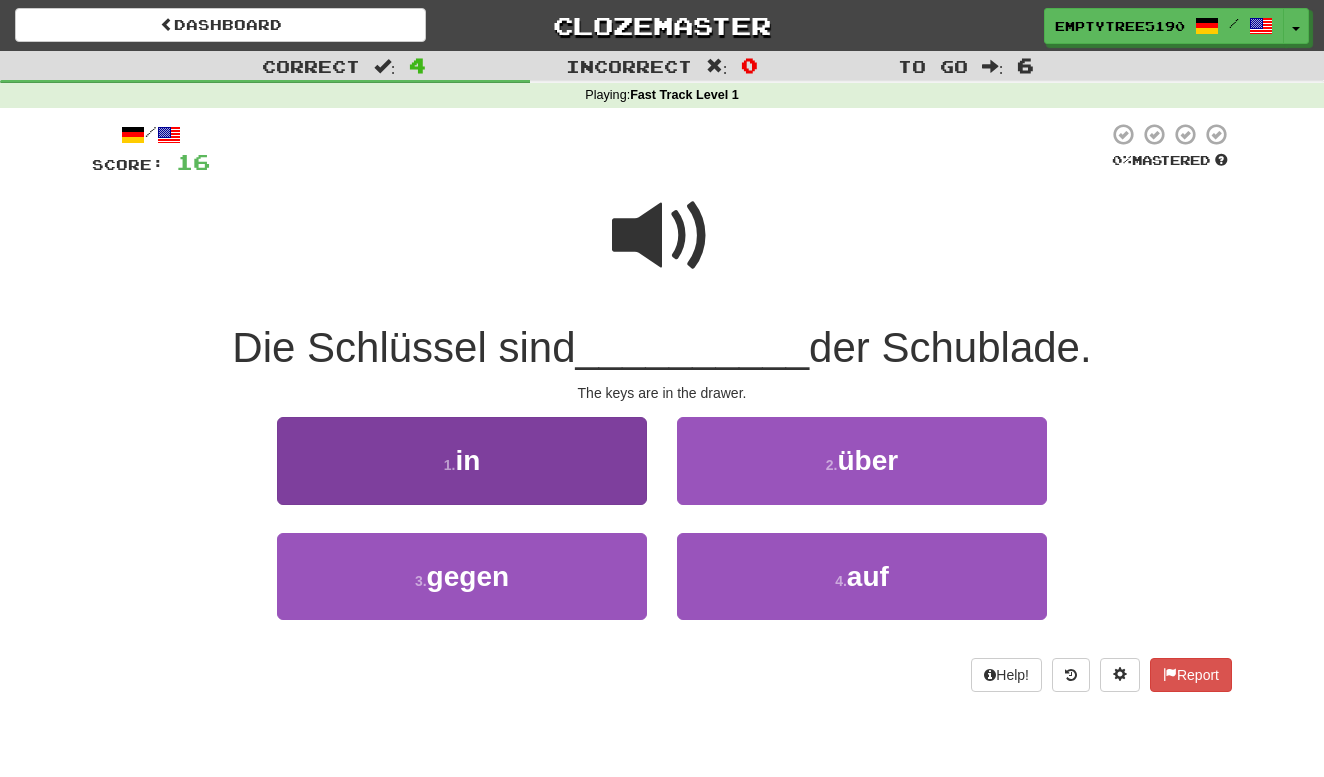 click on "1 .  in" at bounding box center (462, 460) 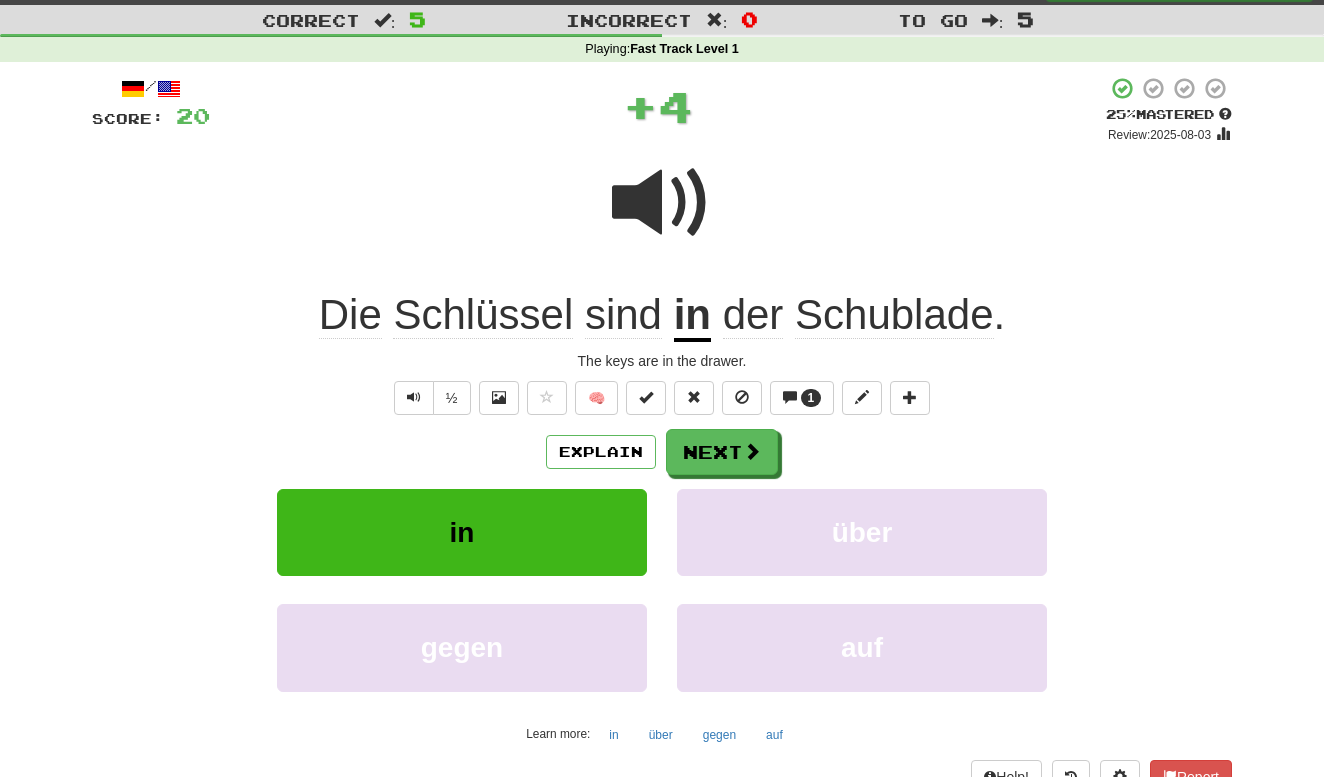 scroll, scrollTop: 62, scrollLeft: 0, axis: vertical 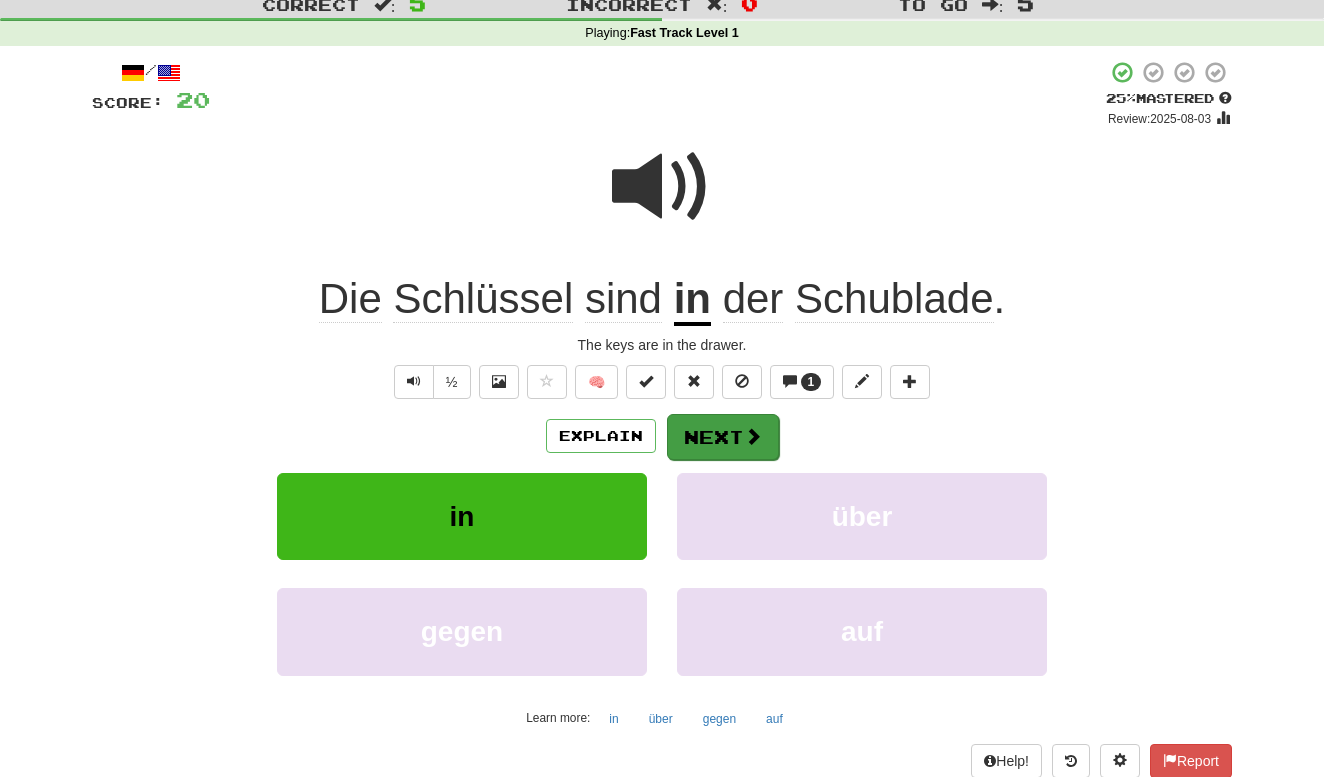 click on "Next" at bounding box center (723, 437) 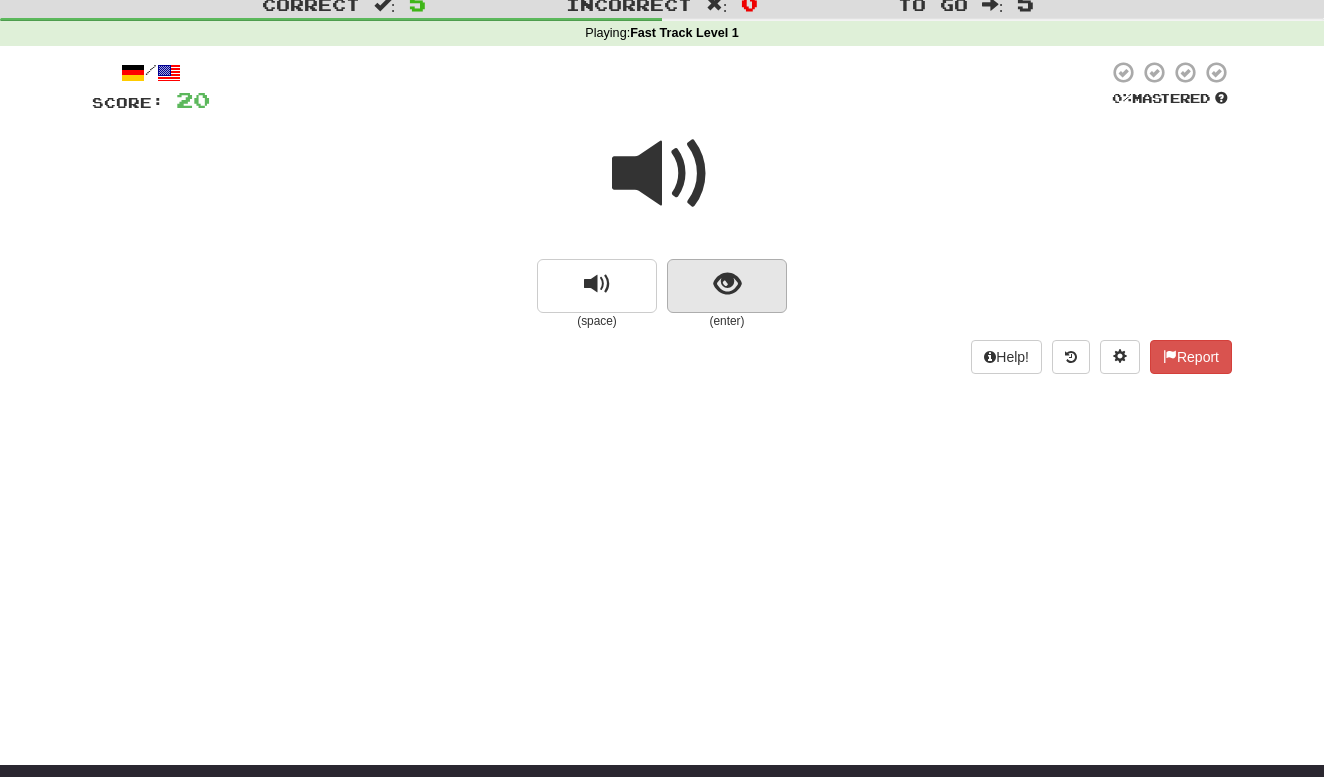 click at bounding box center (727, 284) 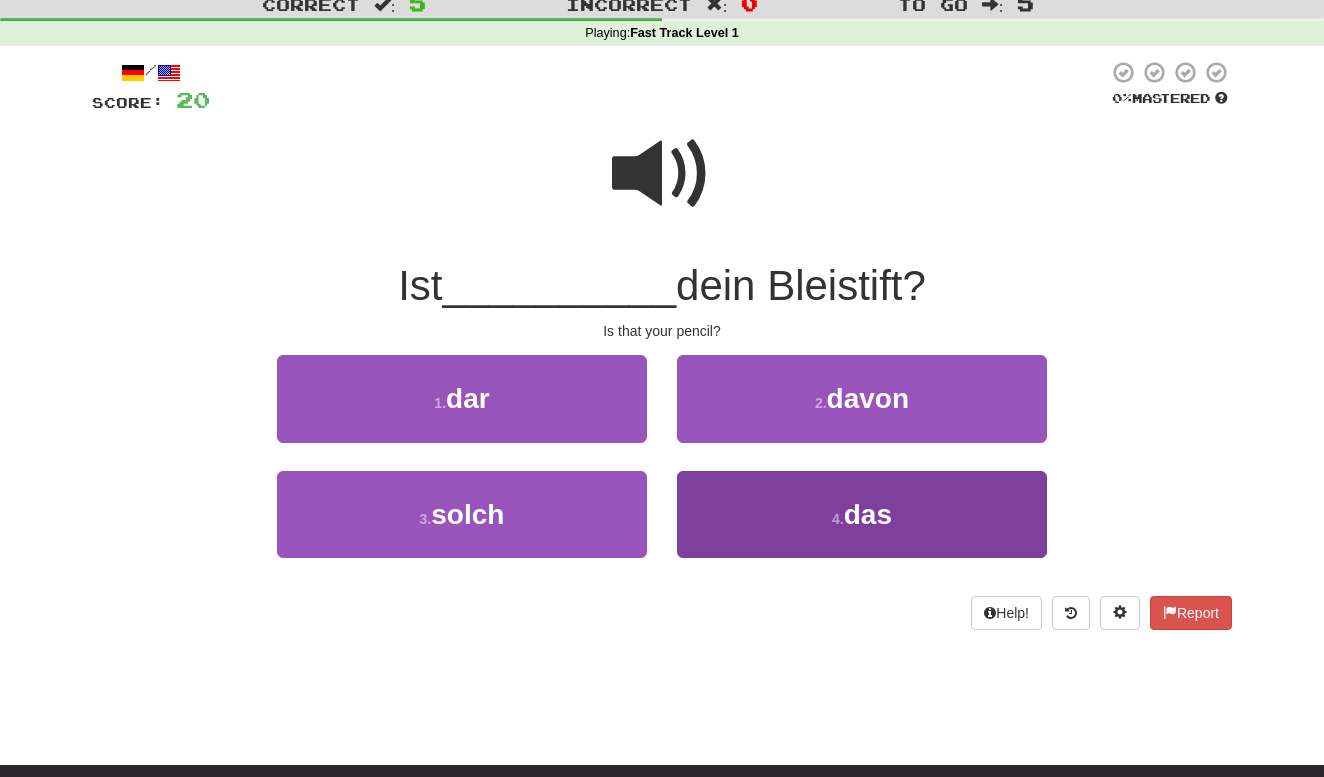 click on "4 .  das" at bounding box center (862, 514) 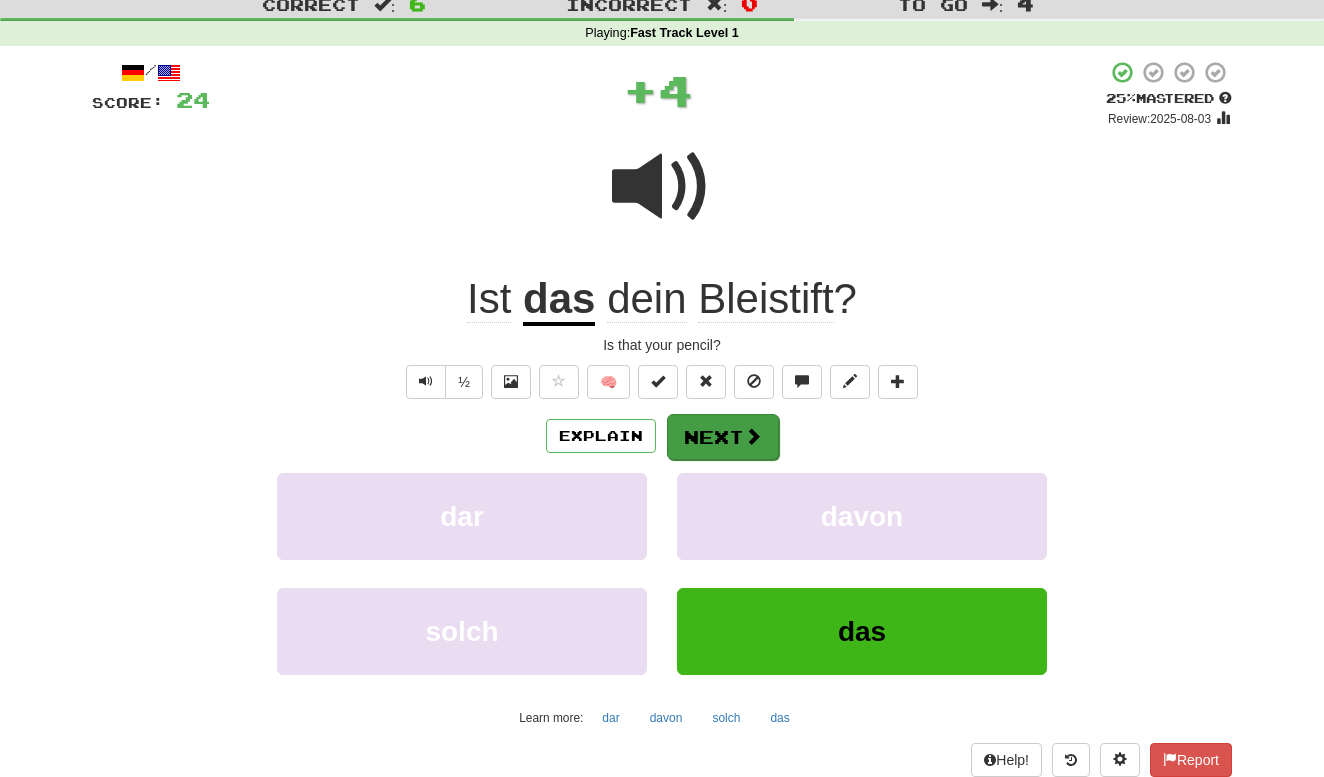 click on "Next" at bounding box center (723, 437) 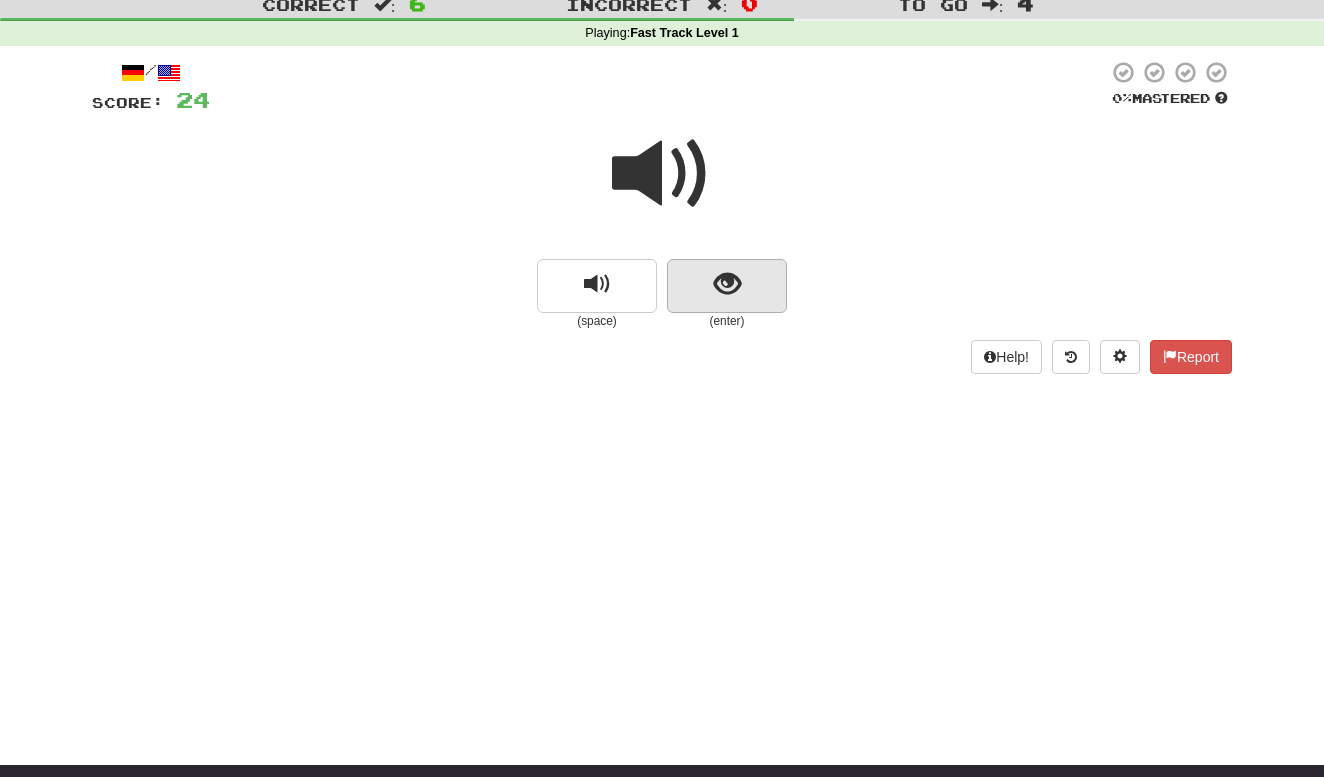 click at bounding box center (727, 284) 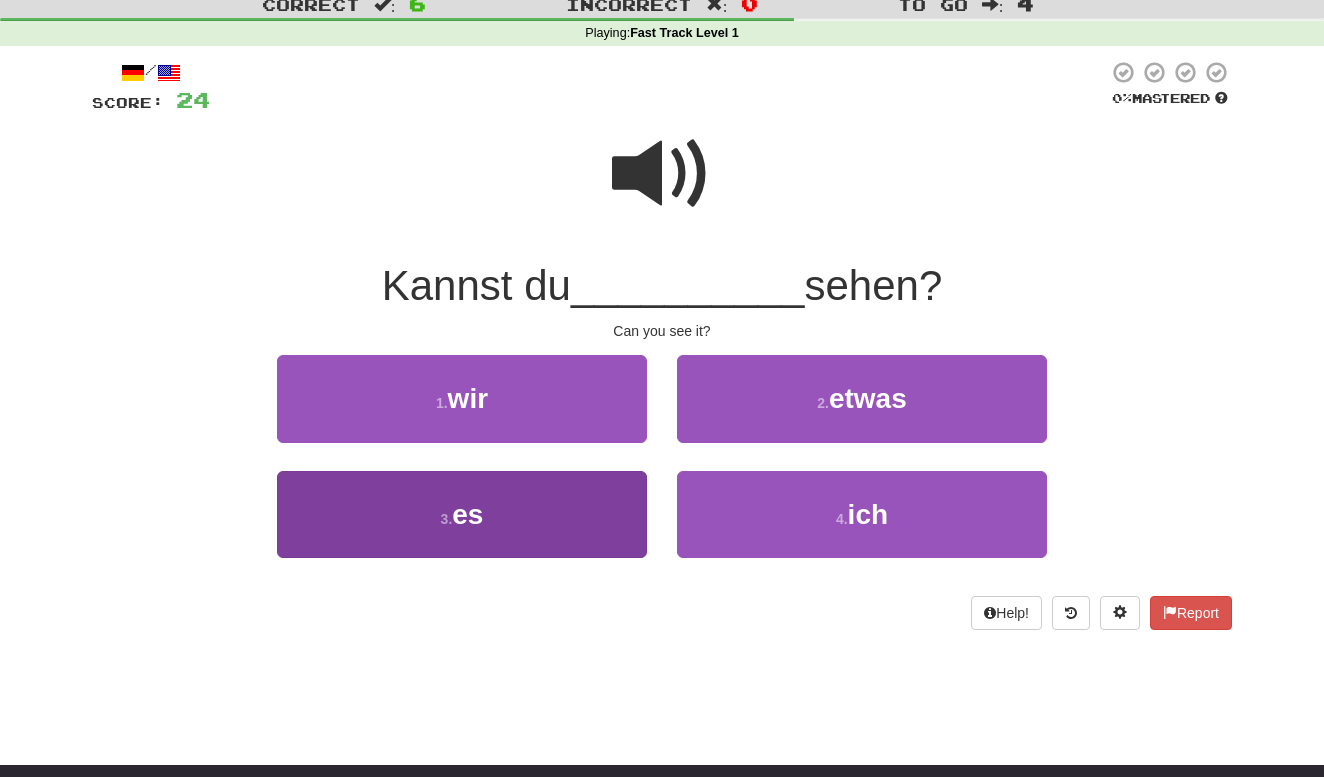 click on "3 .  es" at bounding box center (462, 514) 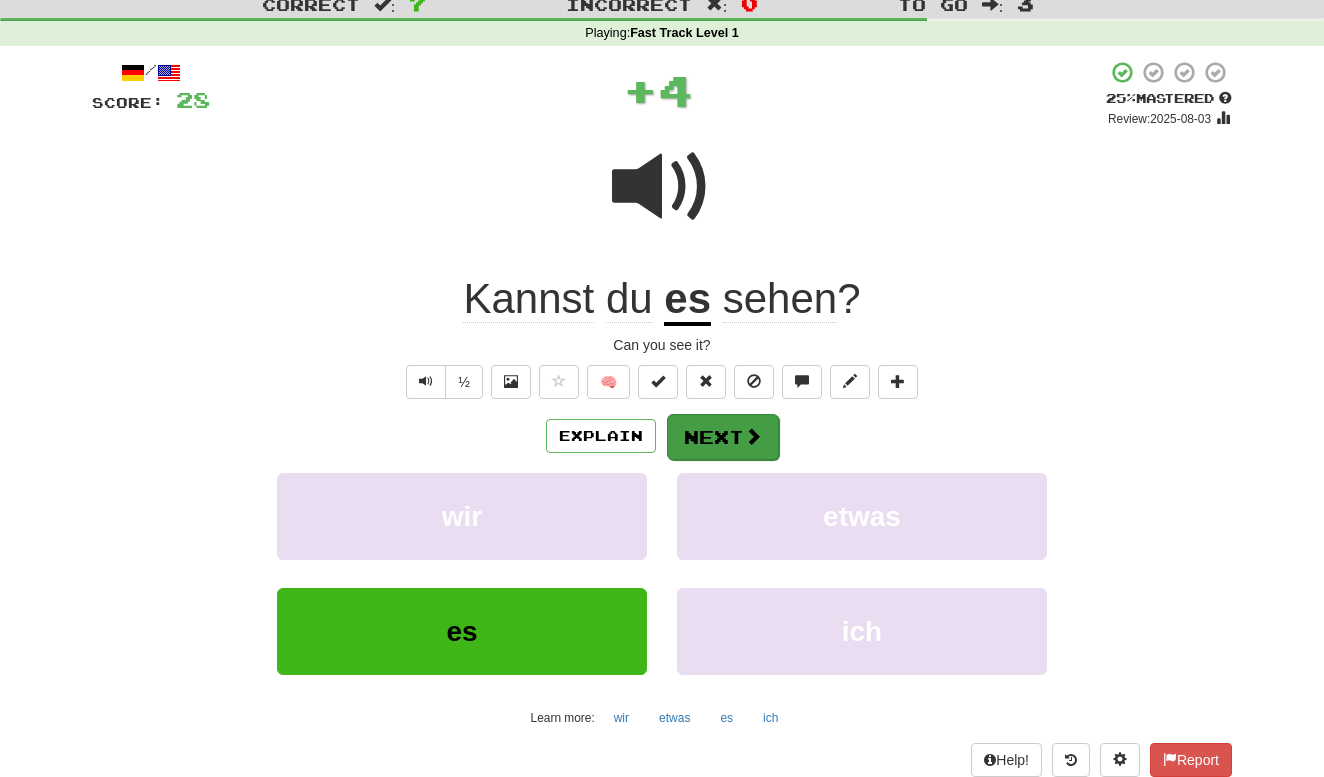 click on "Next" at bounding box center [723, 437] 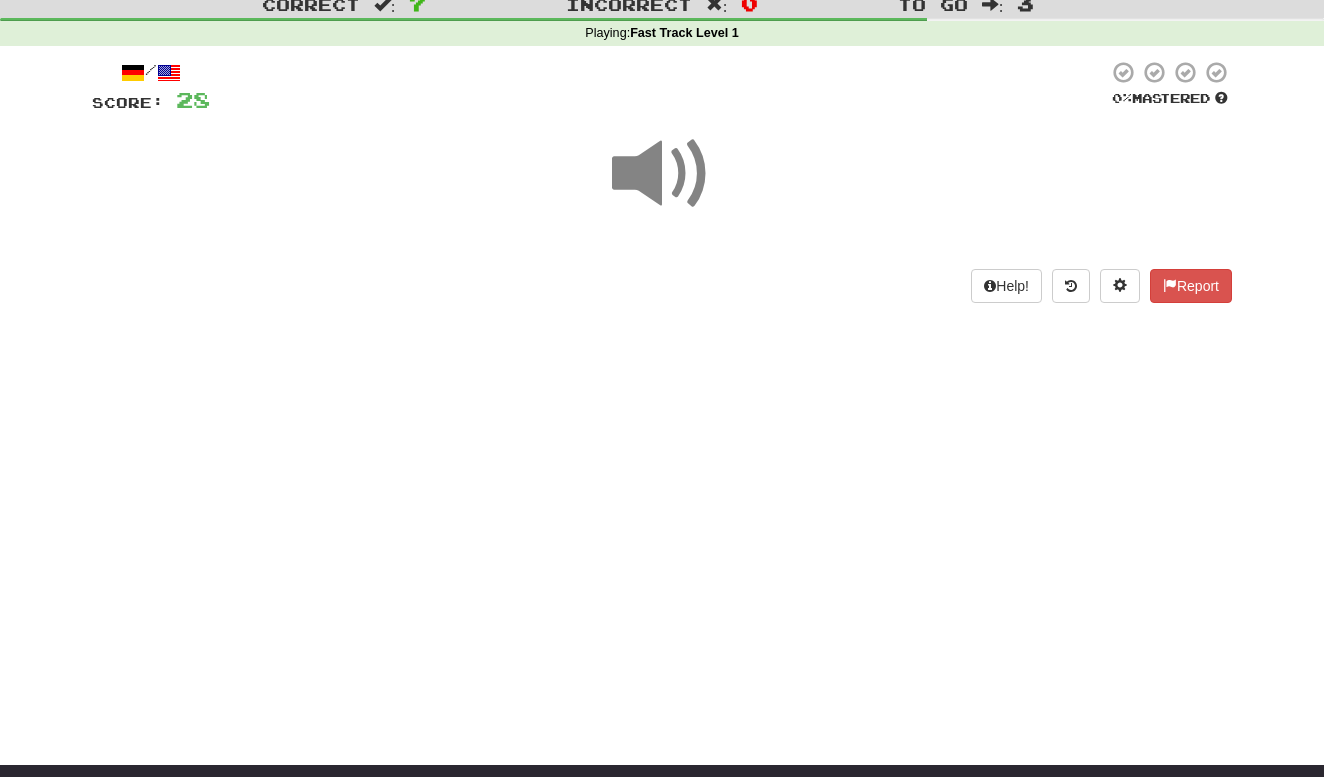 click at bounding box center (662, 174) 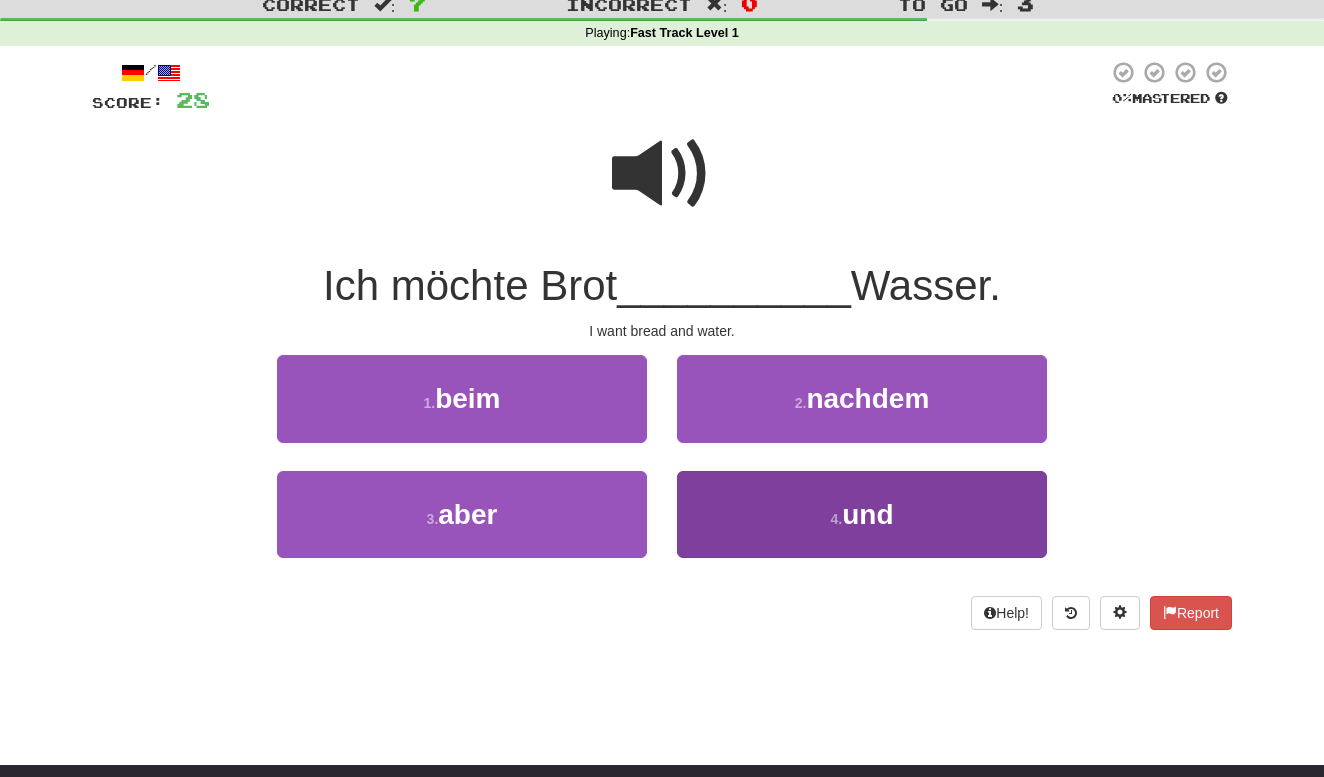 click on "4 .  und" at bounding box center [862, 514] 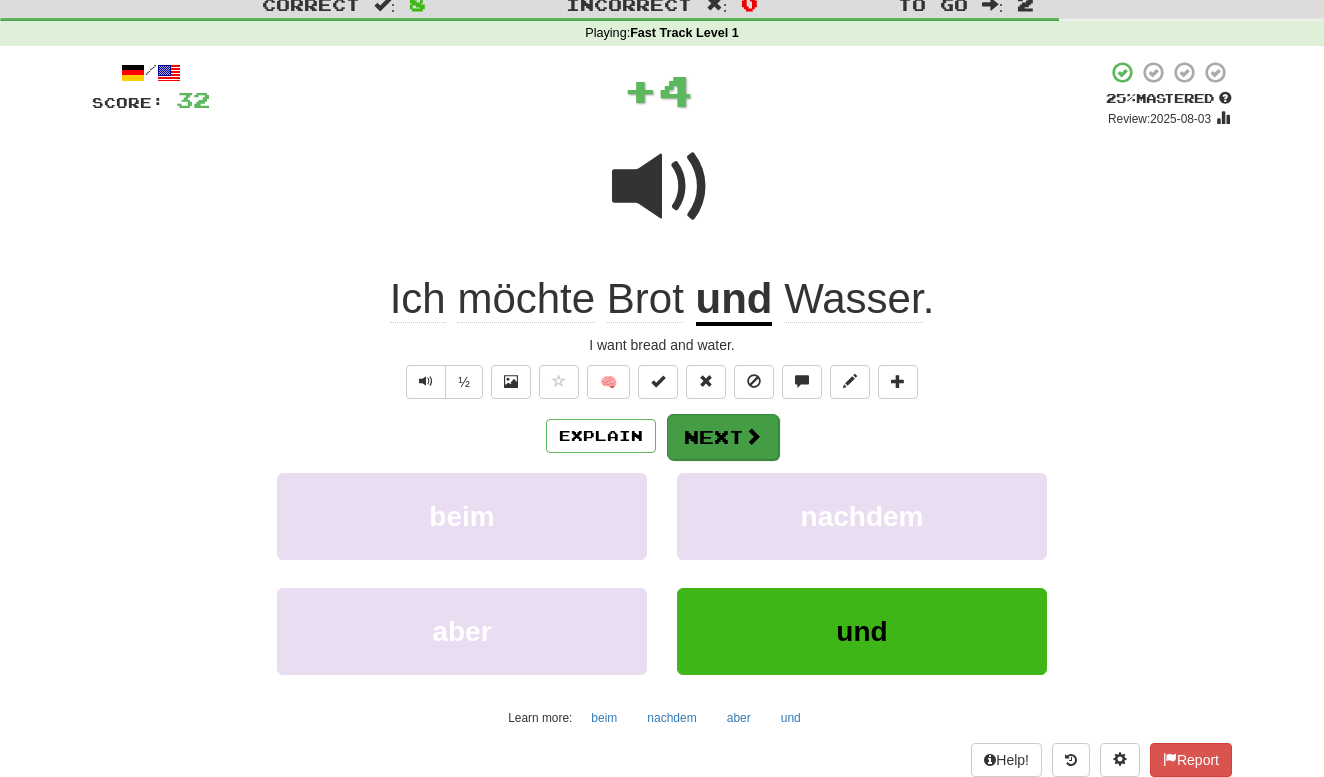 click on "Next" at bounding box center (723, 437) 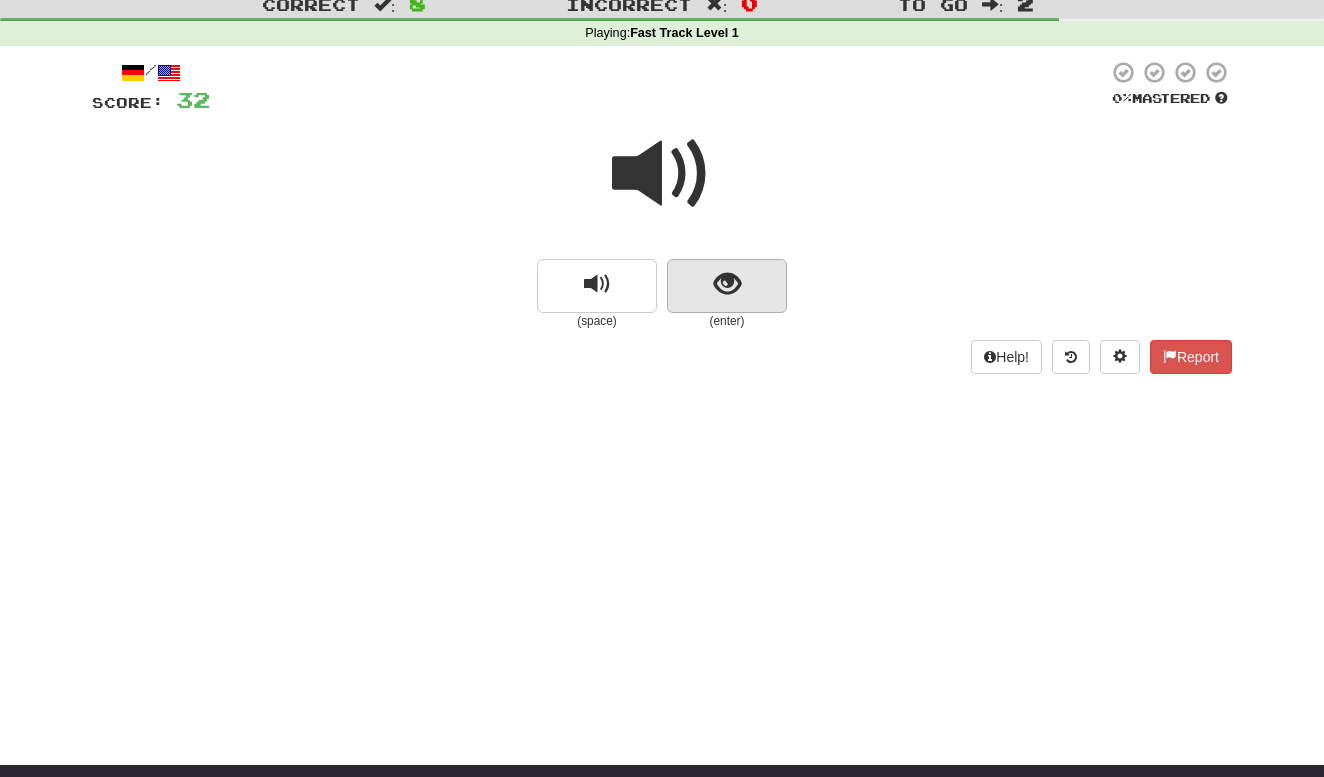 click at bounding box center [727, 284] 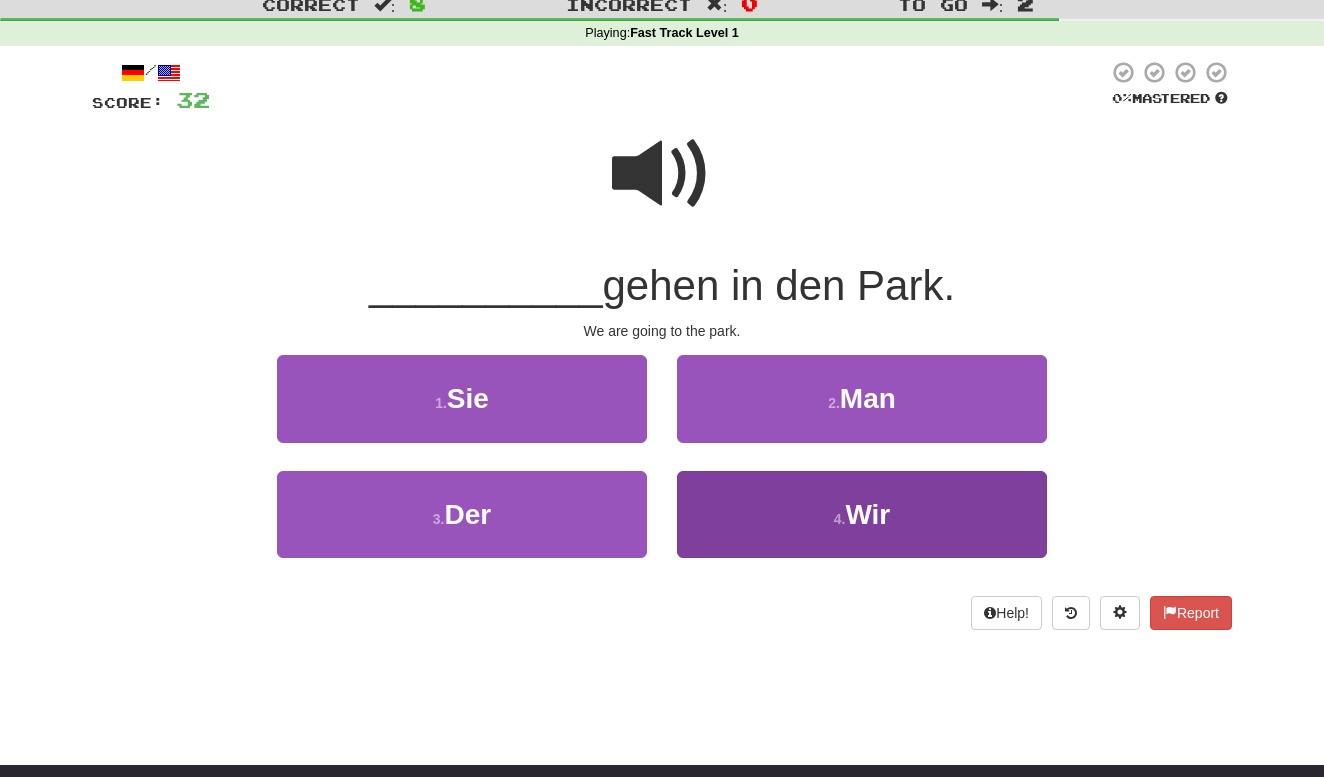 click on "4 .  Wir" at bounding box center [862, 514] 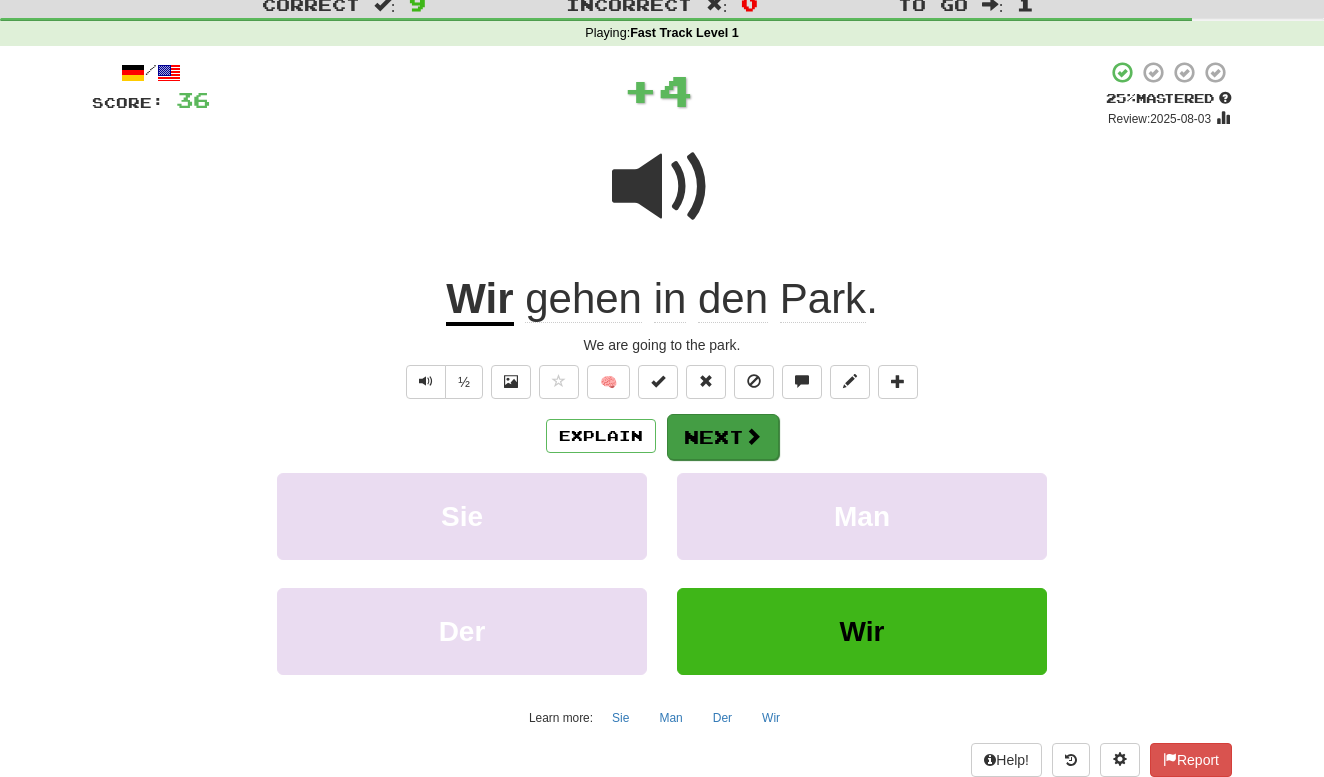 click on "Next" at bounding box center (723, 437) 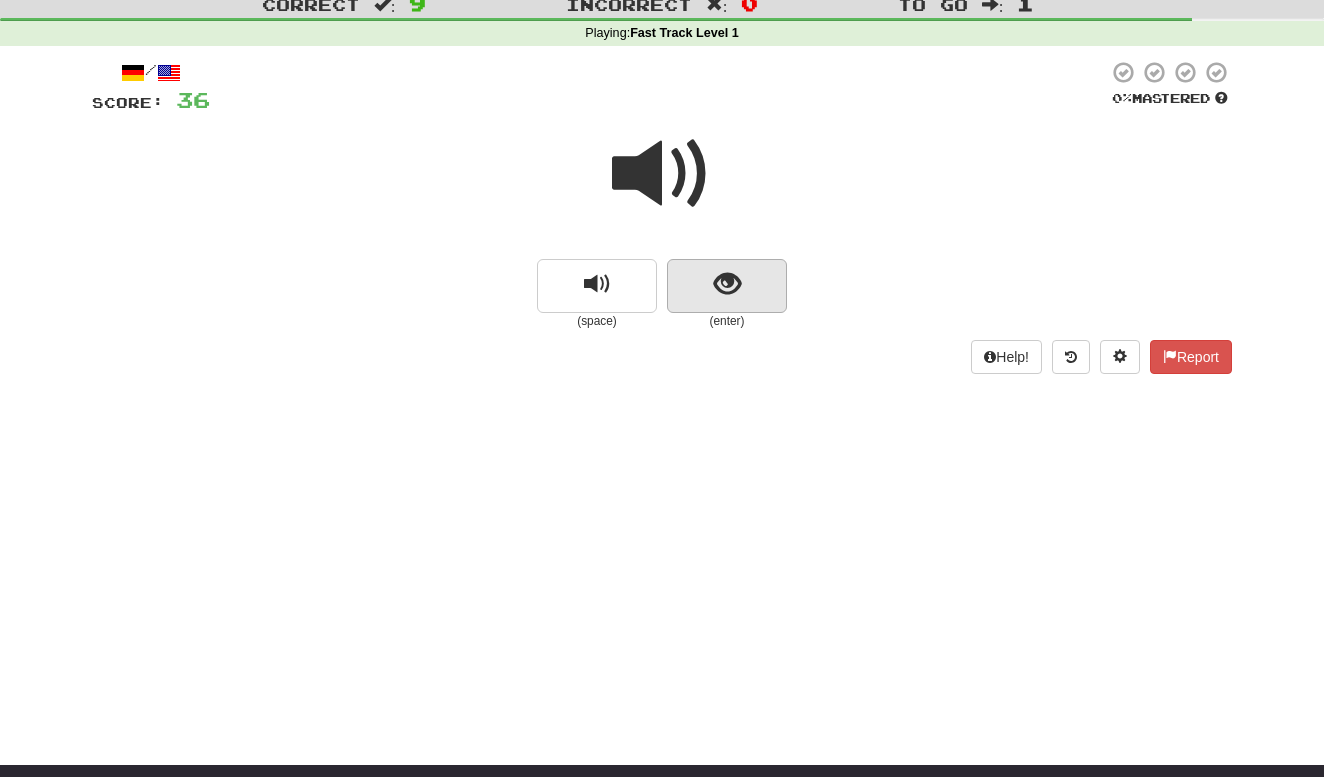 click at bounding box center (727, 284) 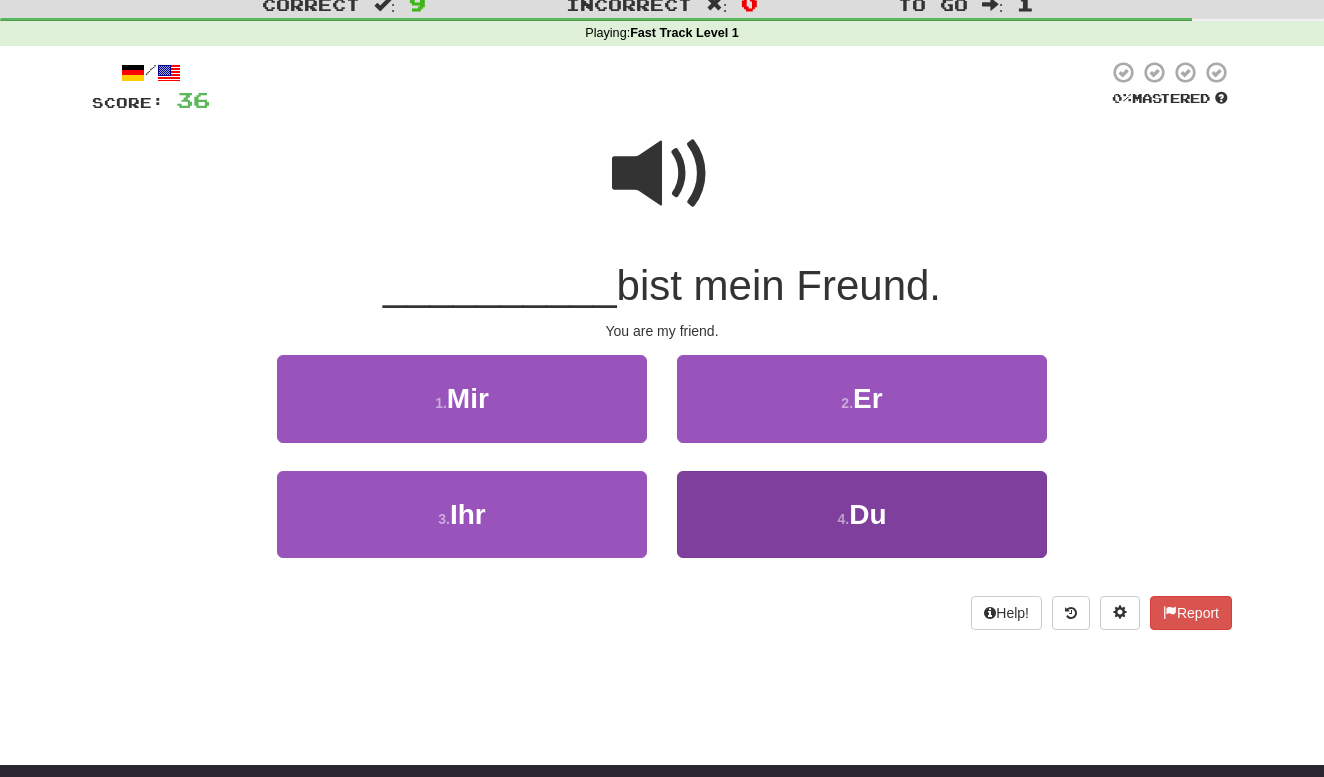 click on "4 .  Du" at bounding box center (862, 514) 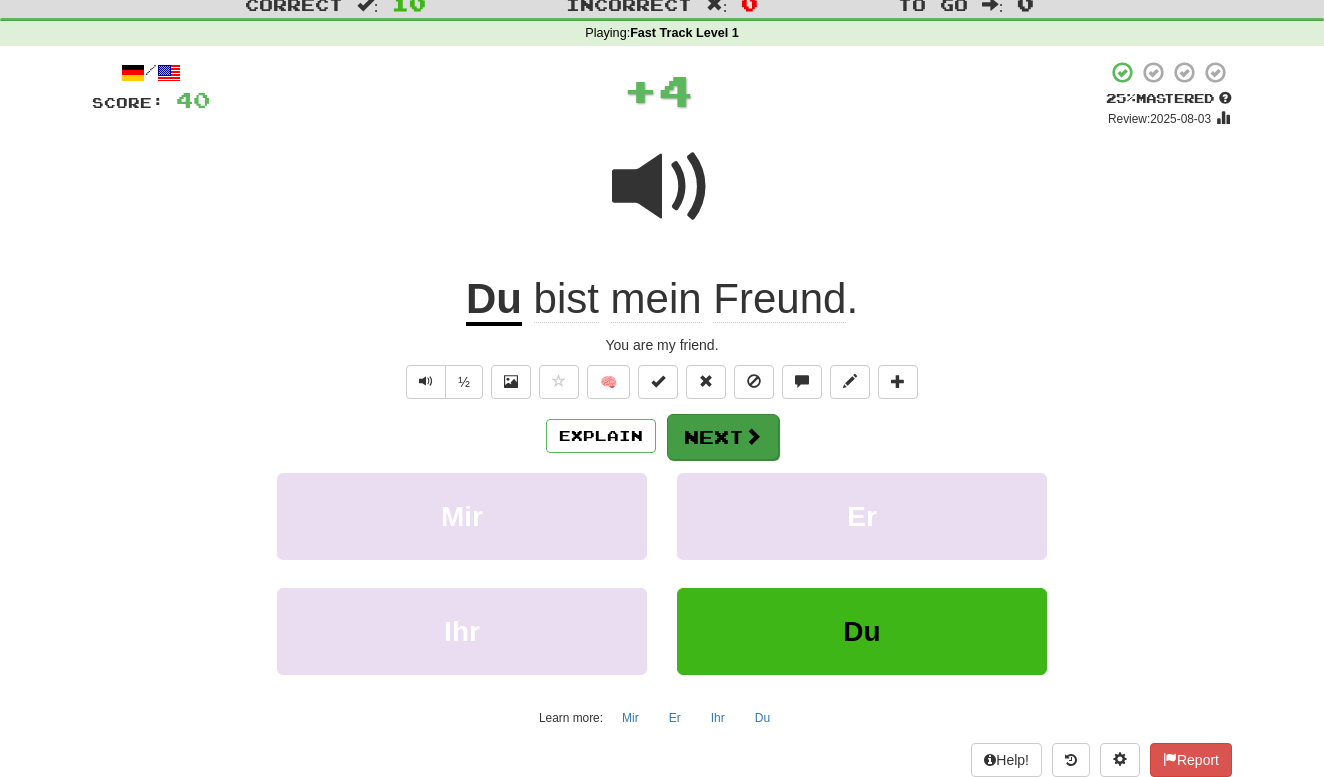 click on "Next" at bounding box center (723, 437) 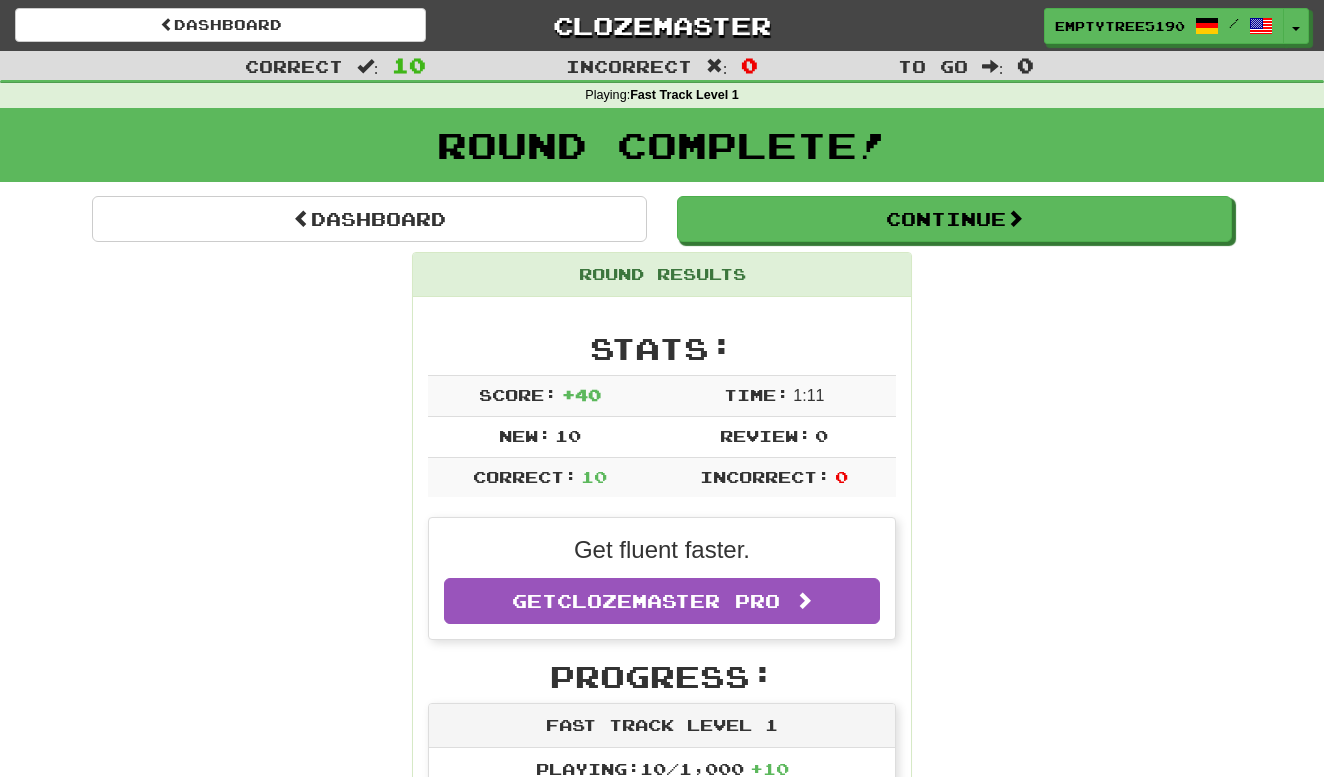 scroll, scrollTop: 0, scrollLeft: 0, axis: both 